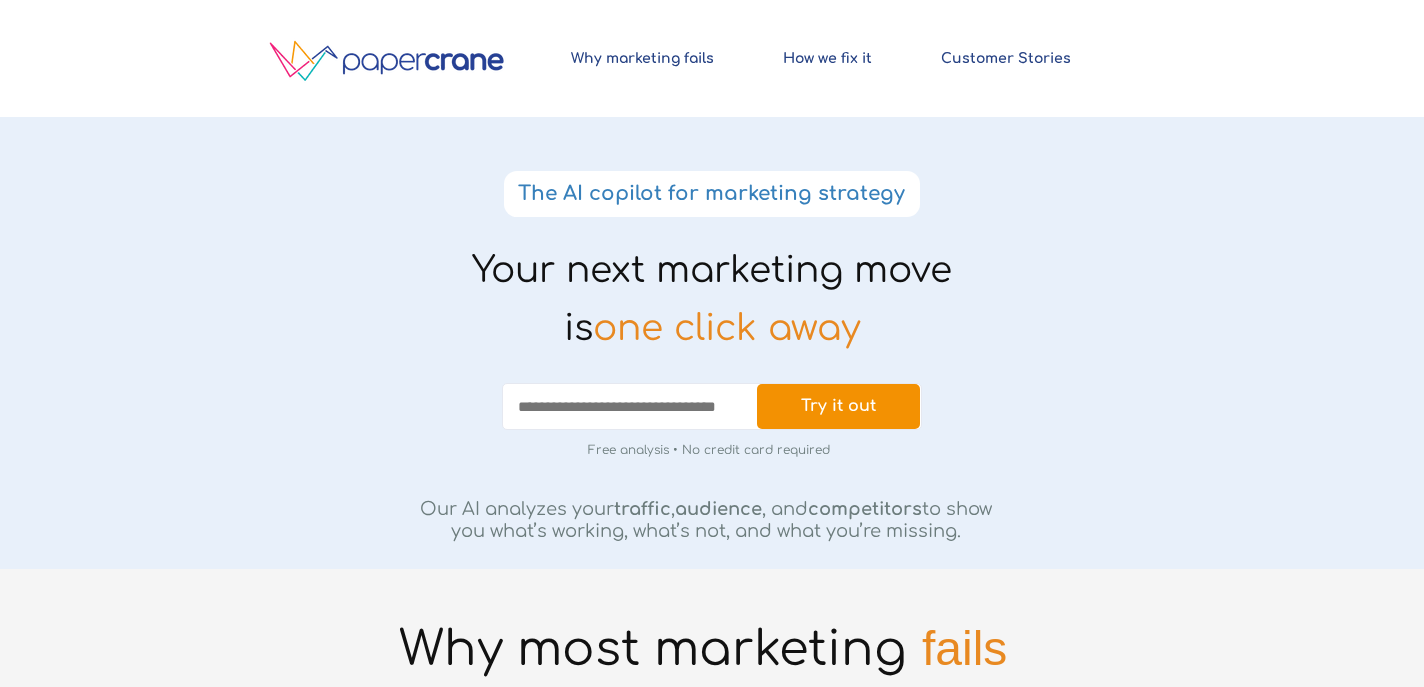 scroll, scrollTop: 0, scrollLeft: 0, axis: both 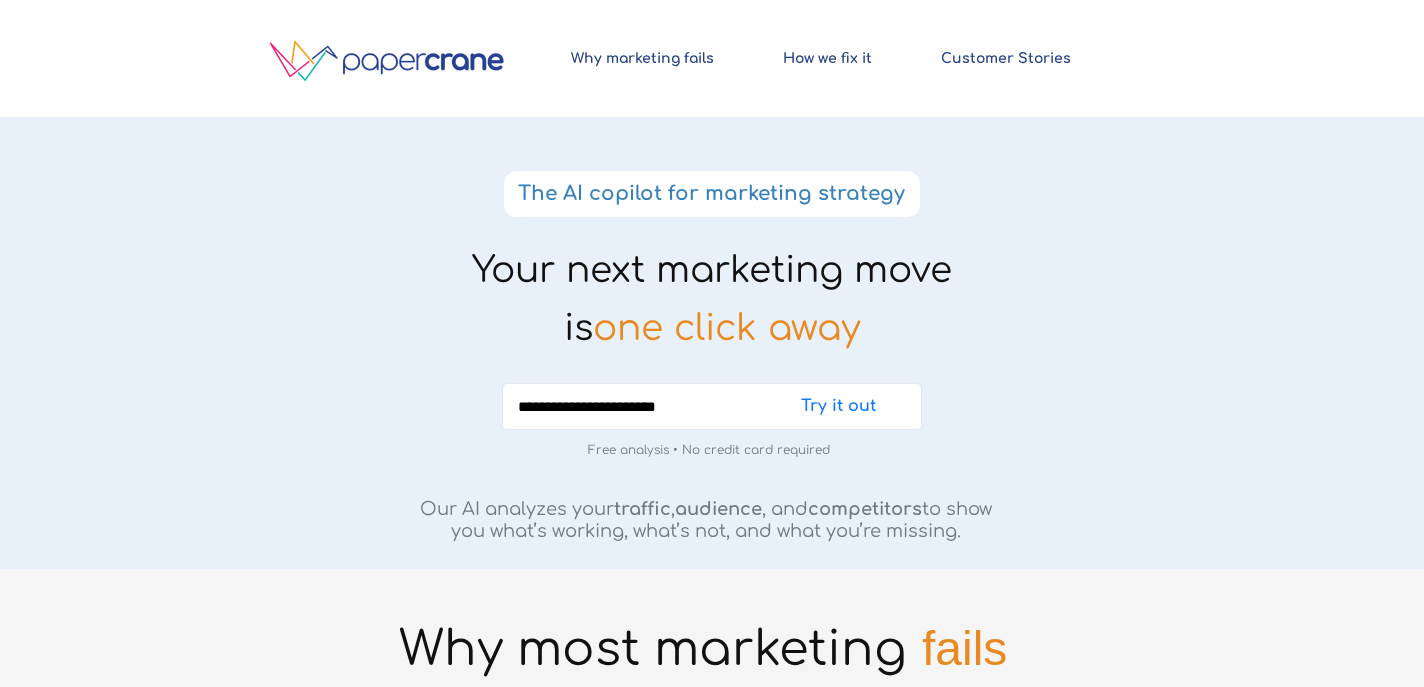 type on "**********" 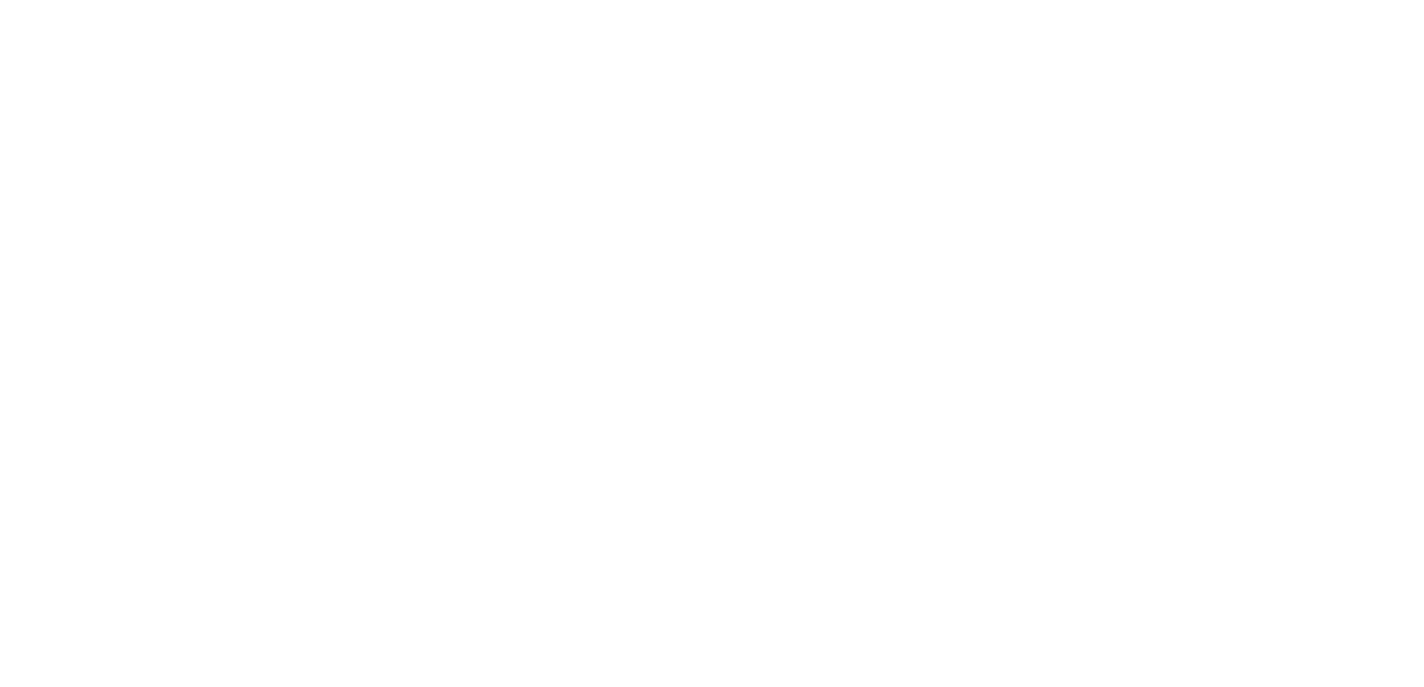 scroll, scrollTop: 0, scrollLeft: 0, axis: both 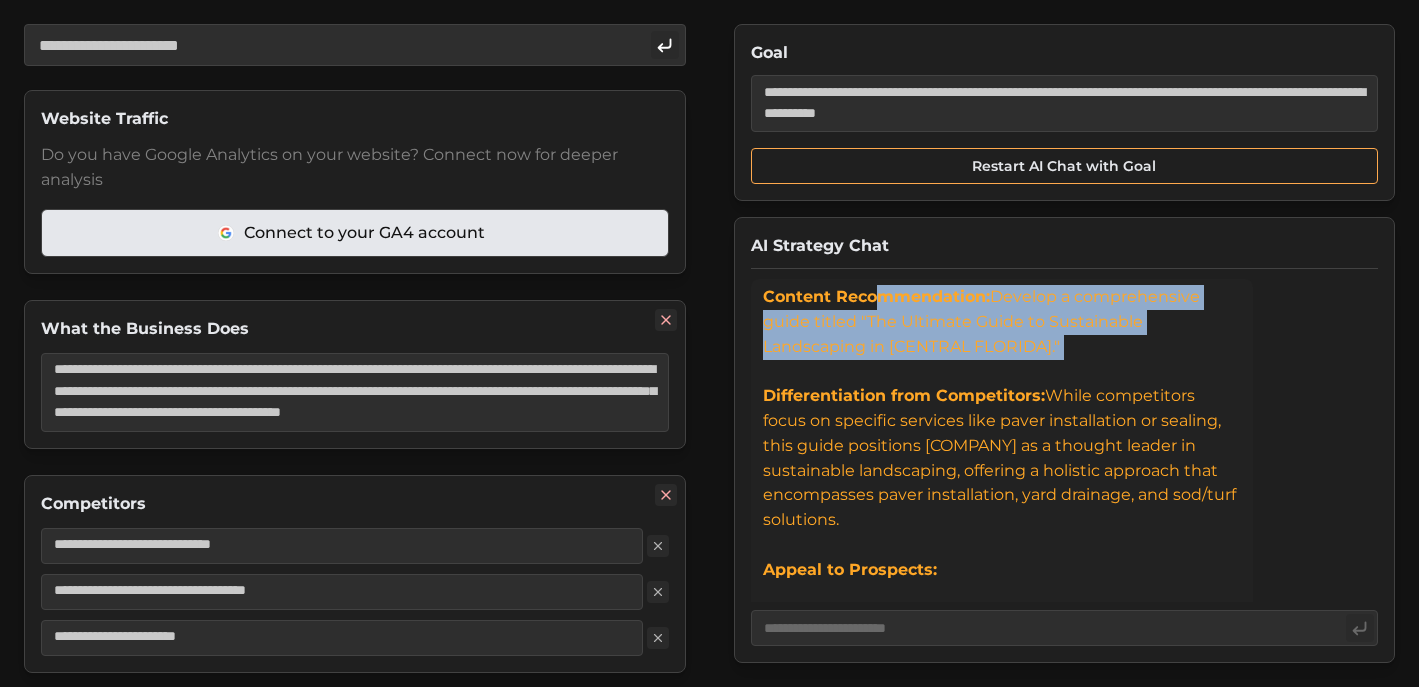 drag, startPoint x: 873, startPoint y: 307, endPoint x: 912, endPoint y: 367, distance: 71.561165 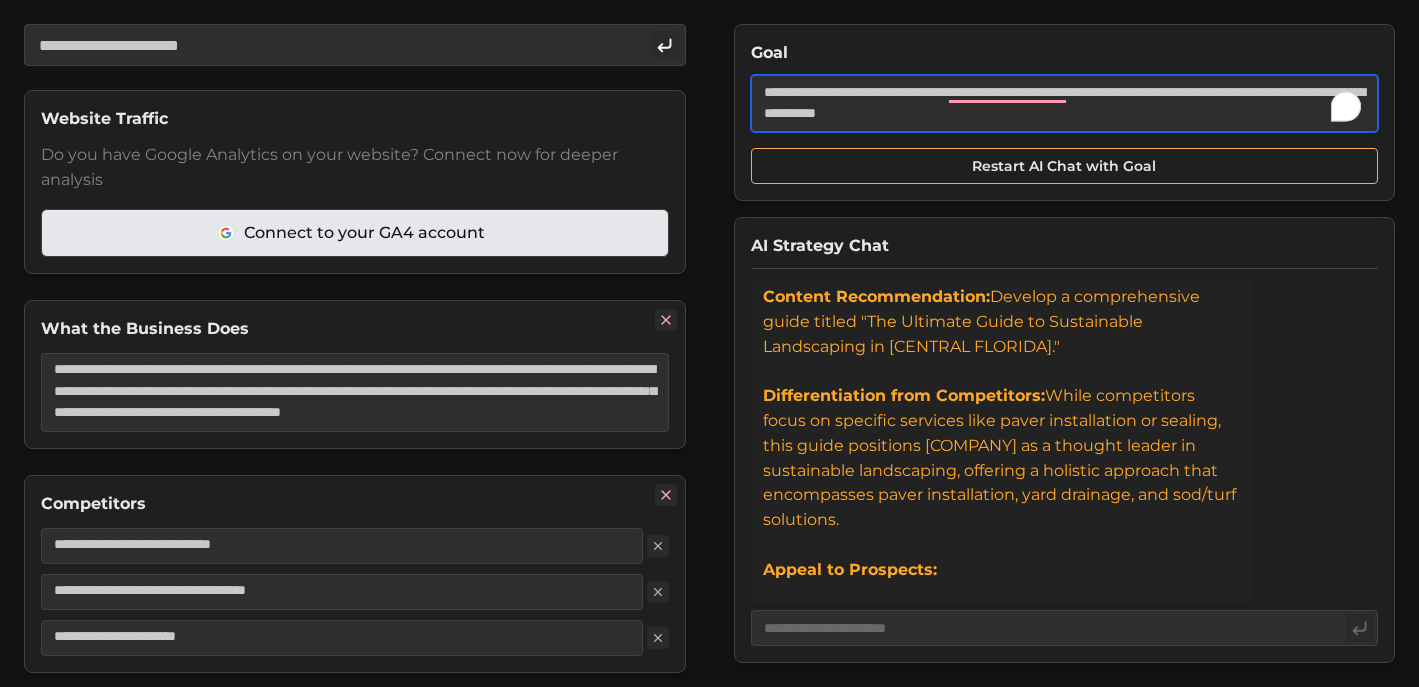 drag, startPoint x: 1148, startPoint y: 116, endPoint x: 860, endPoint y: 89, distance: 289.26285 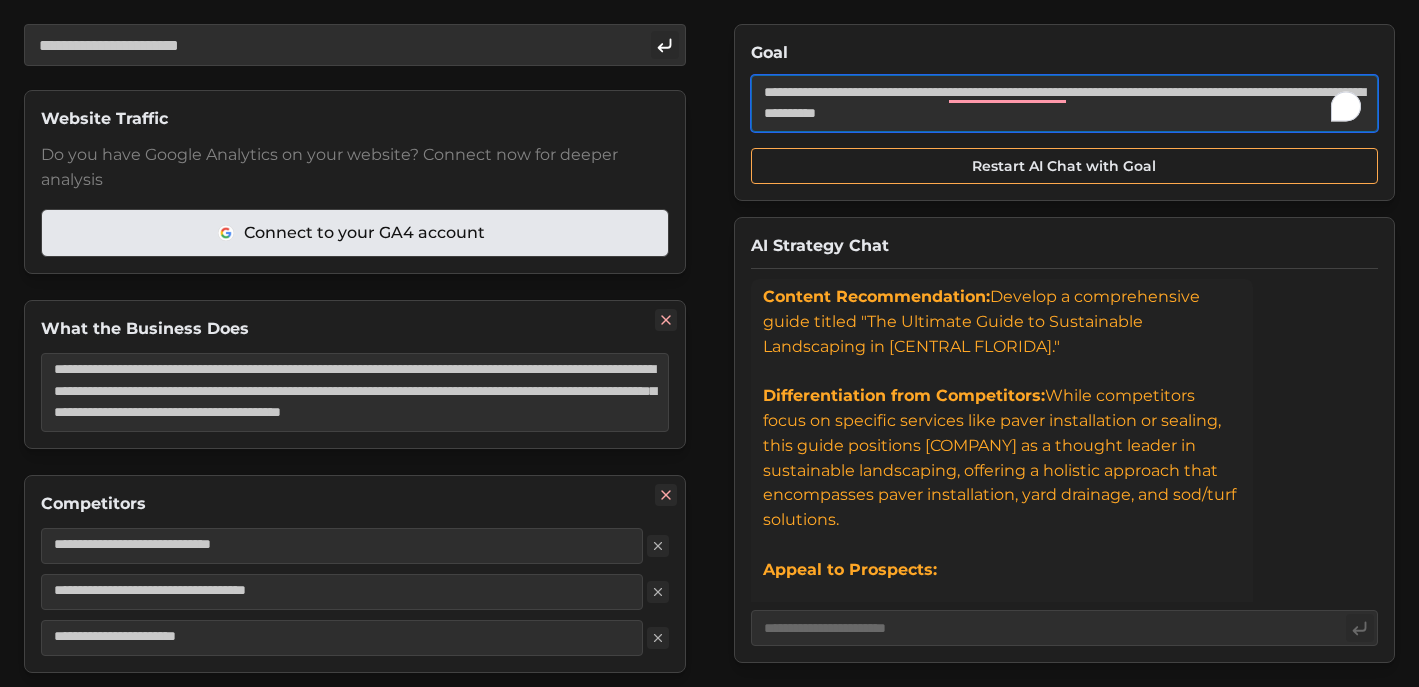 click on "**********" at bounding box center [1065, 103] 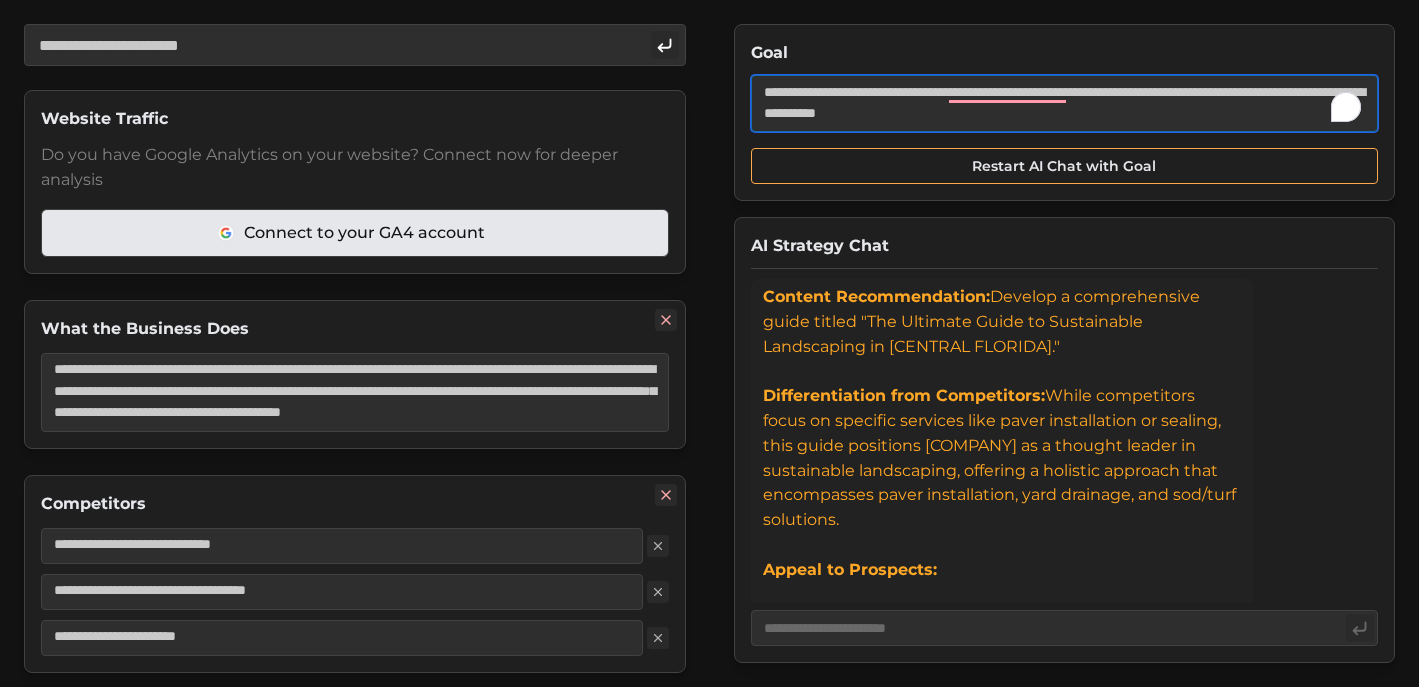 type on "*" 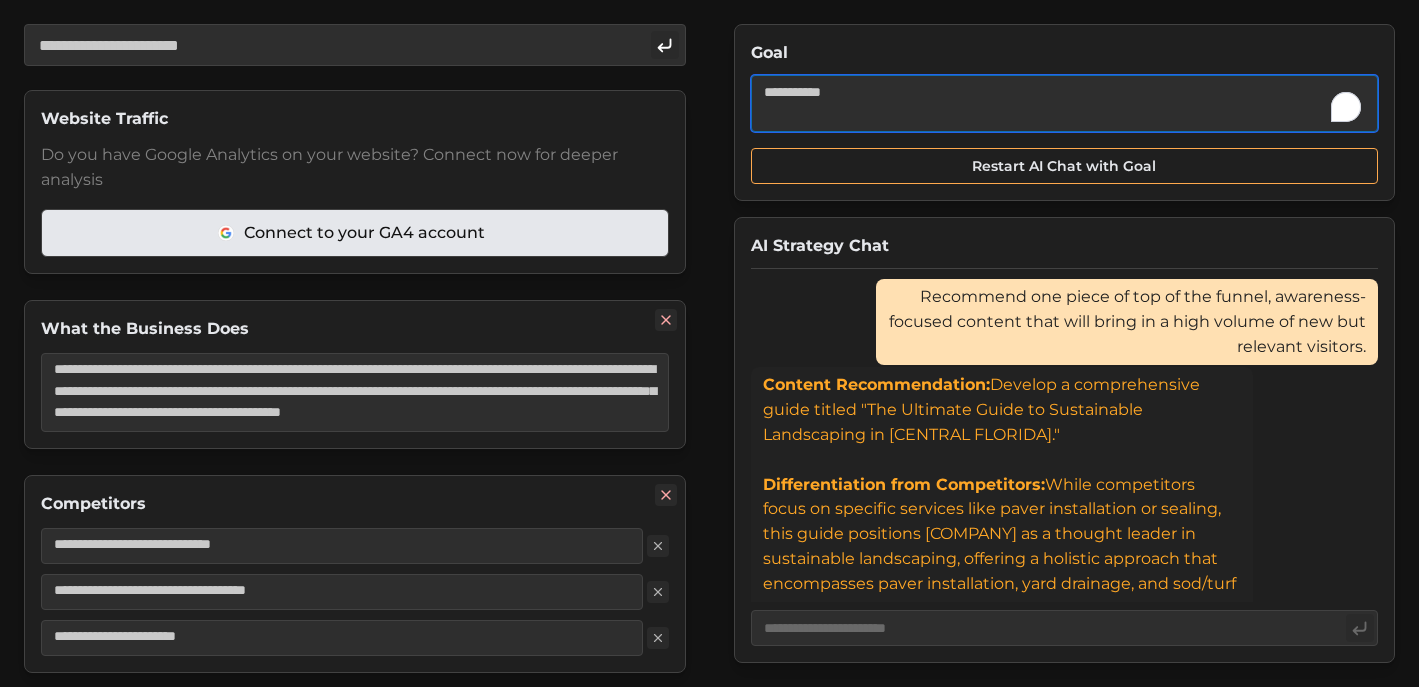 type on "**********" 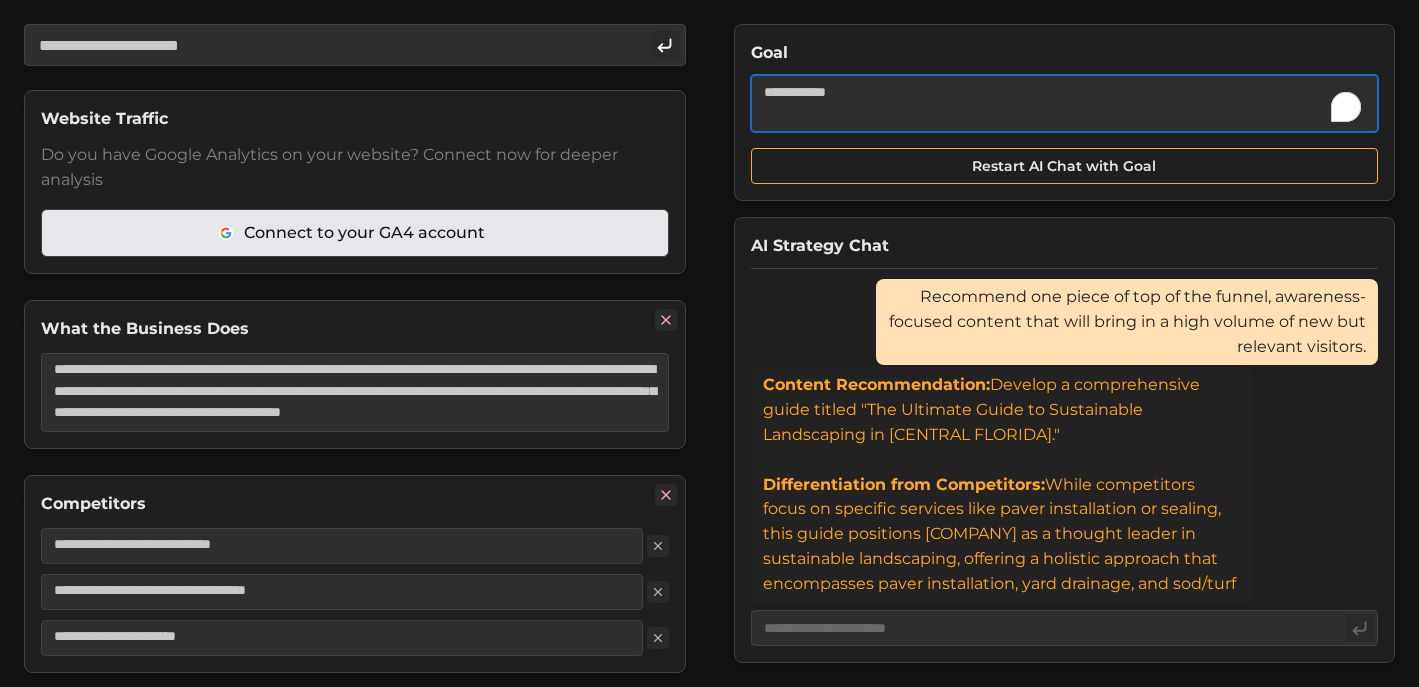 type on "*" 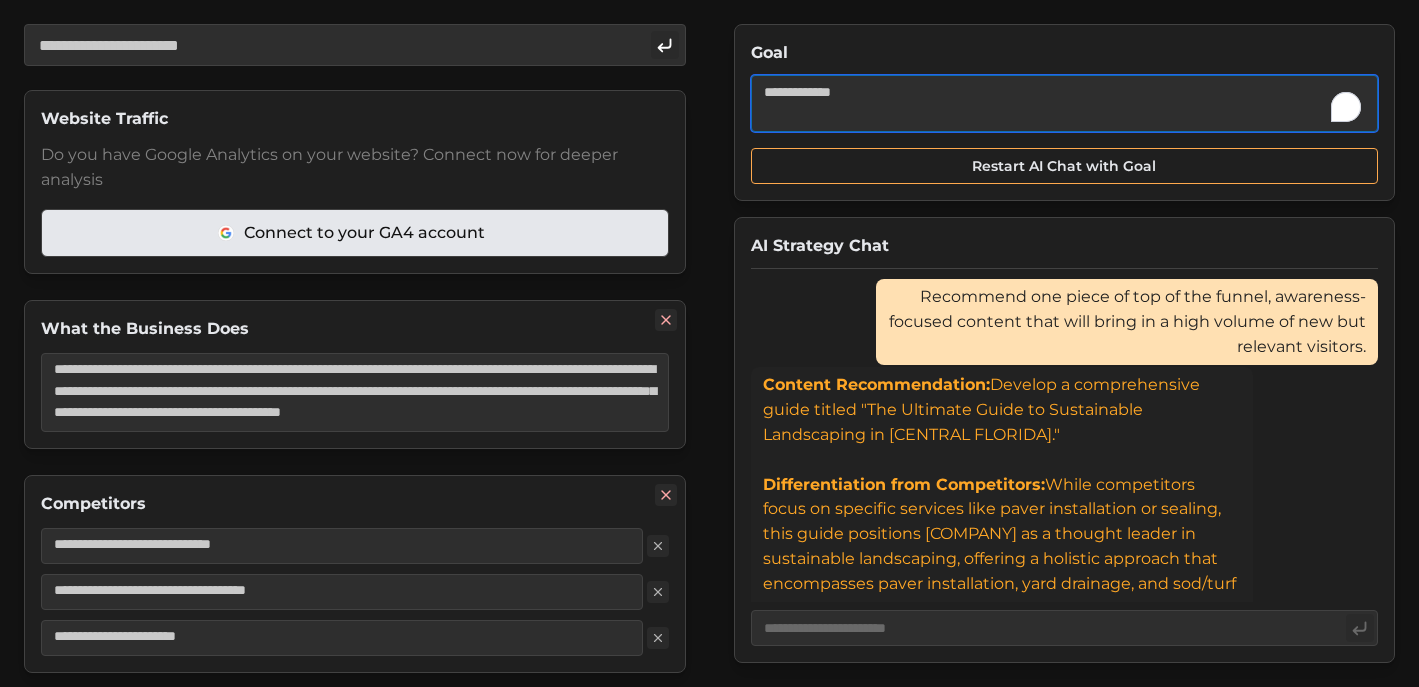 type on "*" 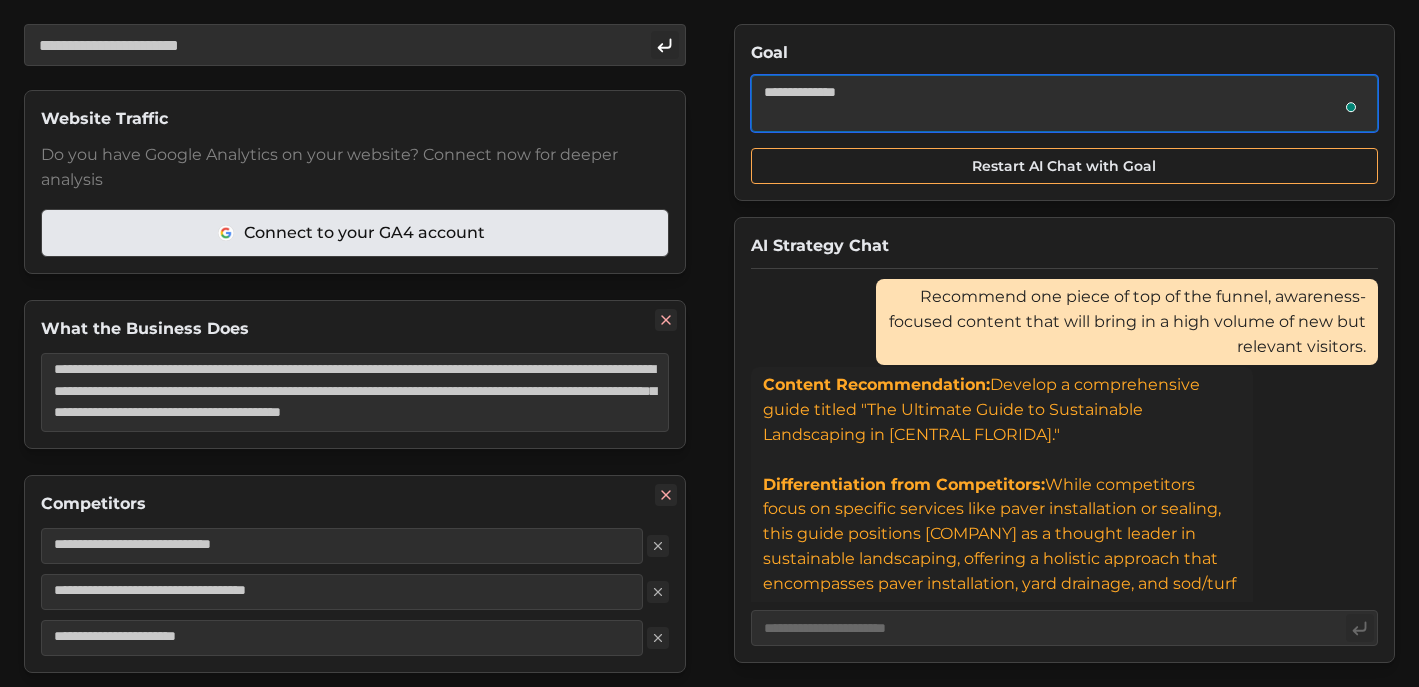 type on "*" 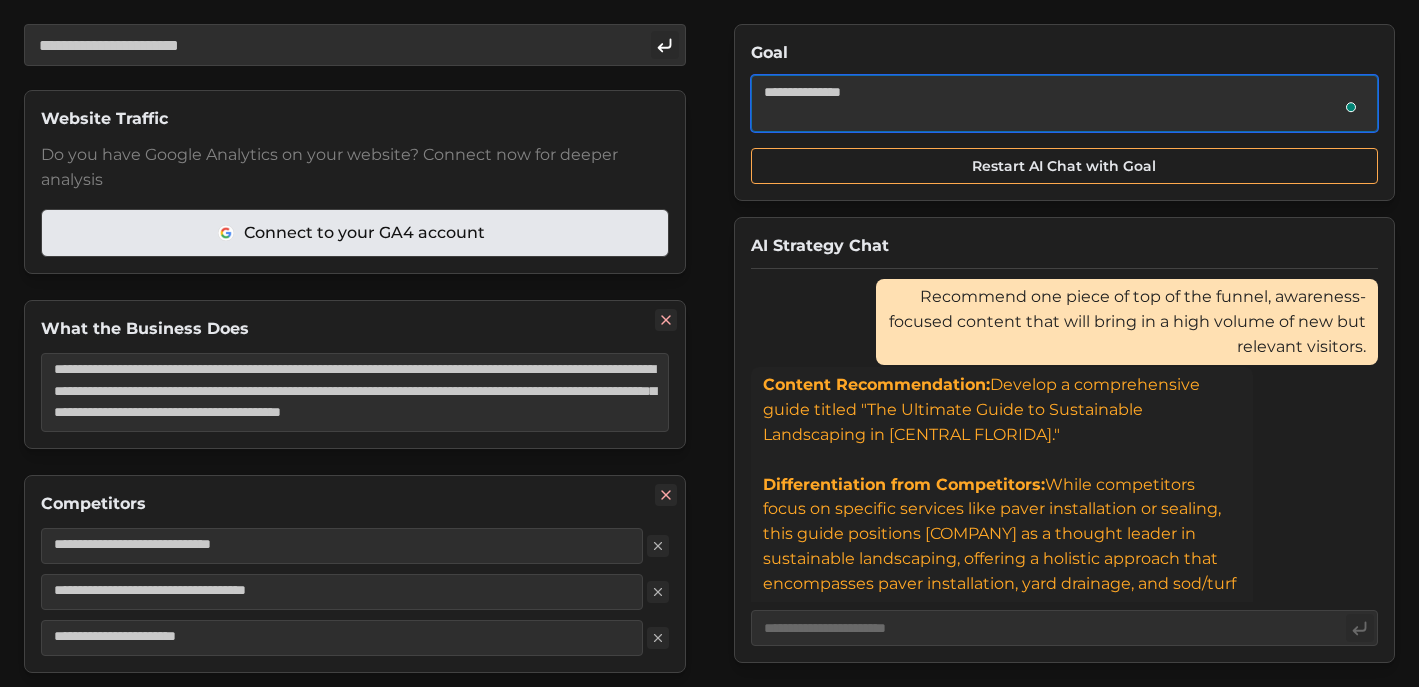 type on "*" 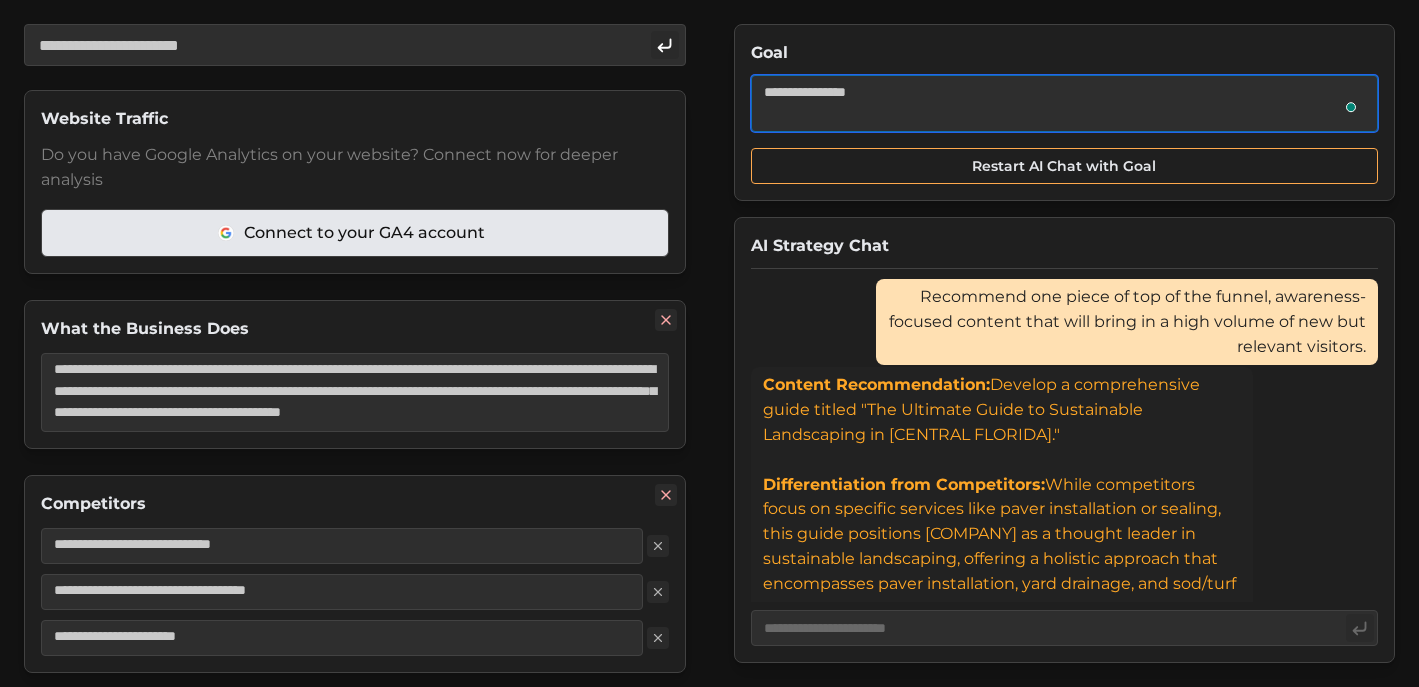 type on "**********" 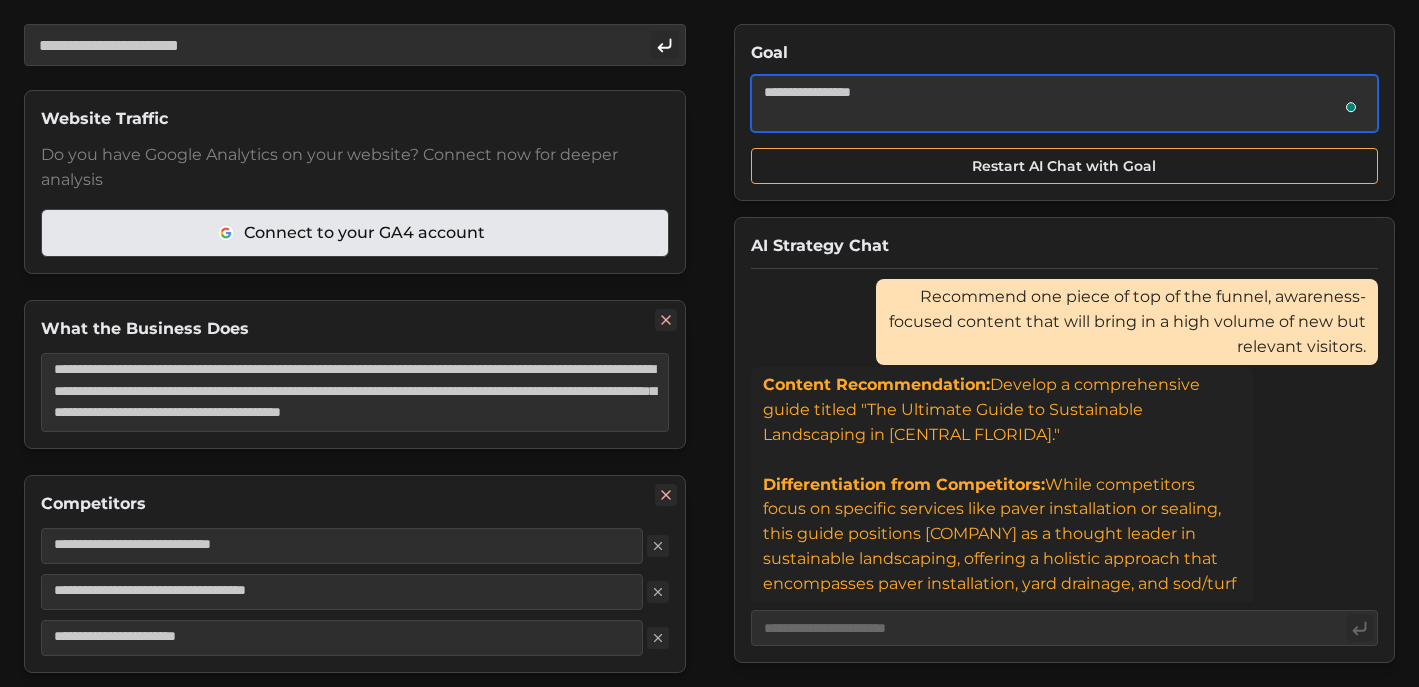 type on "*" 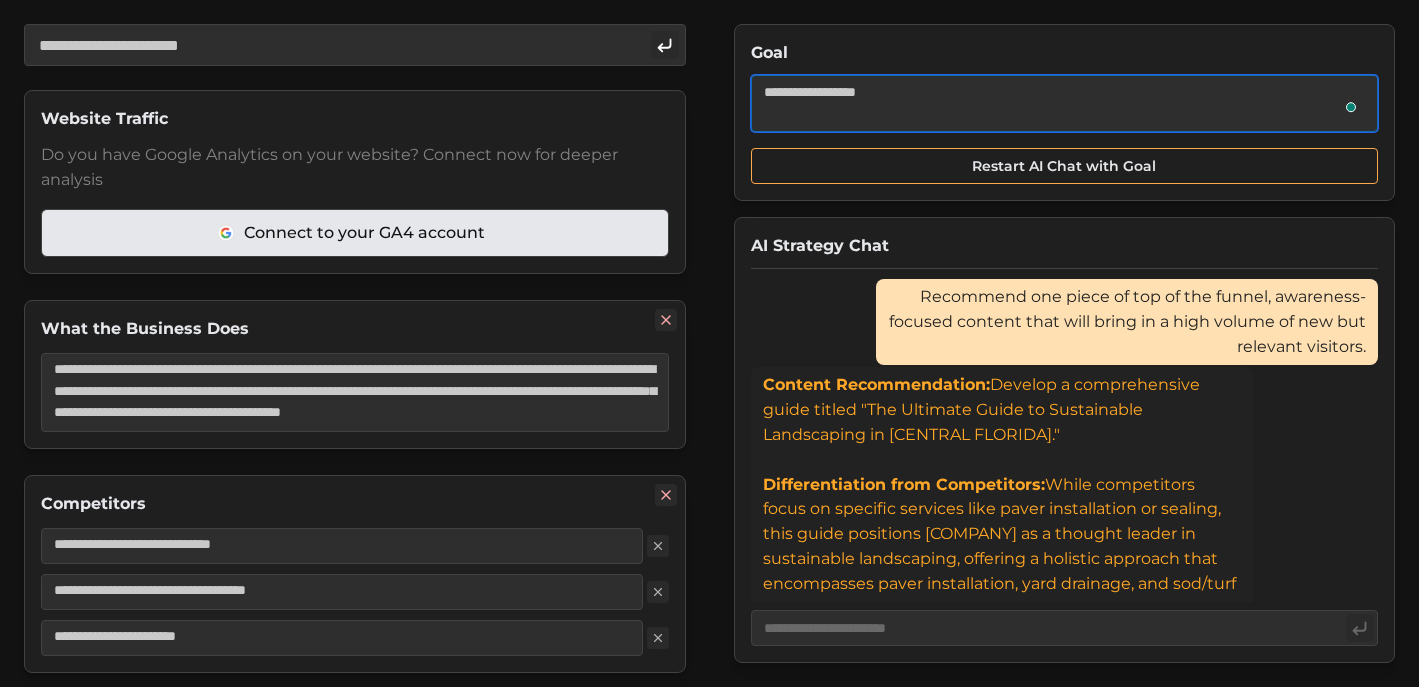 type on "*" 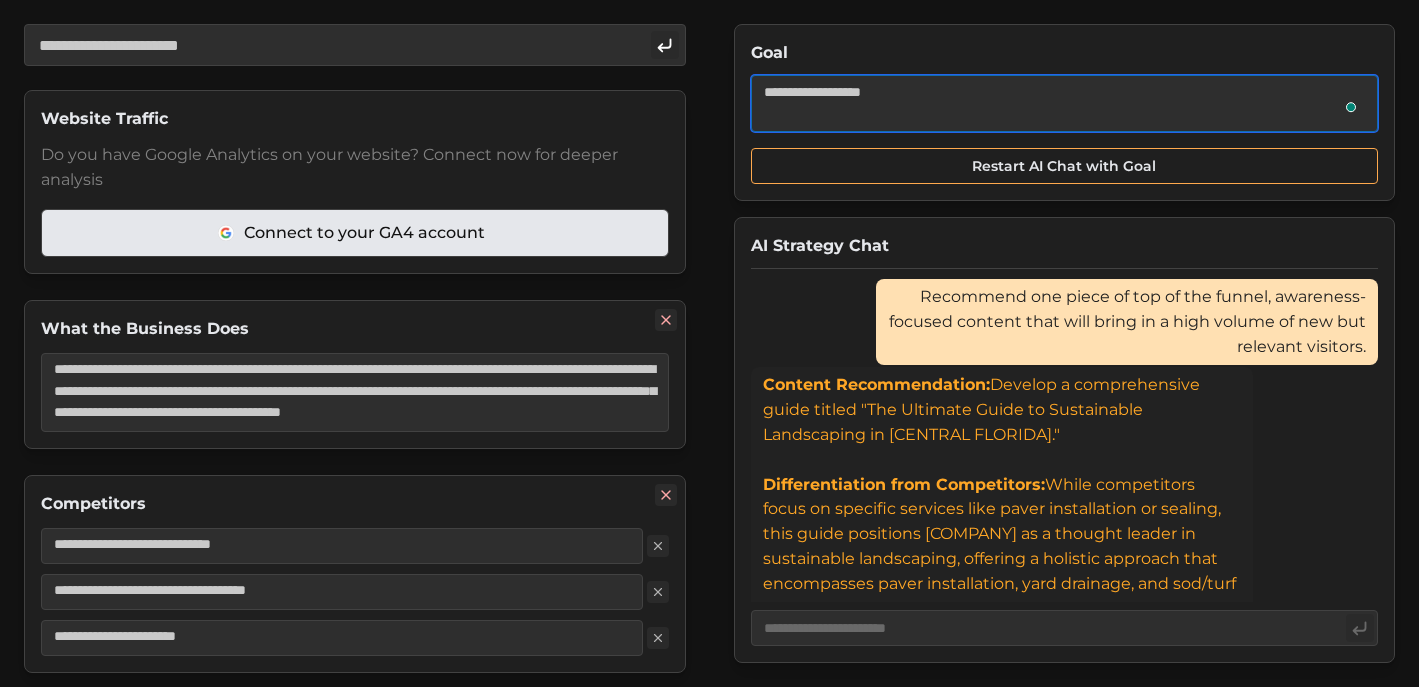 type on "*" 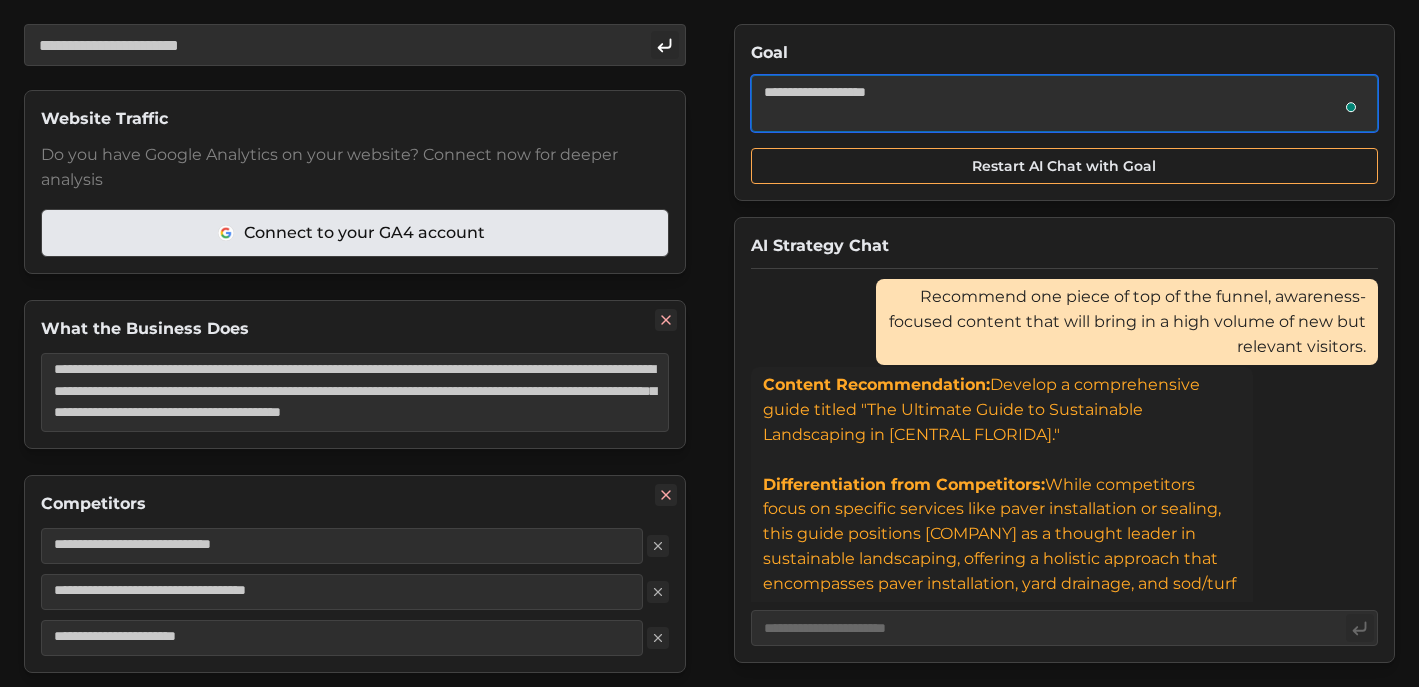 type on "*" 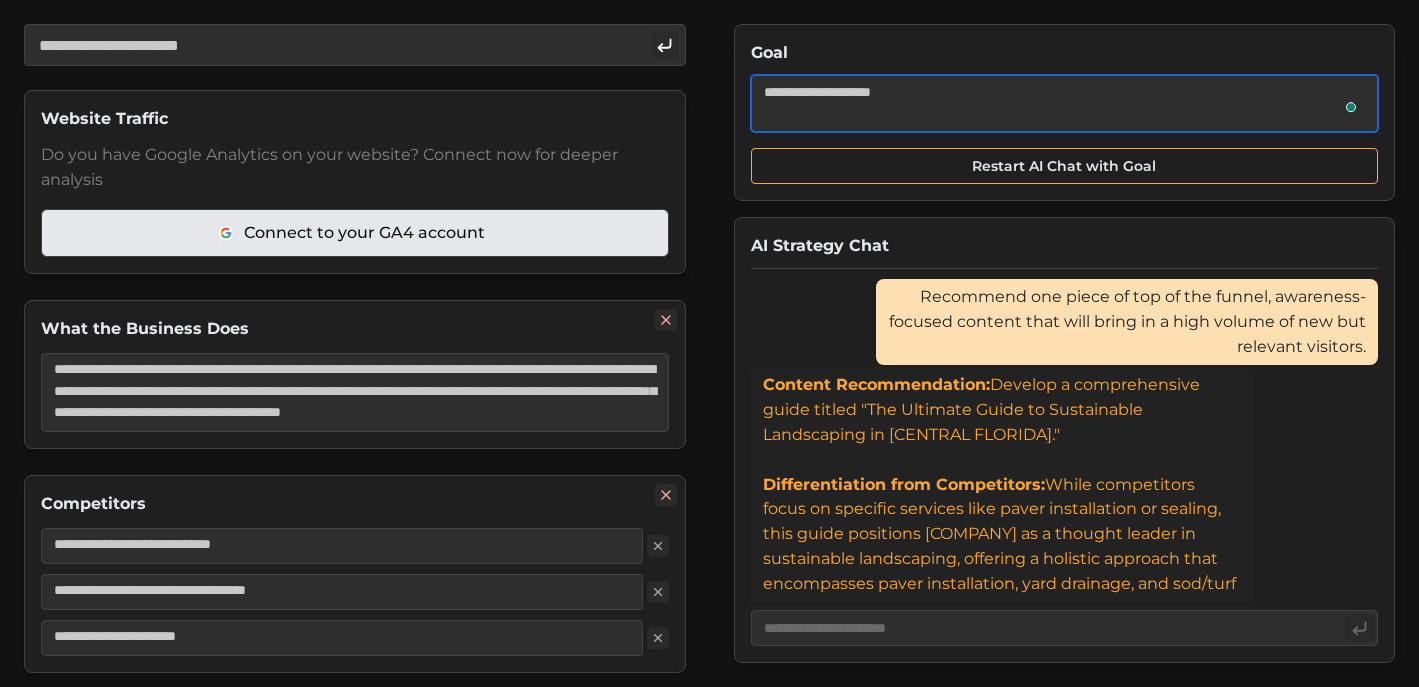 type on "*" 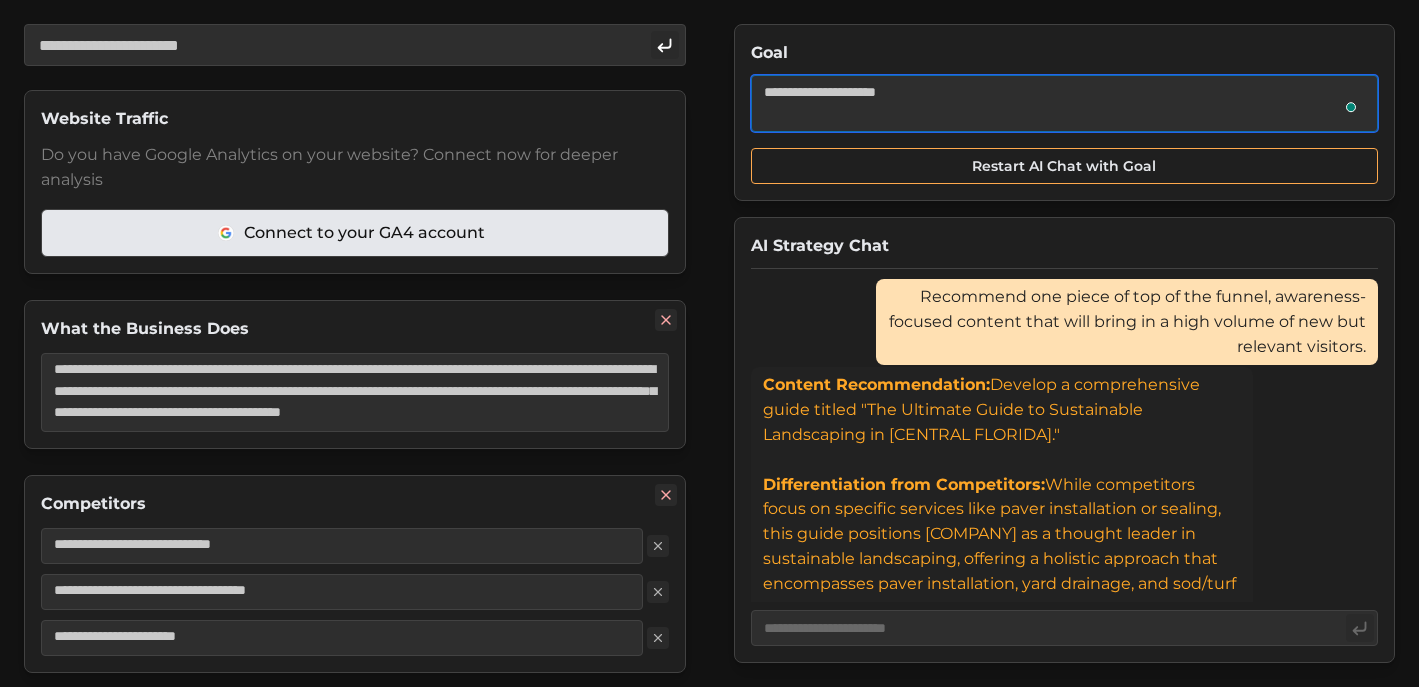 type on "*" 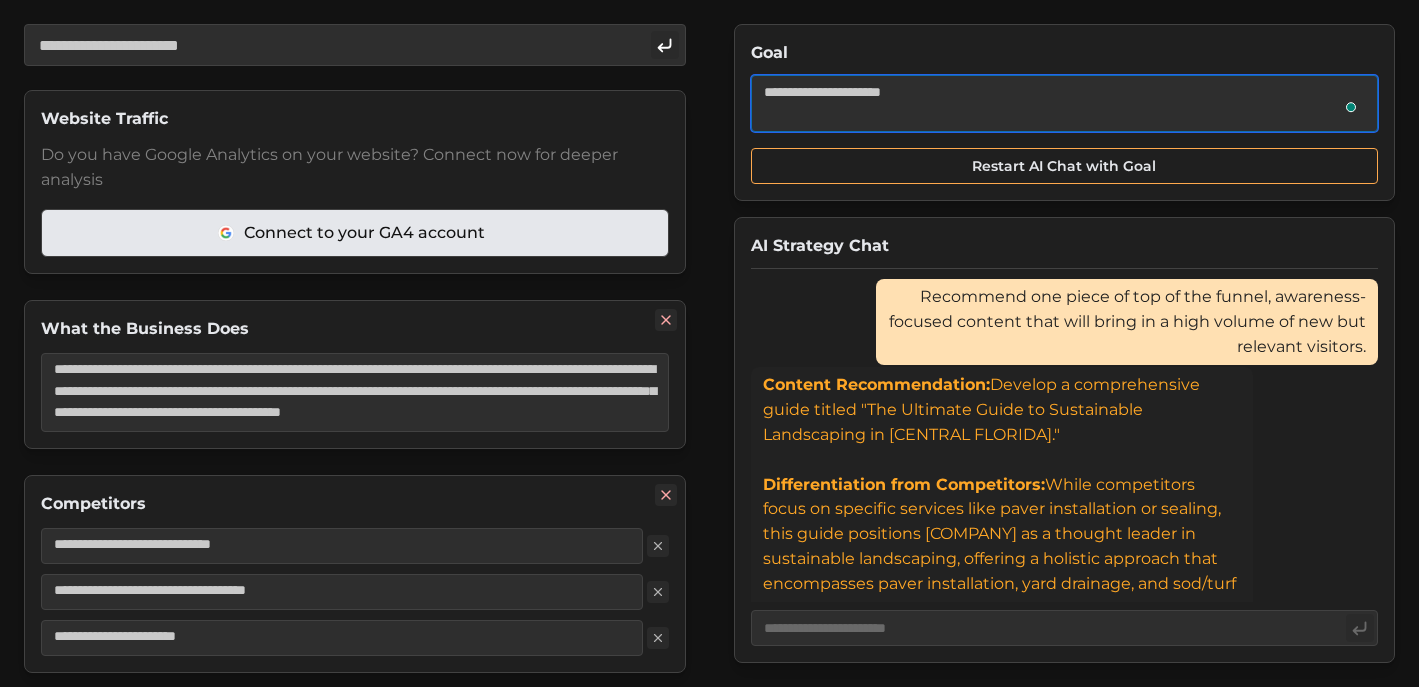 type on "*" 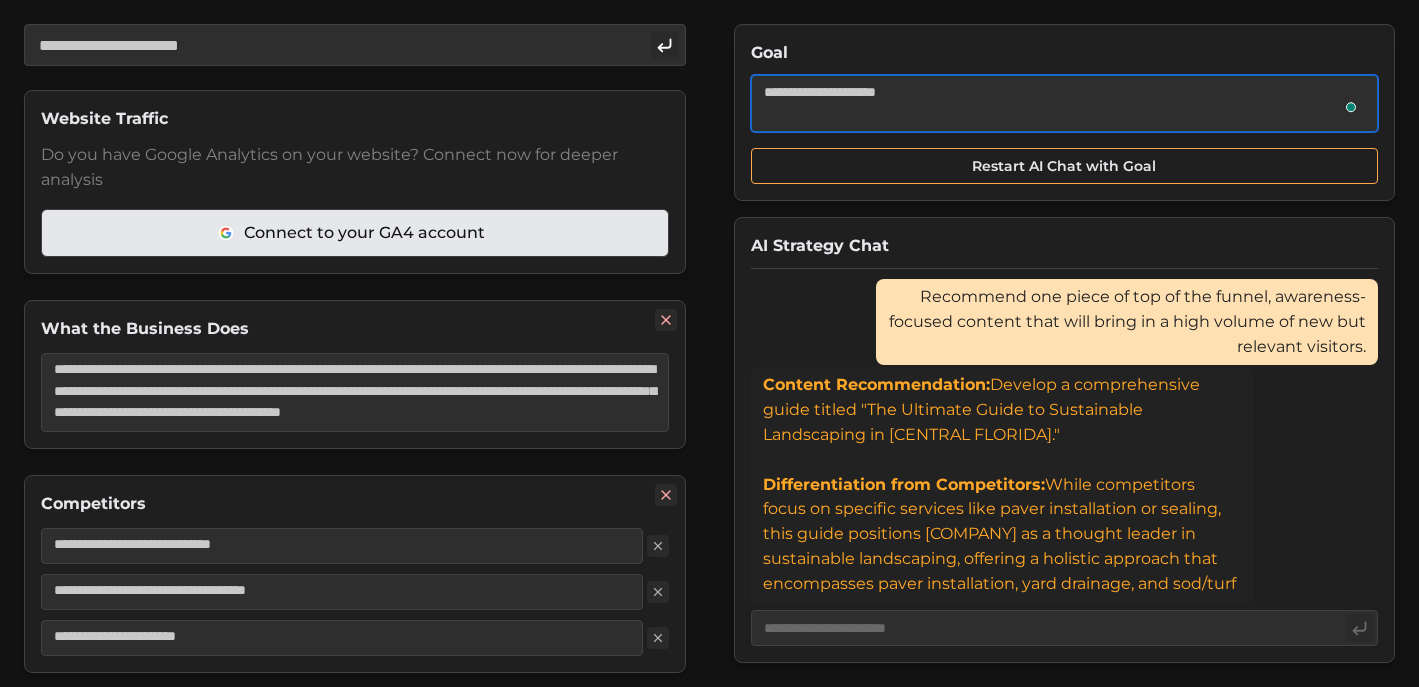 type on "*" 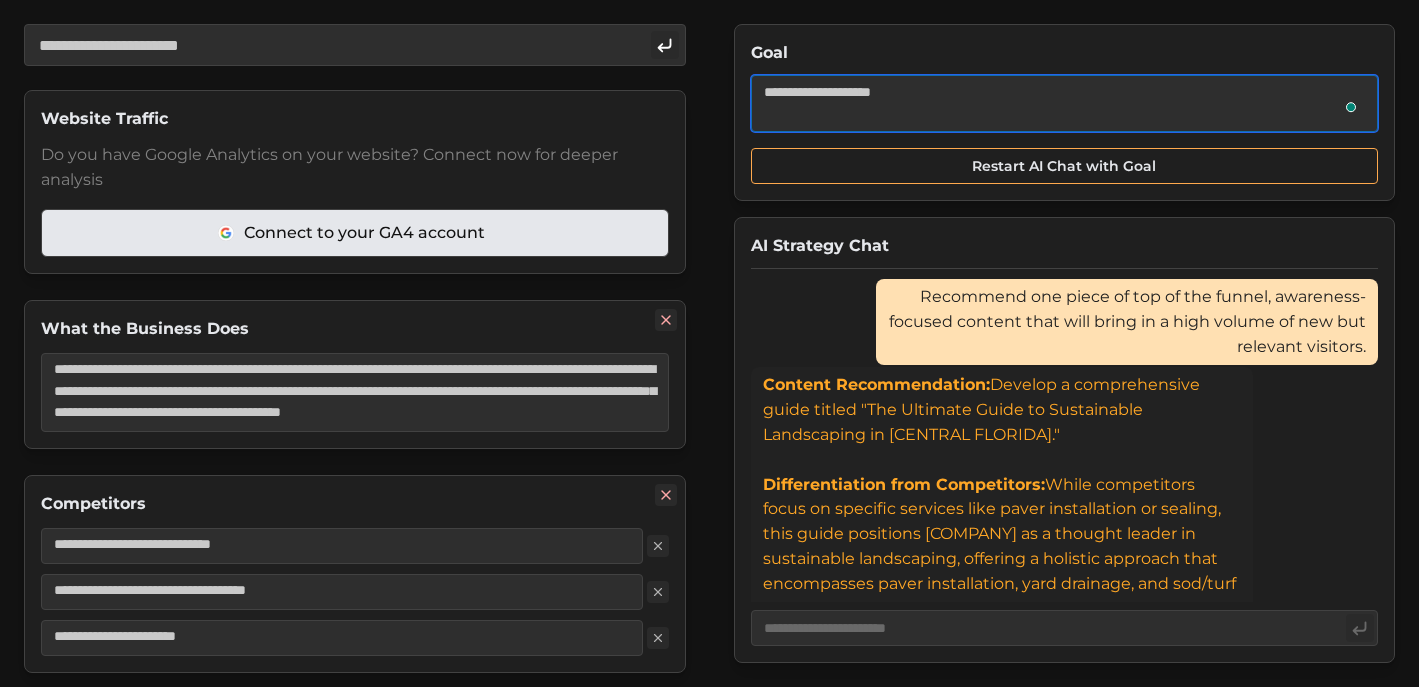 type on "*" 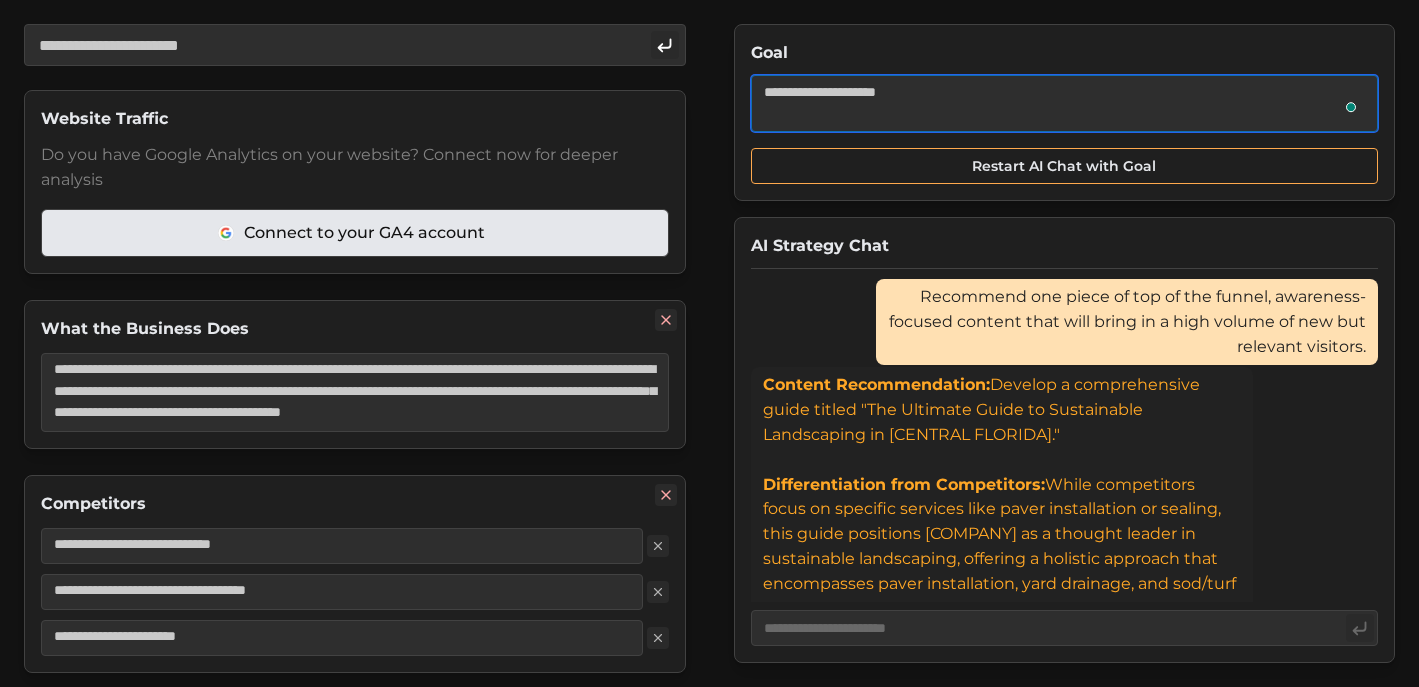 type on "*" 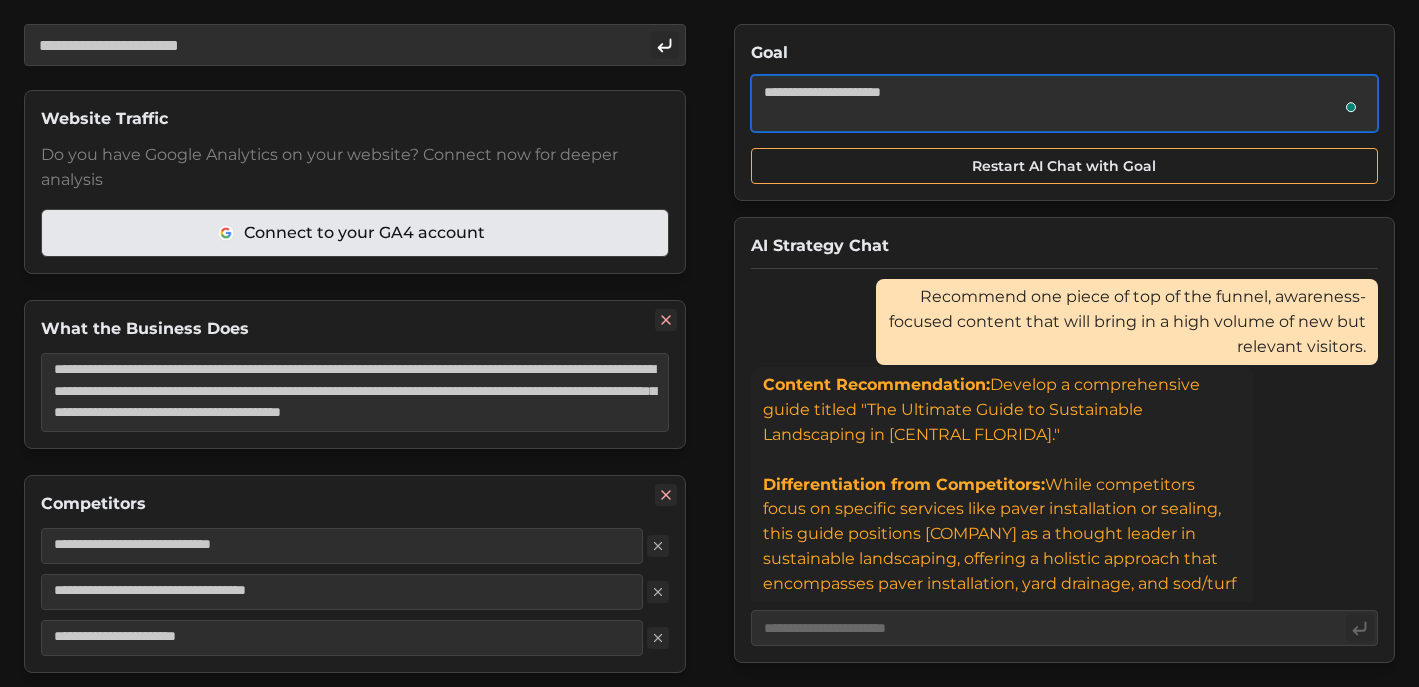 type on "*" 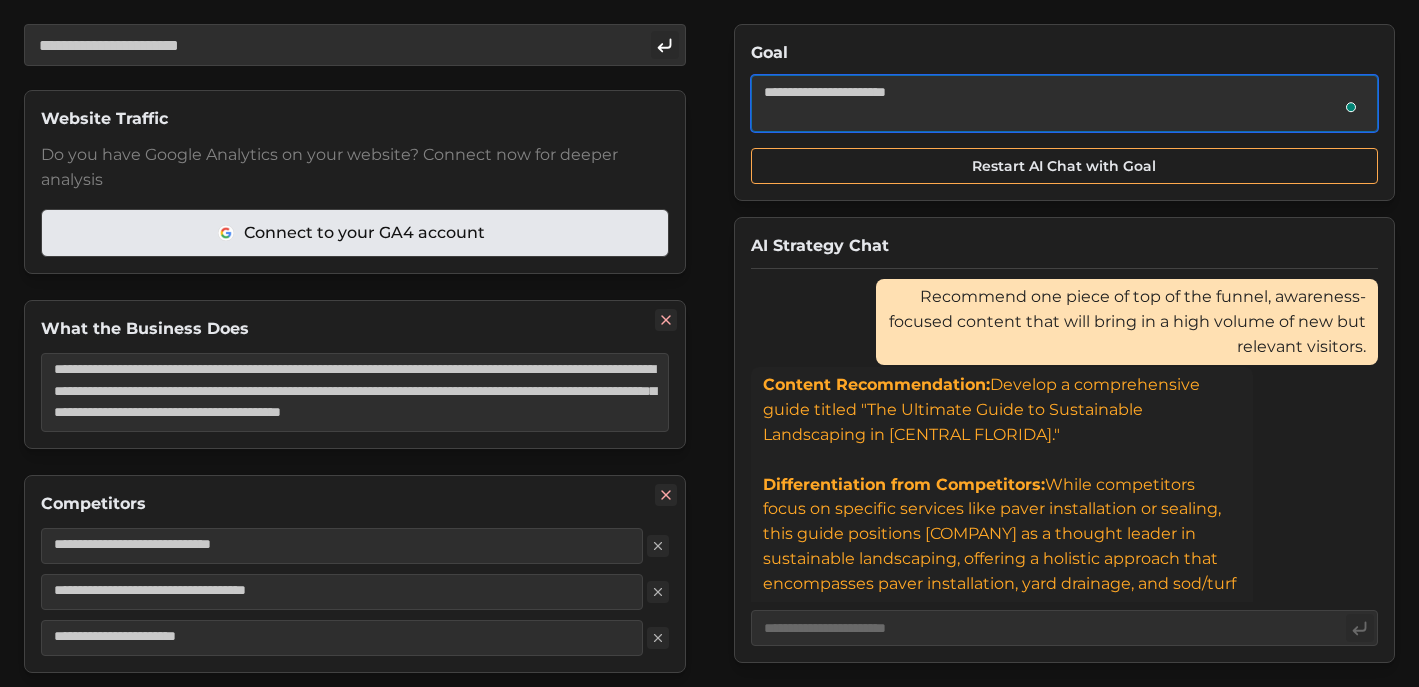 type on "*" 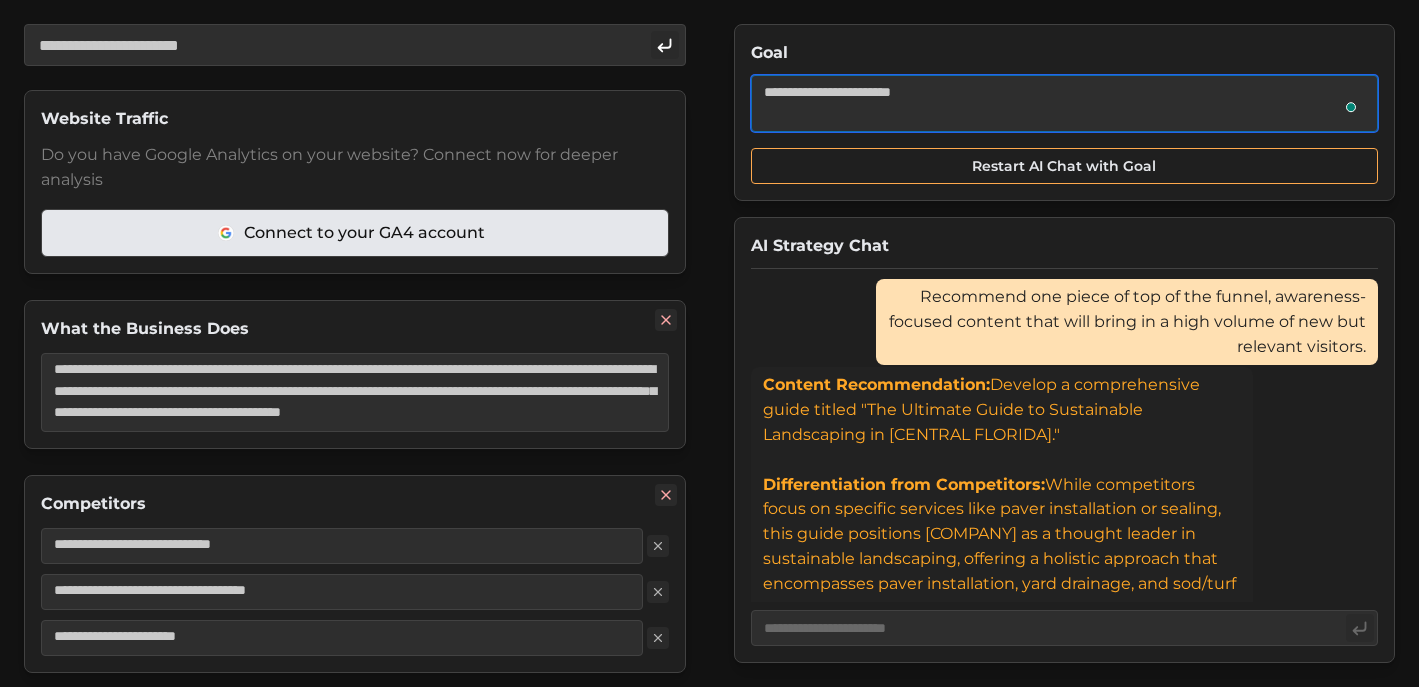 type on "*" 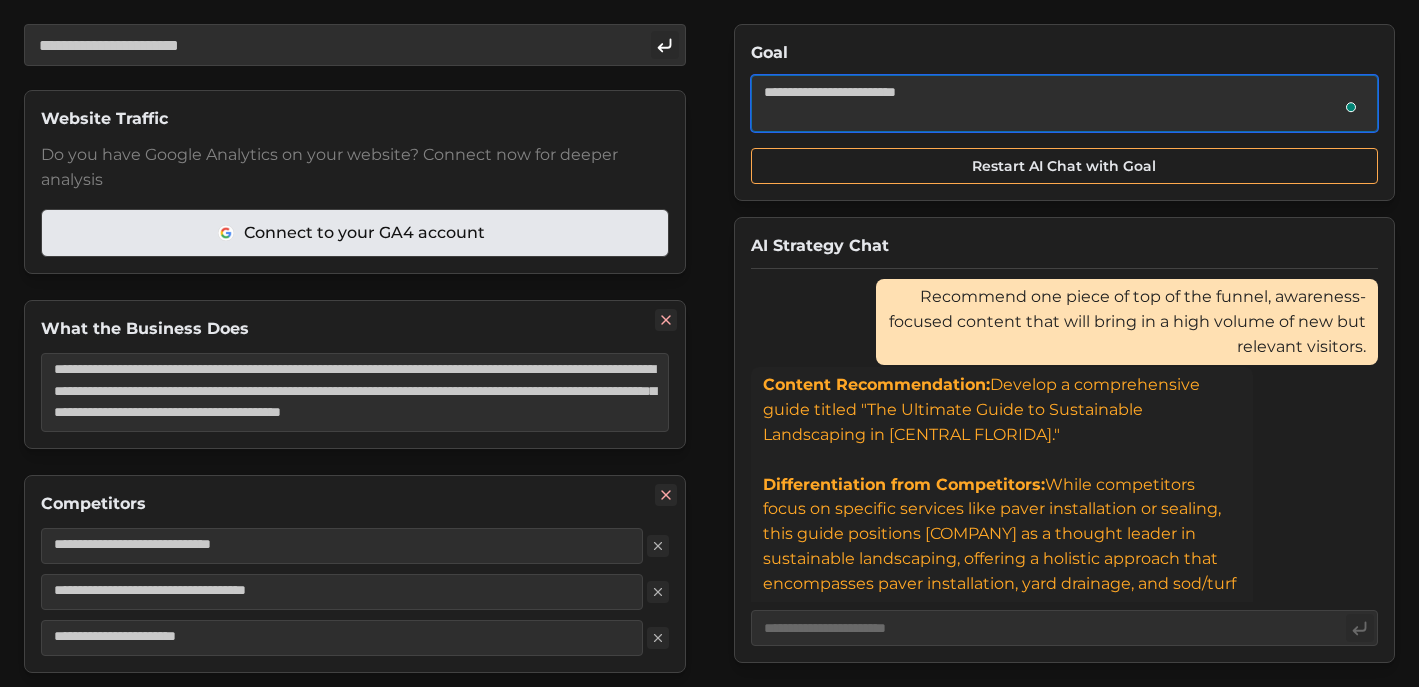 type on "*" 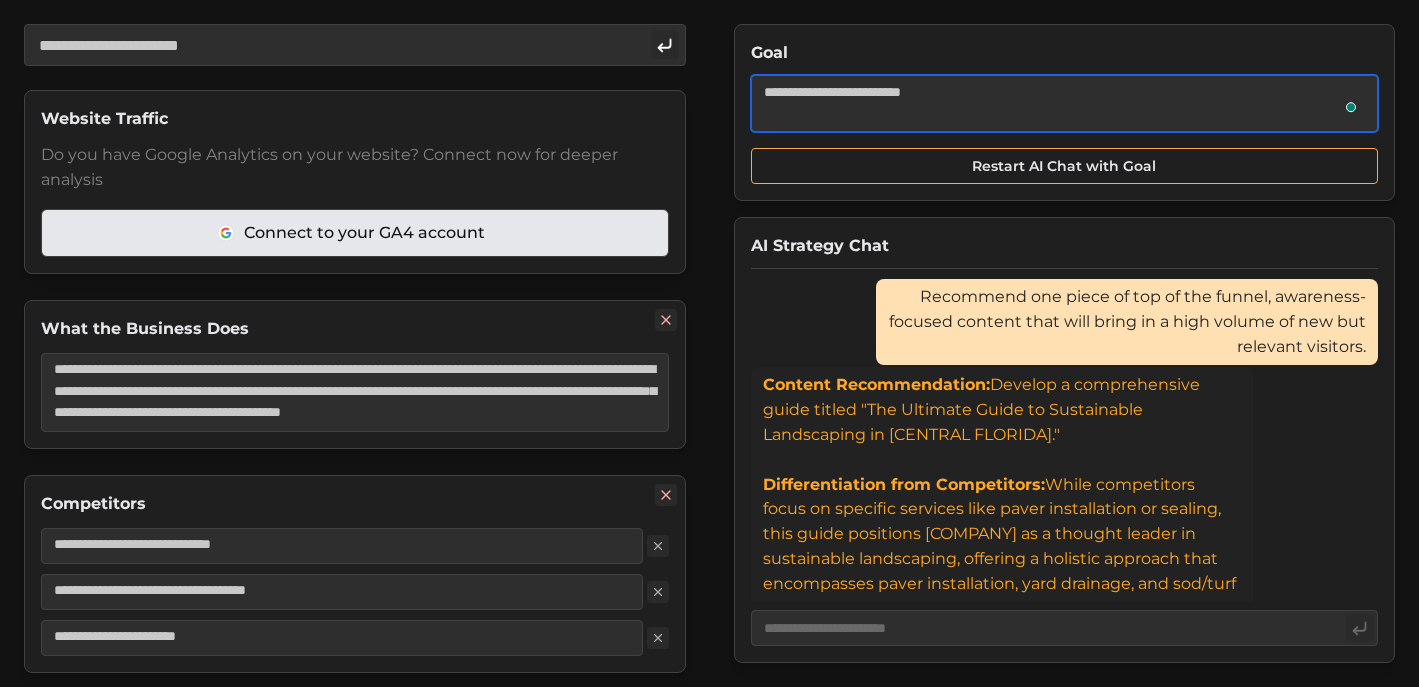type on "*" 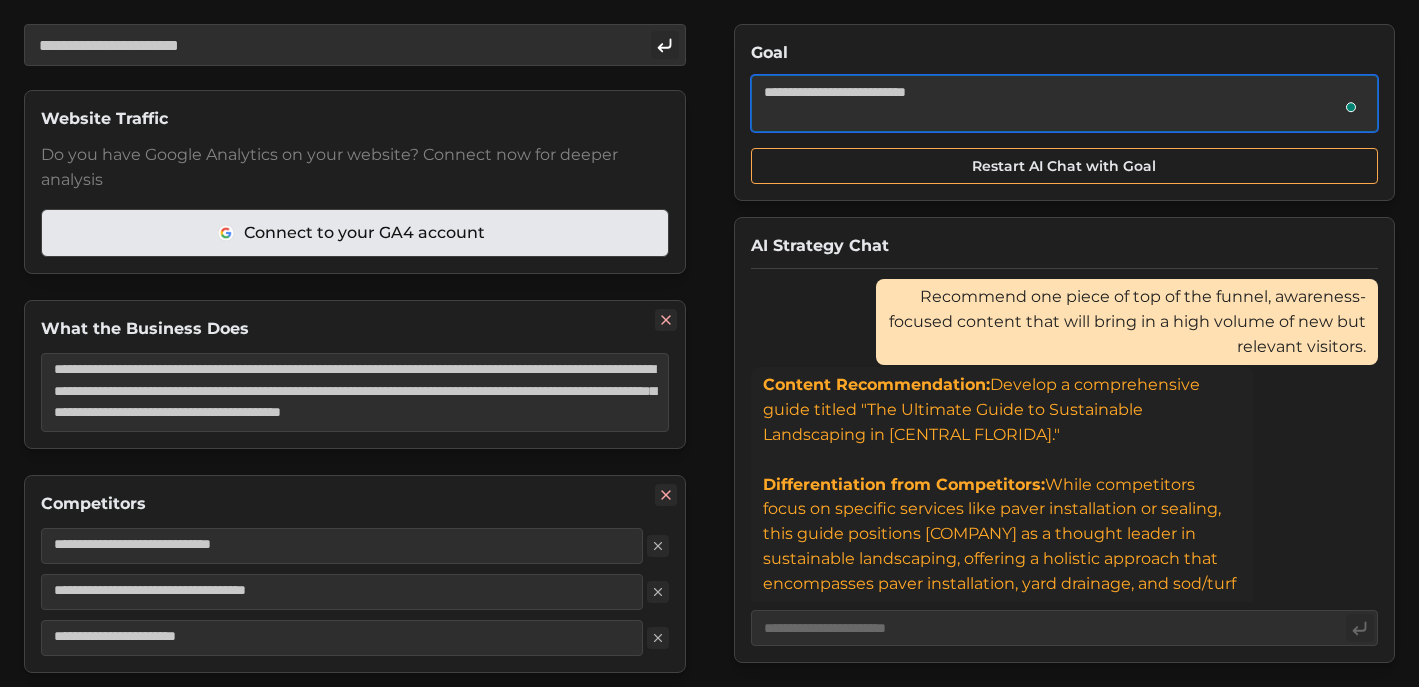 type on "*" 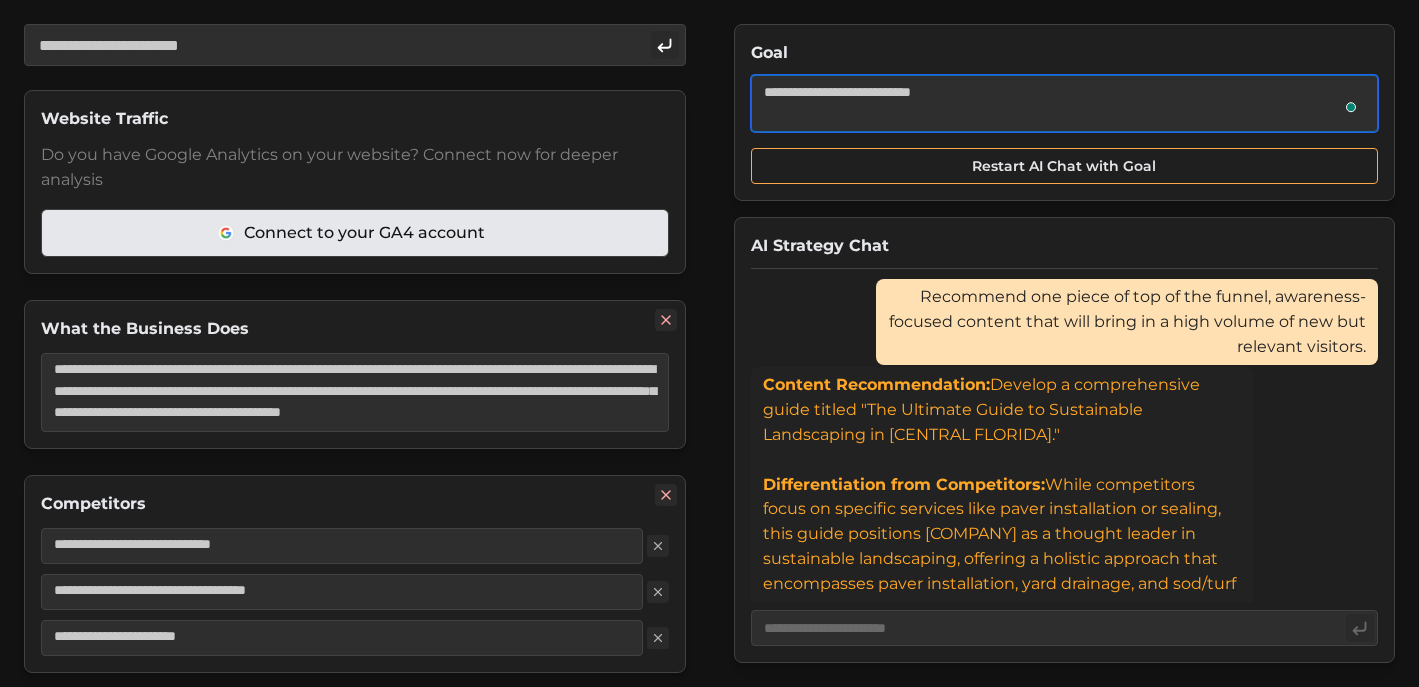 type on "*" 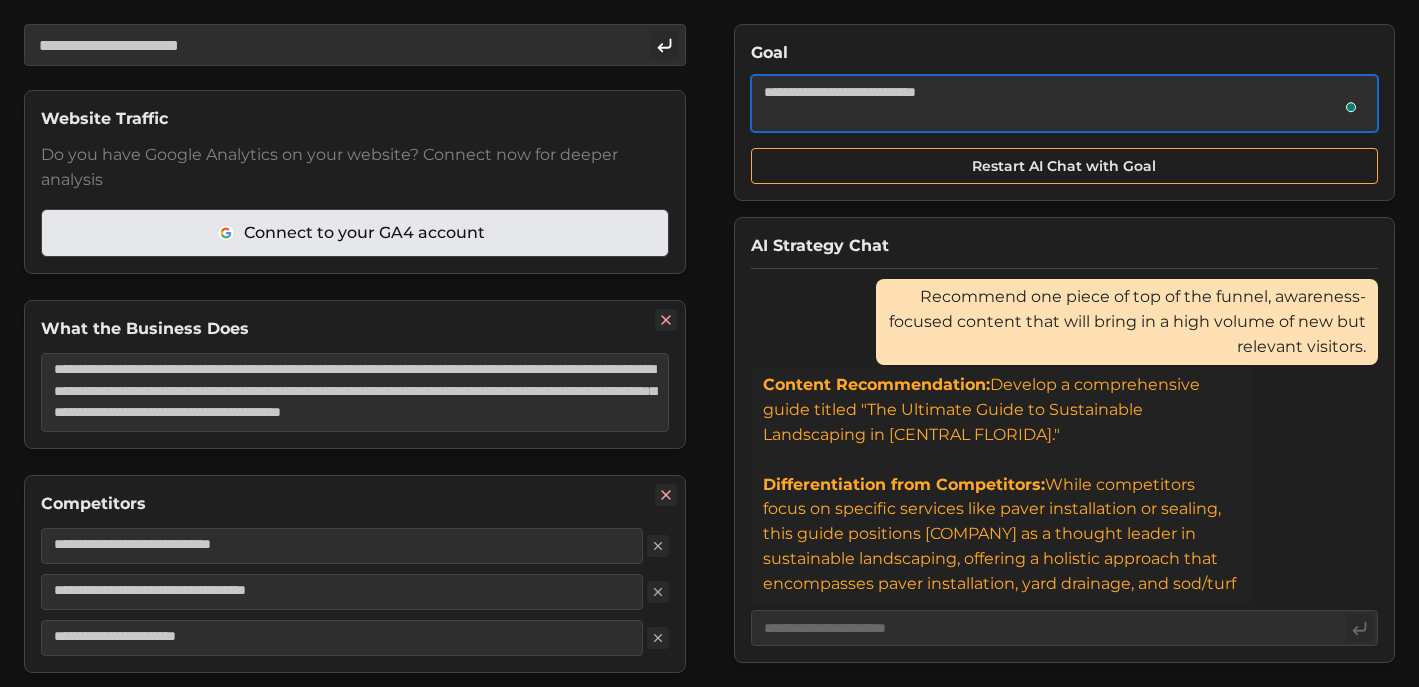 type on "*" 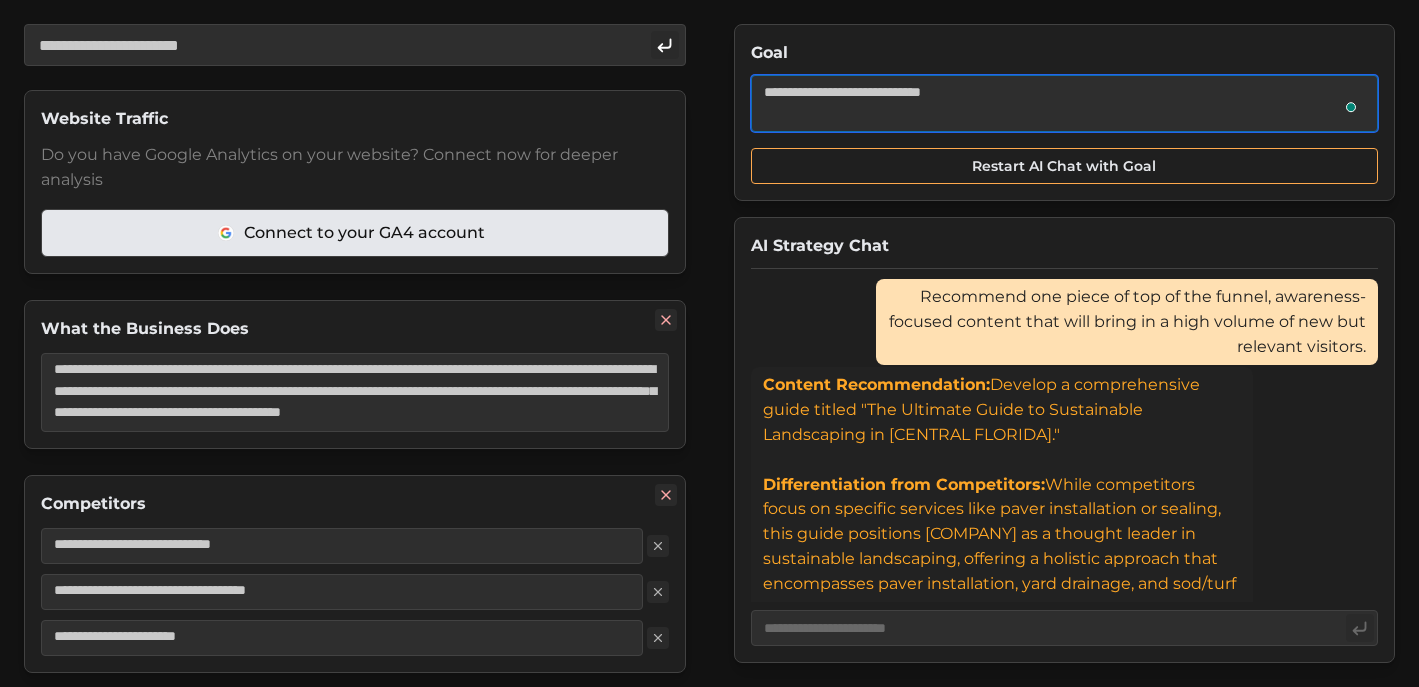 type on "*" 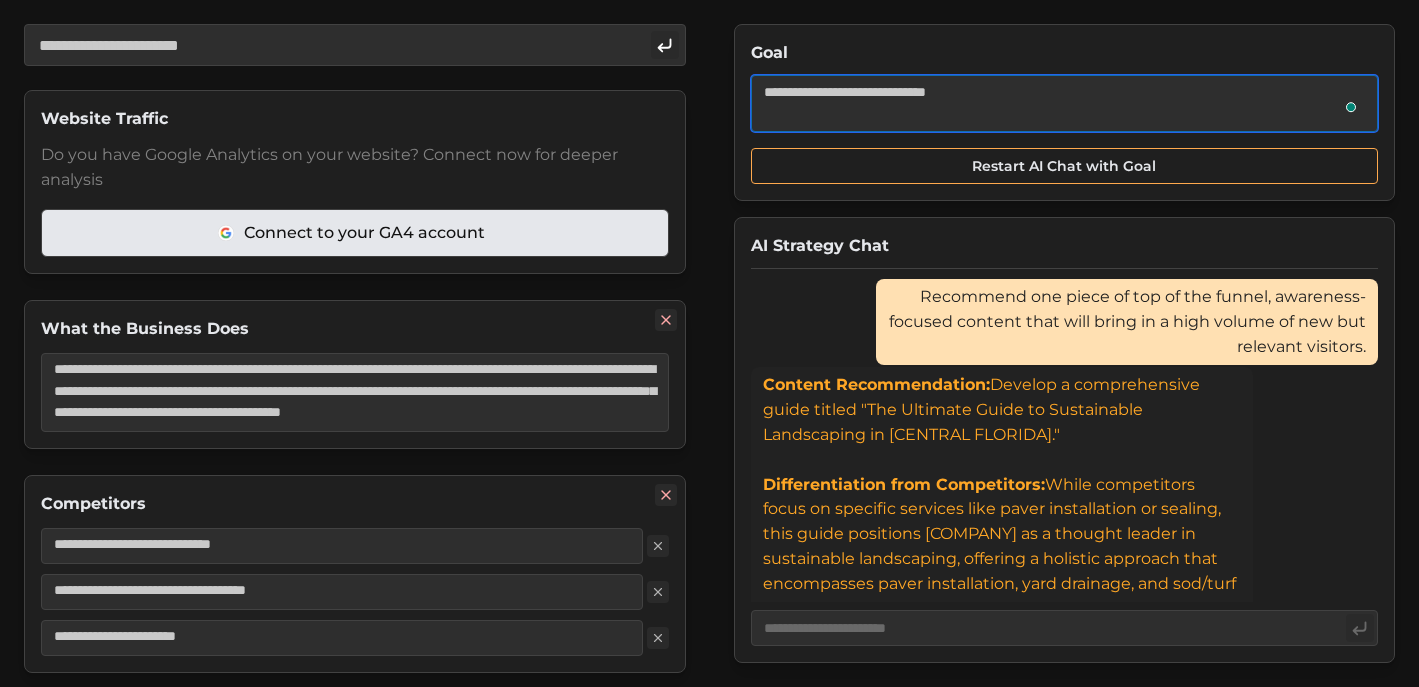 type on "*" 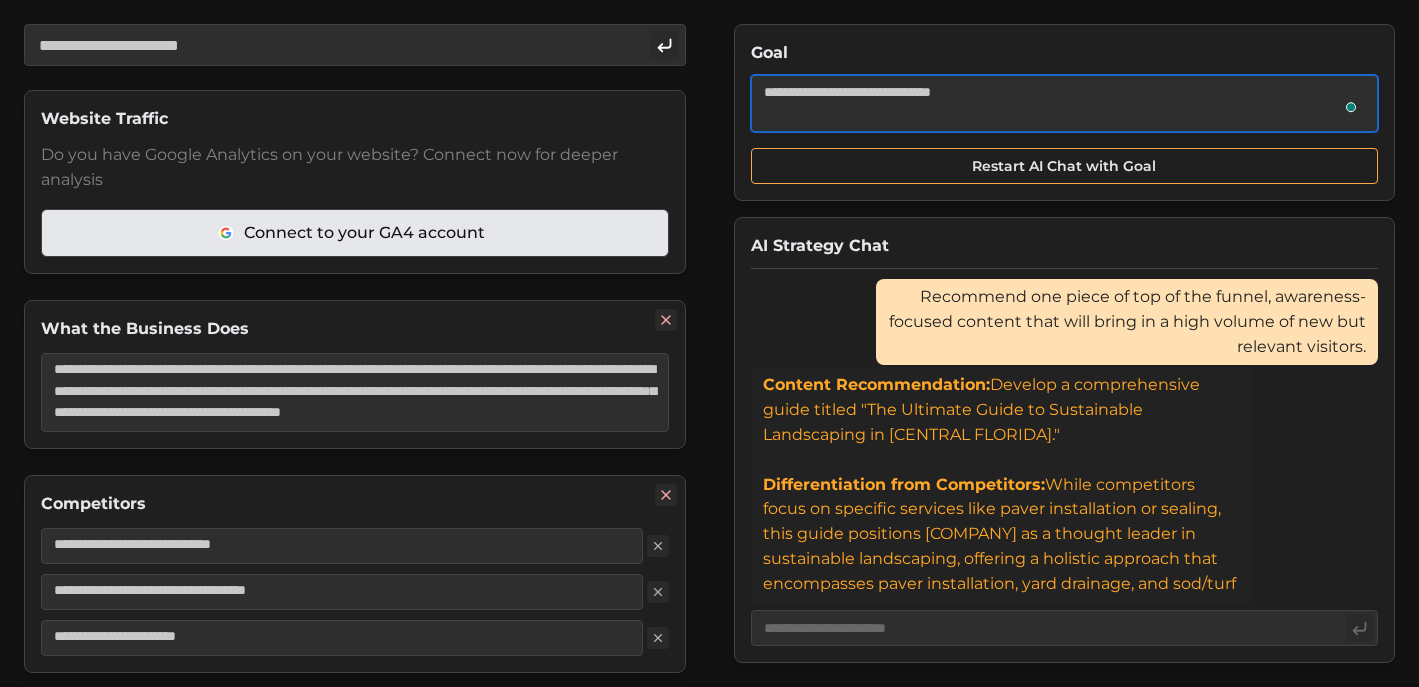 type on "*" 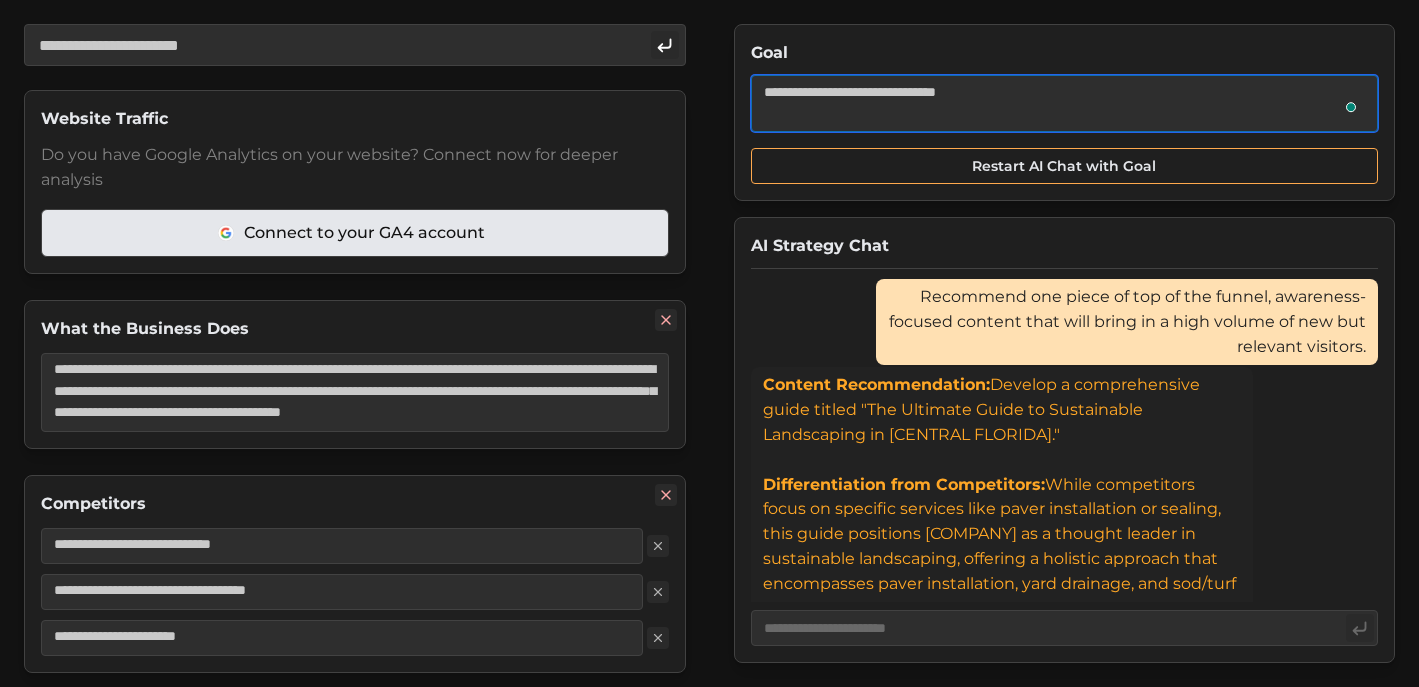 type on "*" 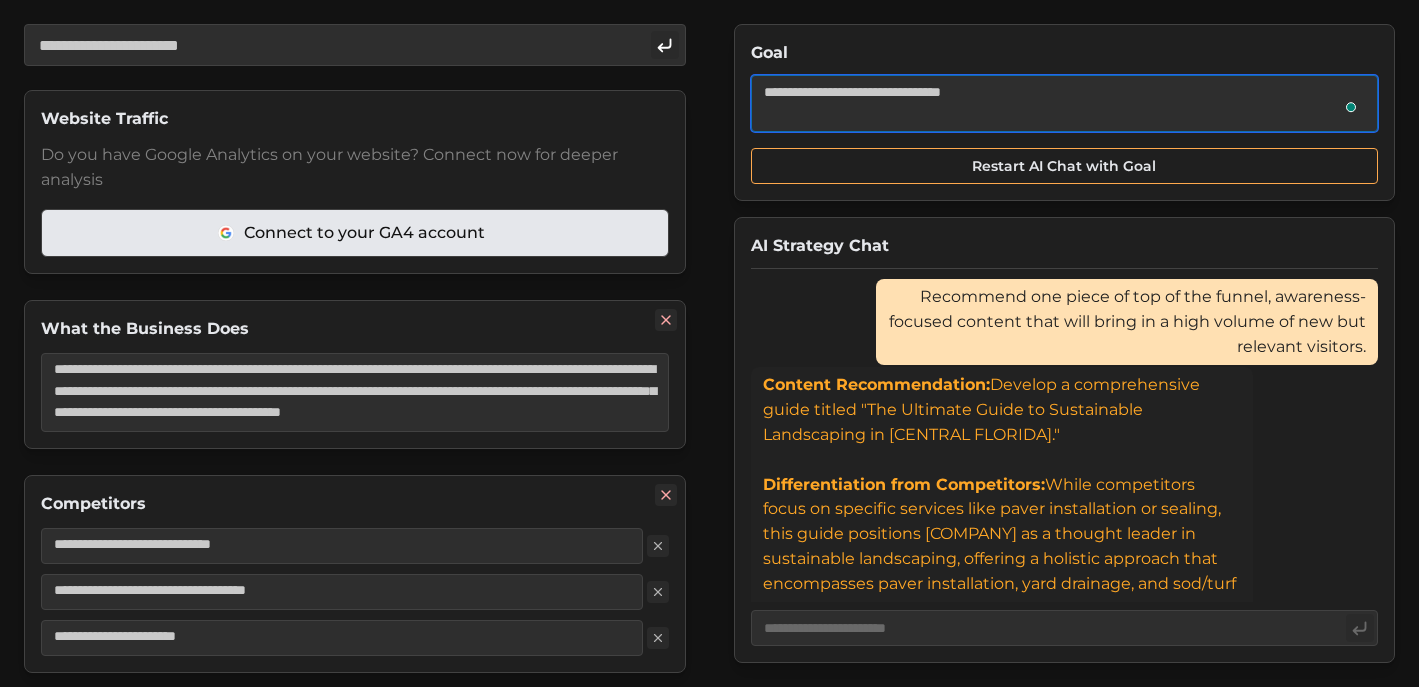 type on "*" 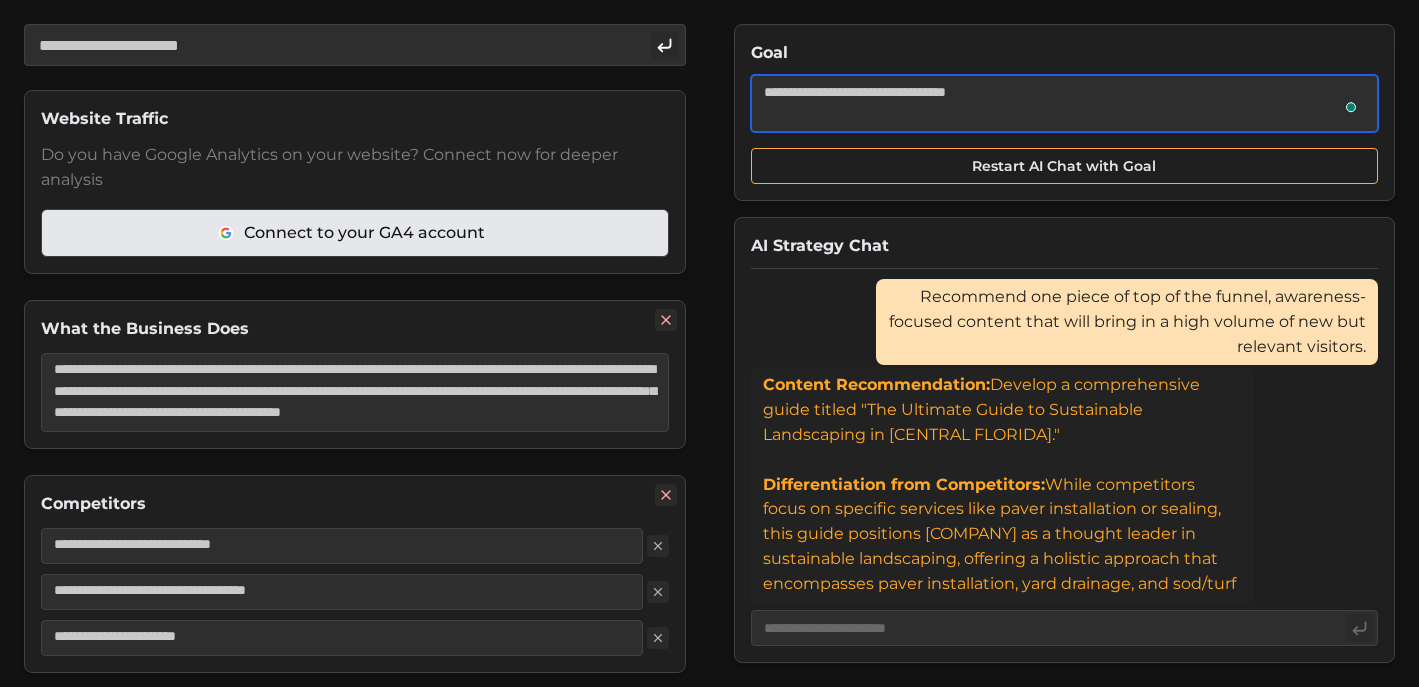 type on "*" 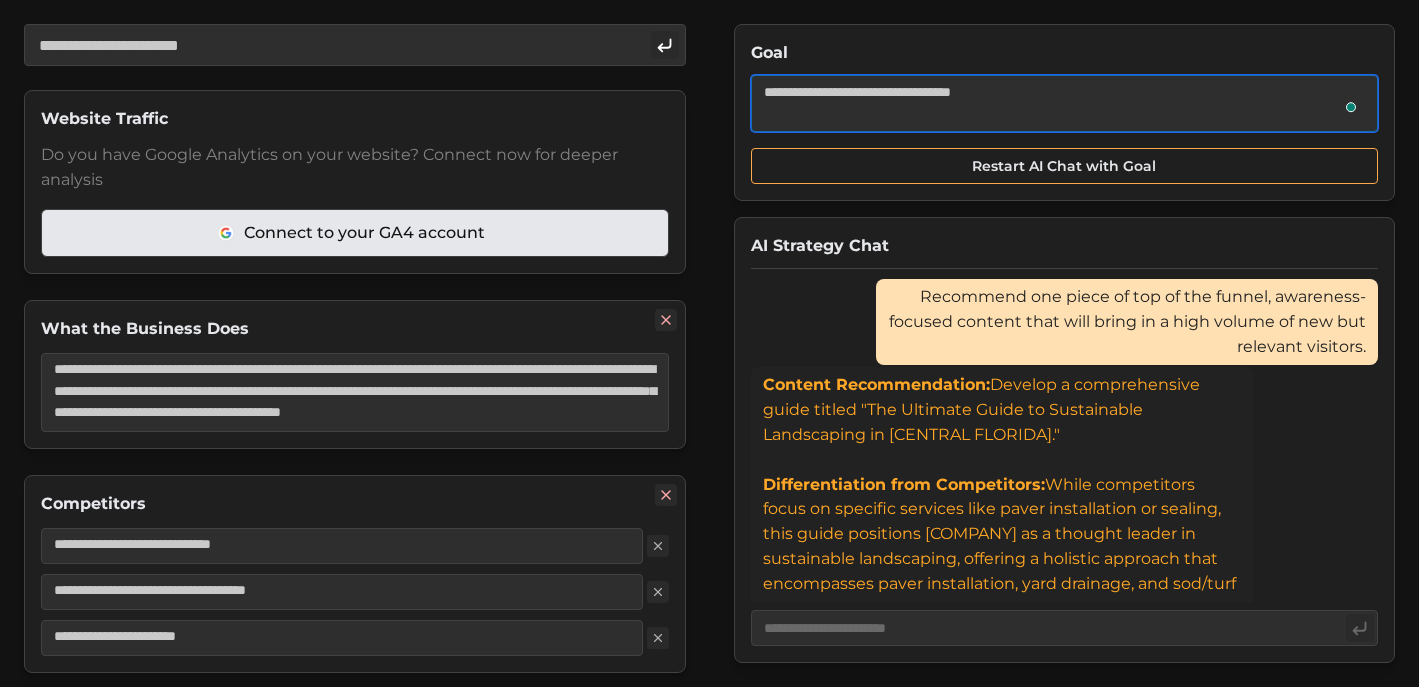 type on "*" 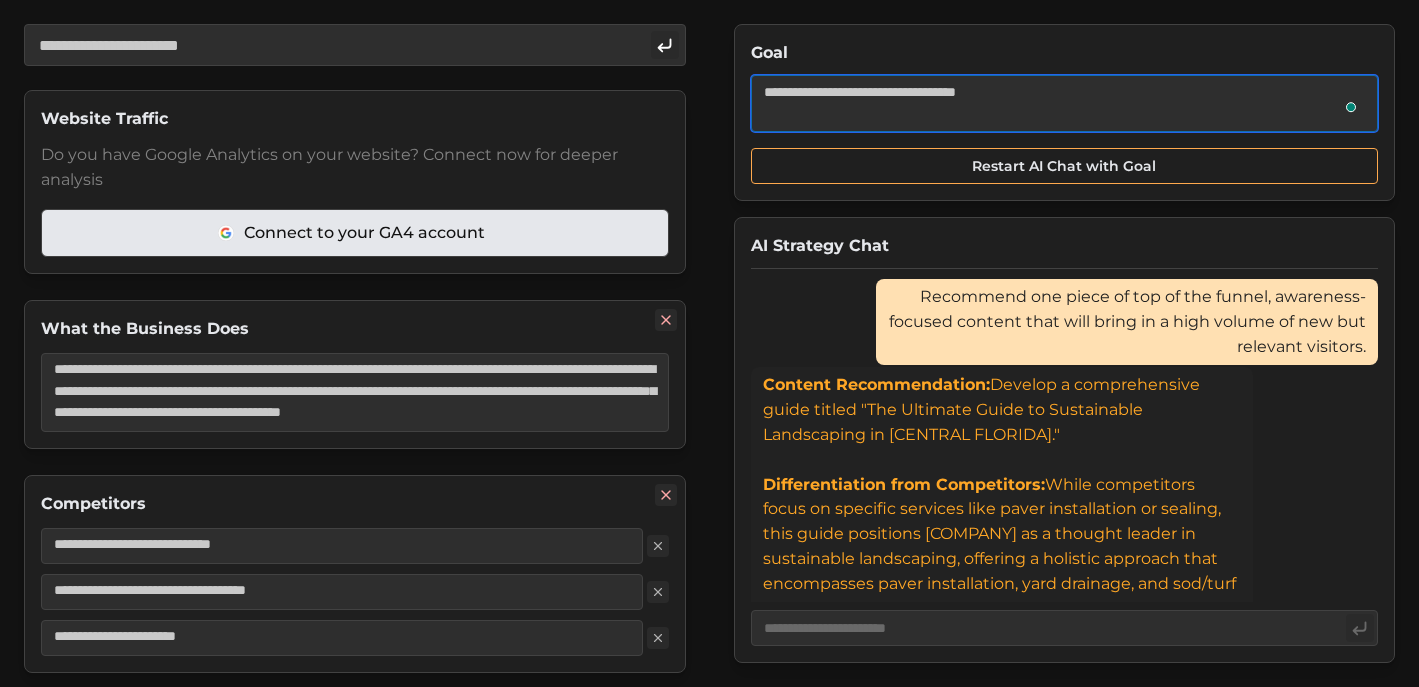 type on "*" 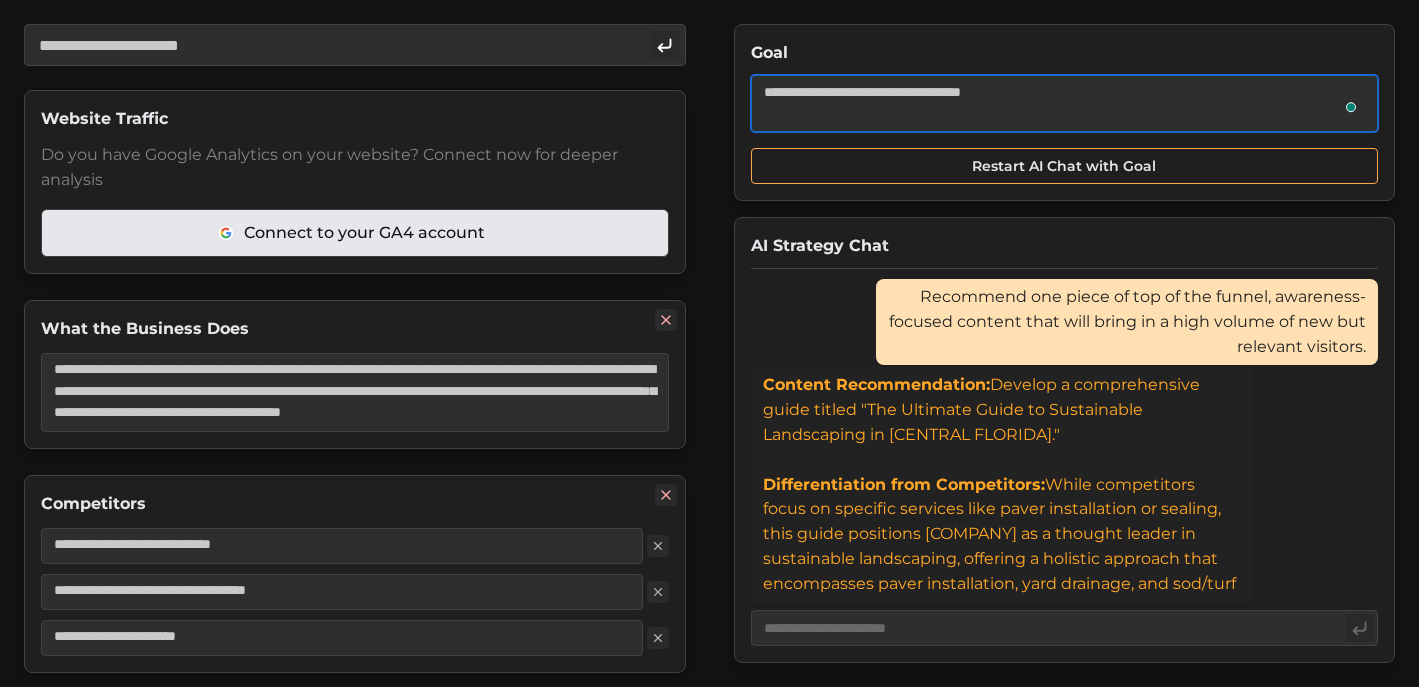 type on "**********" 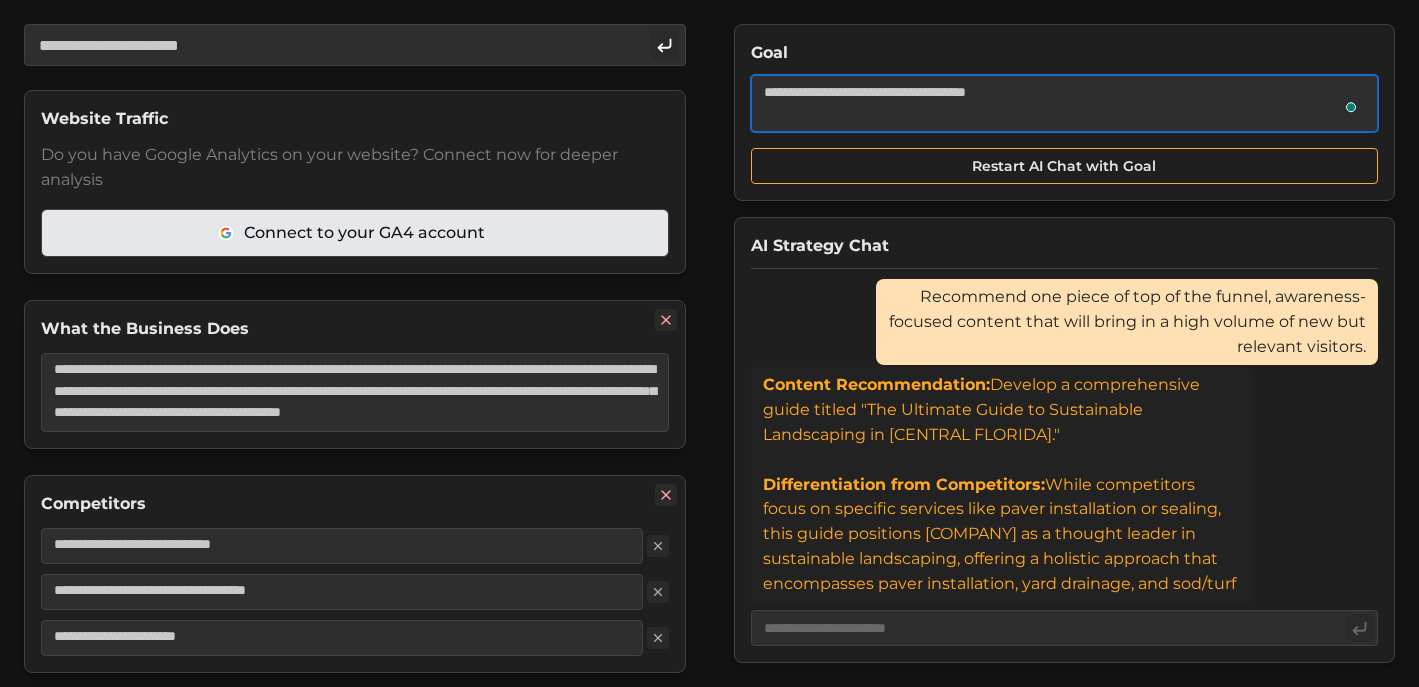 type on "*" 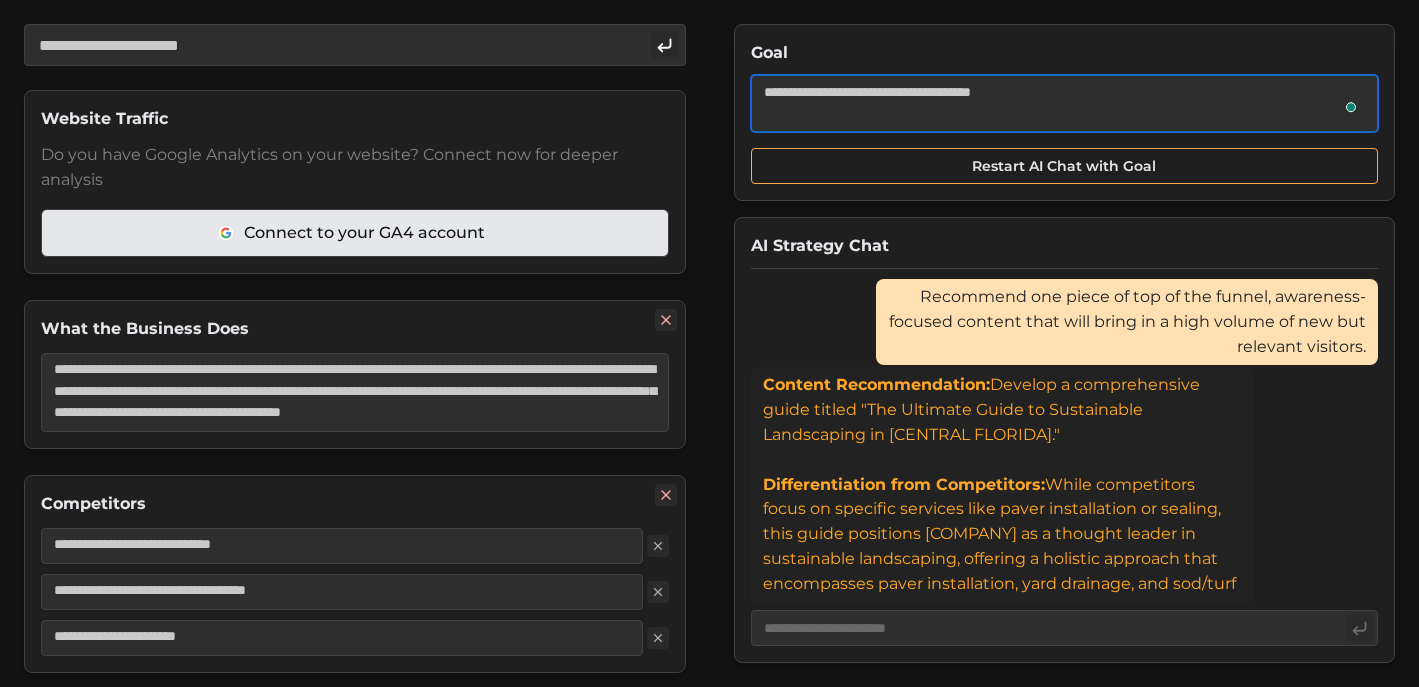type on "*" 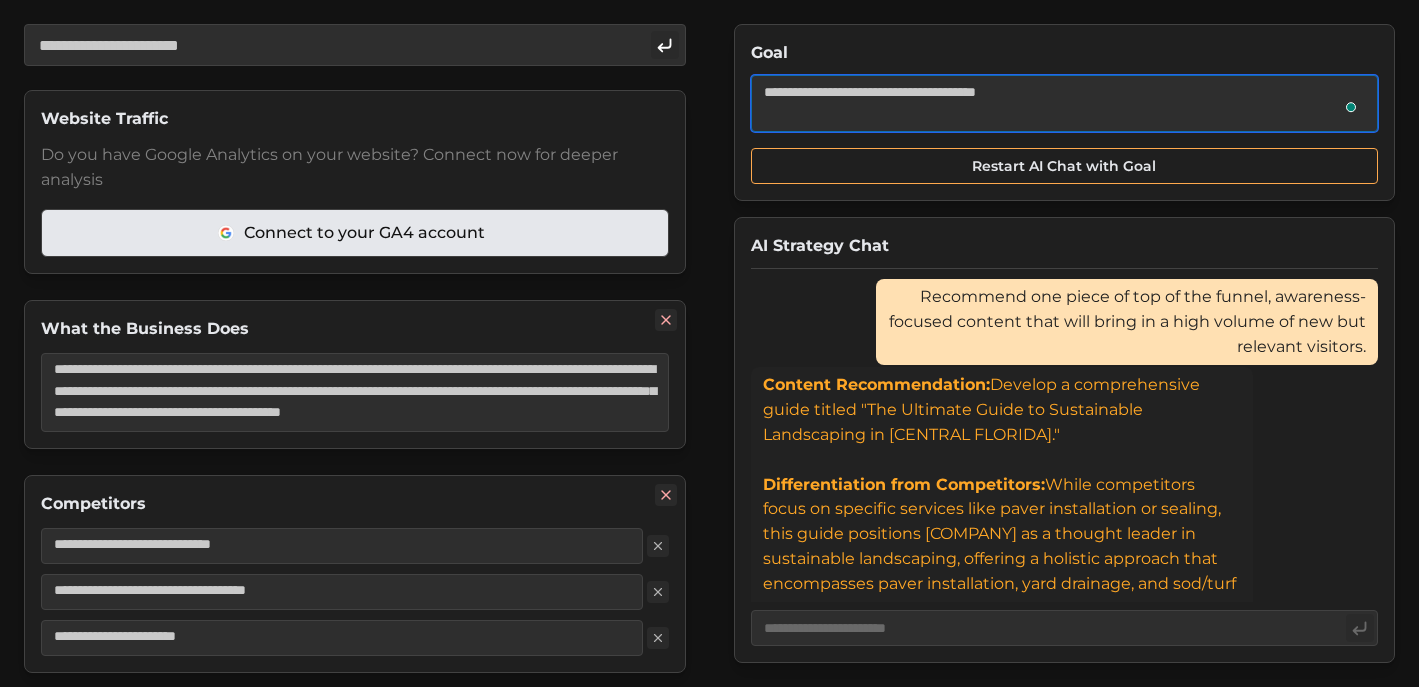 type on "*" 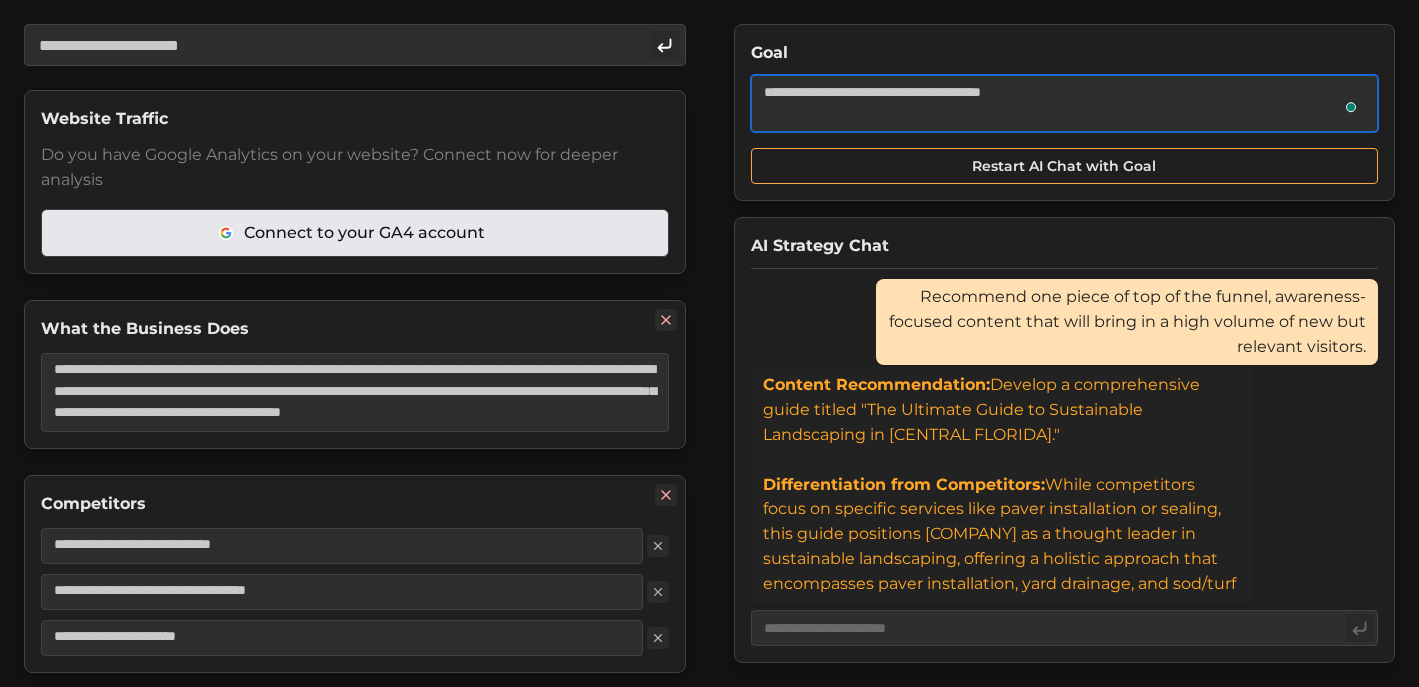 type on "*" 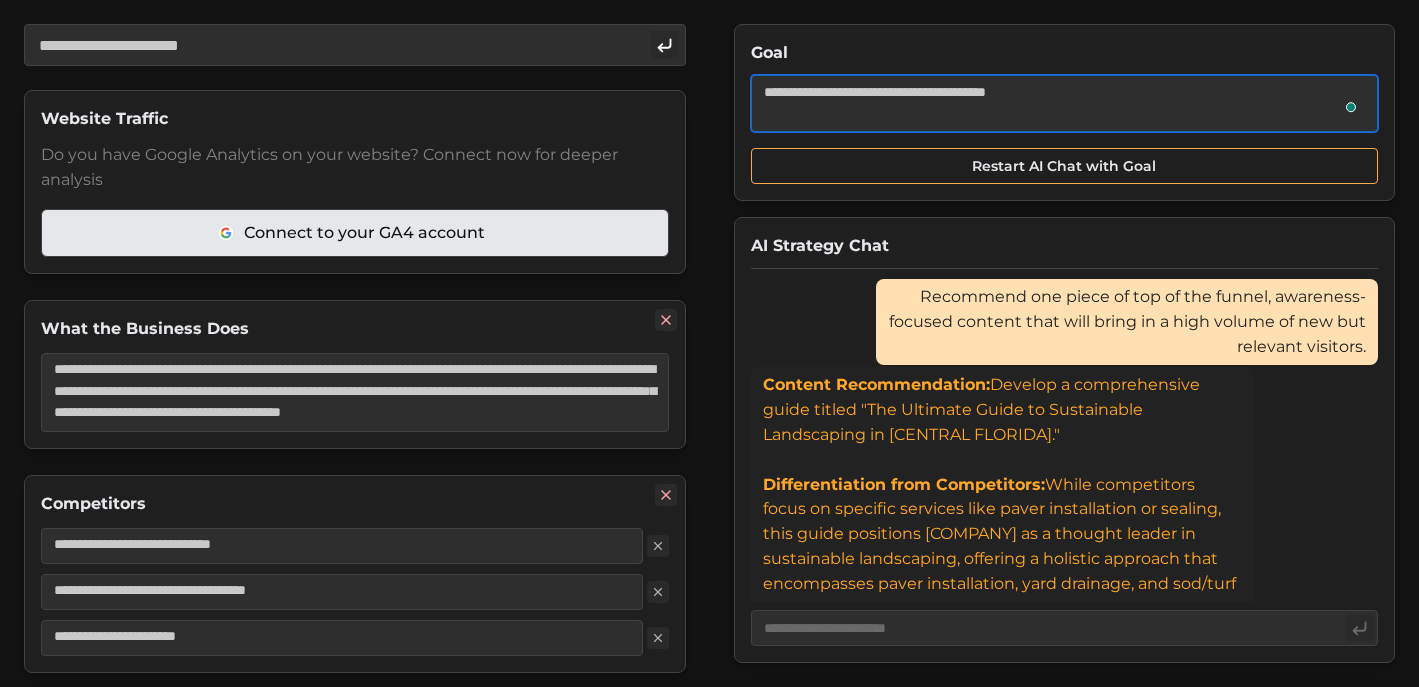 type on "*" 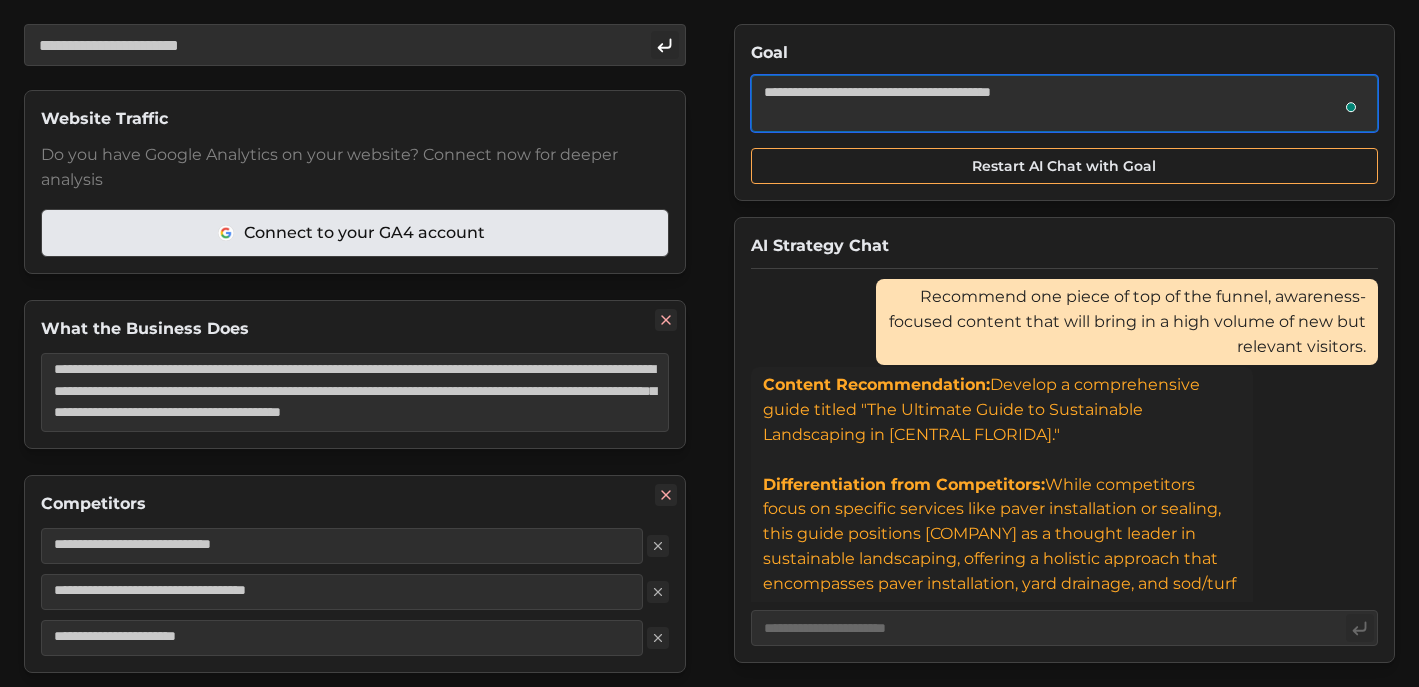 type on "**********" 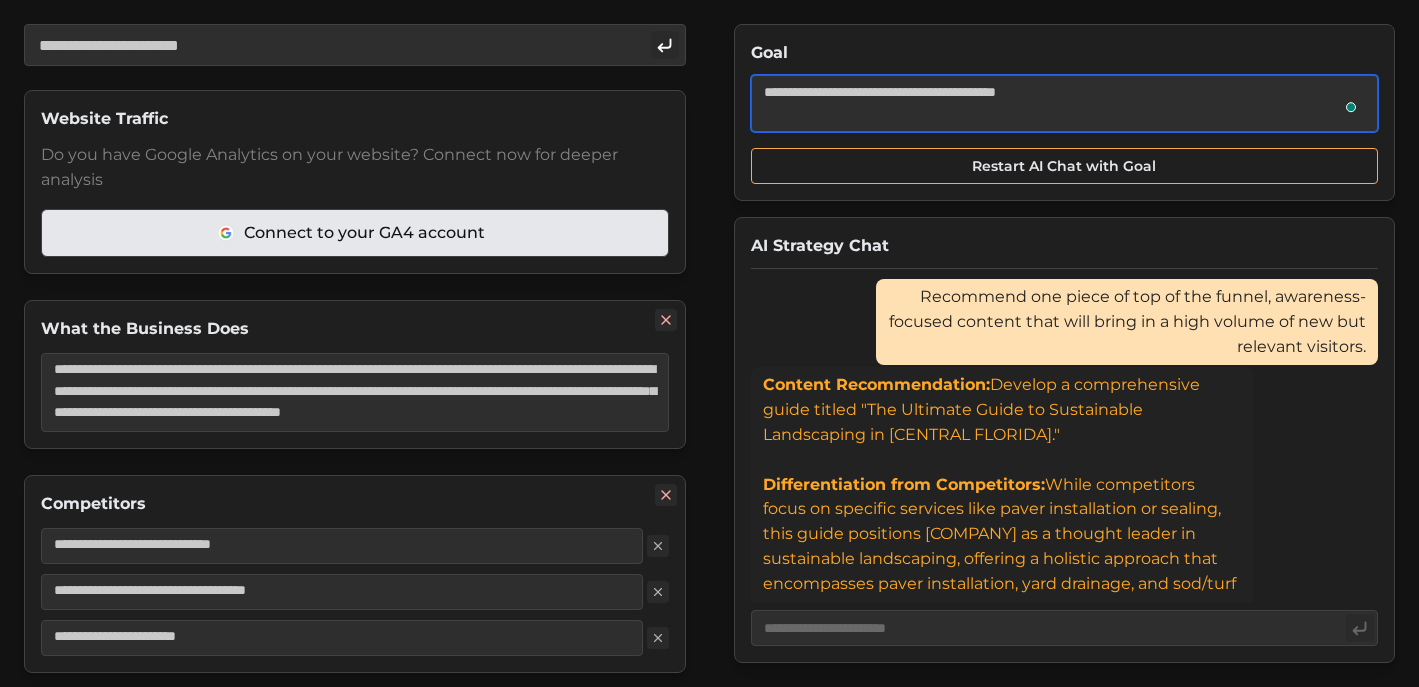 type on "*" 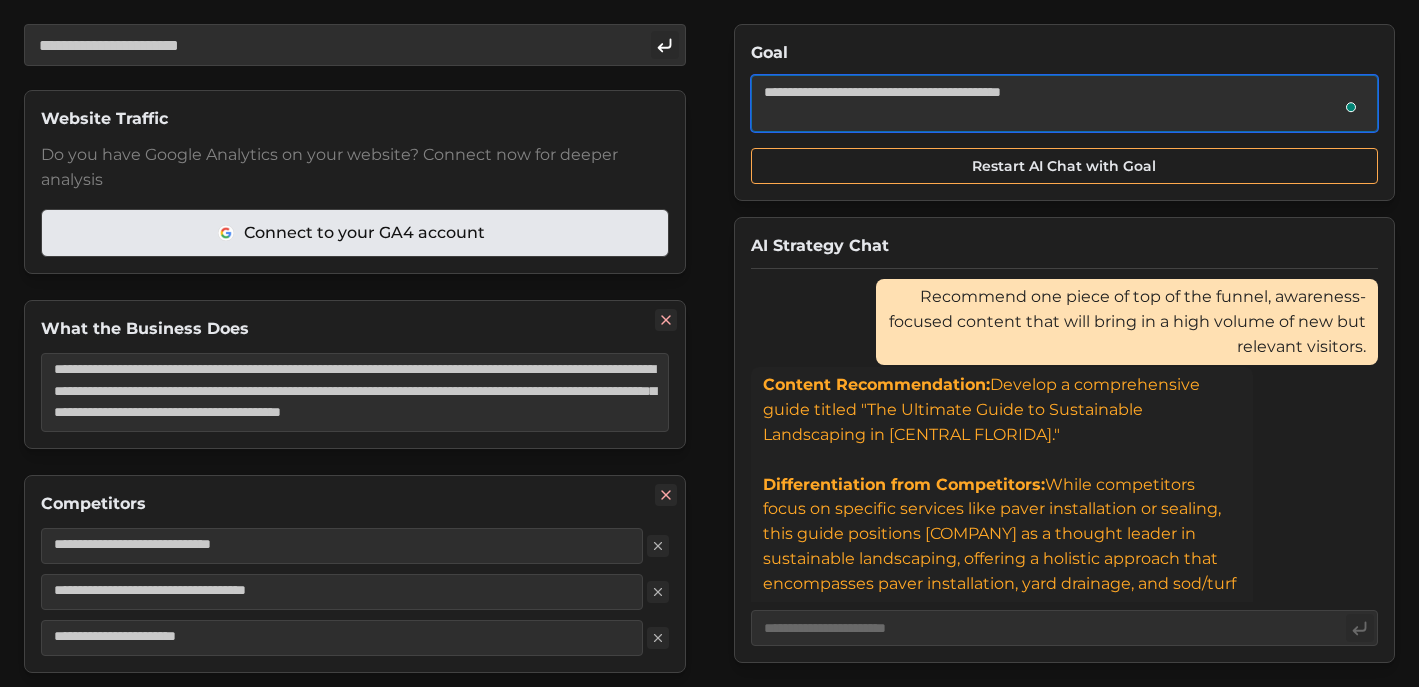 type on "*" 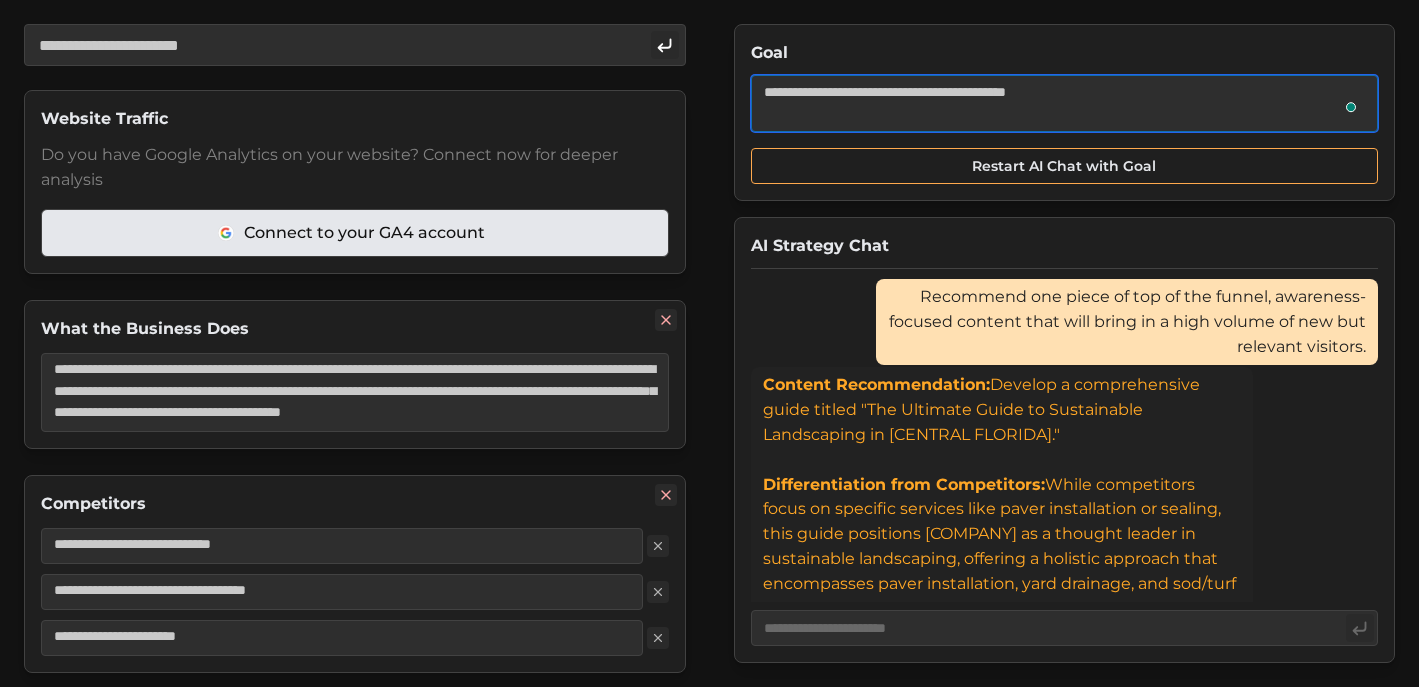 type on "*" 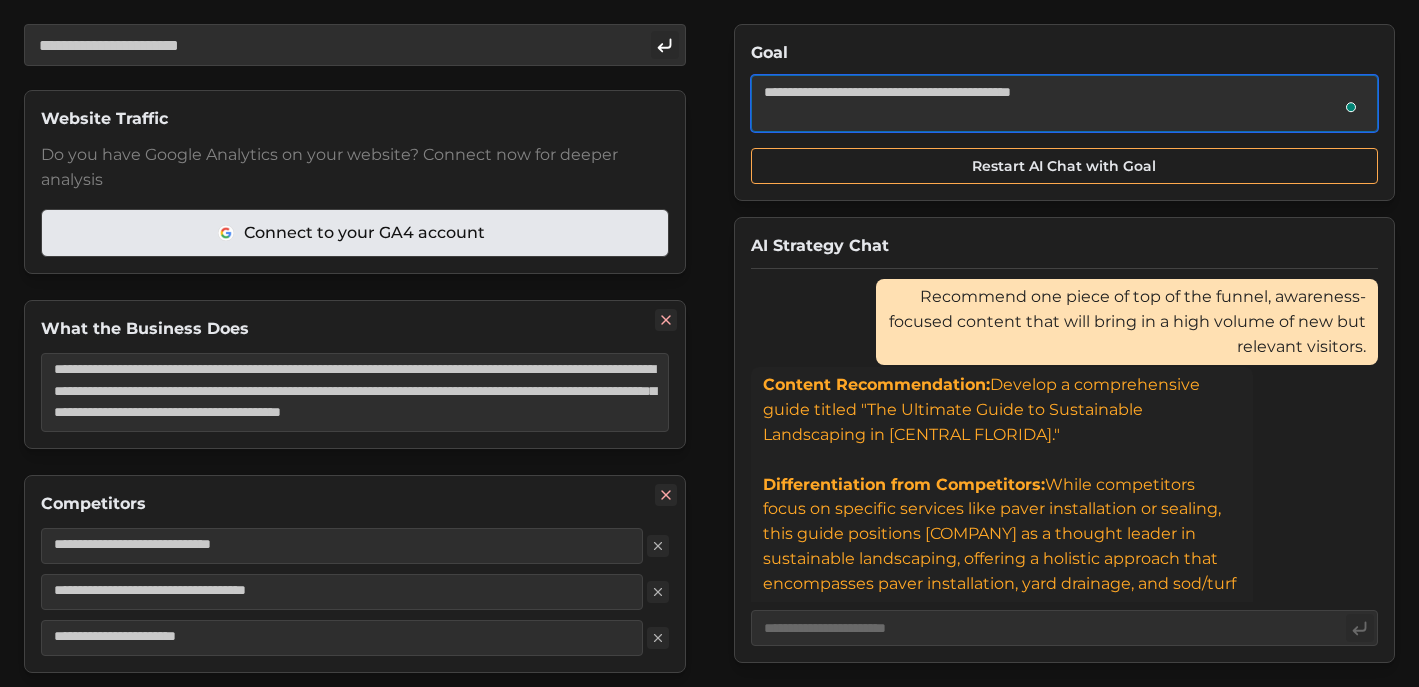 type on "*" 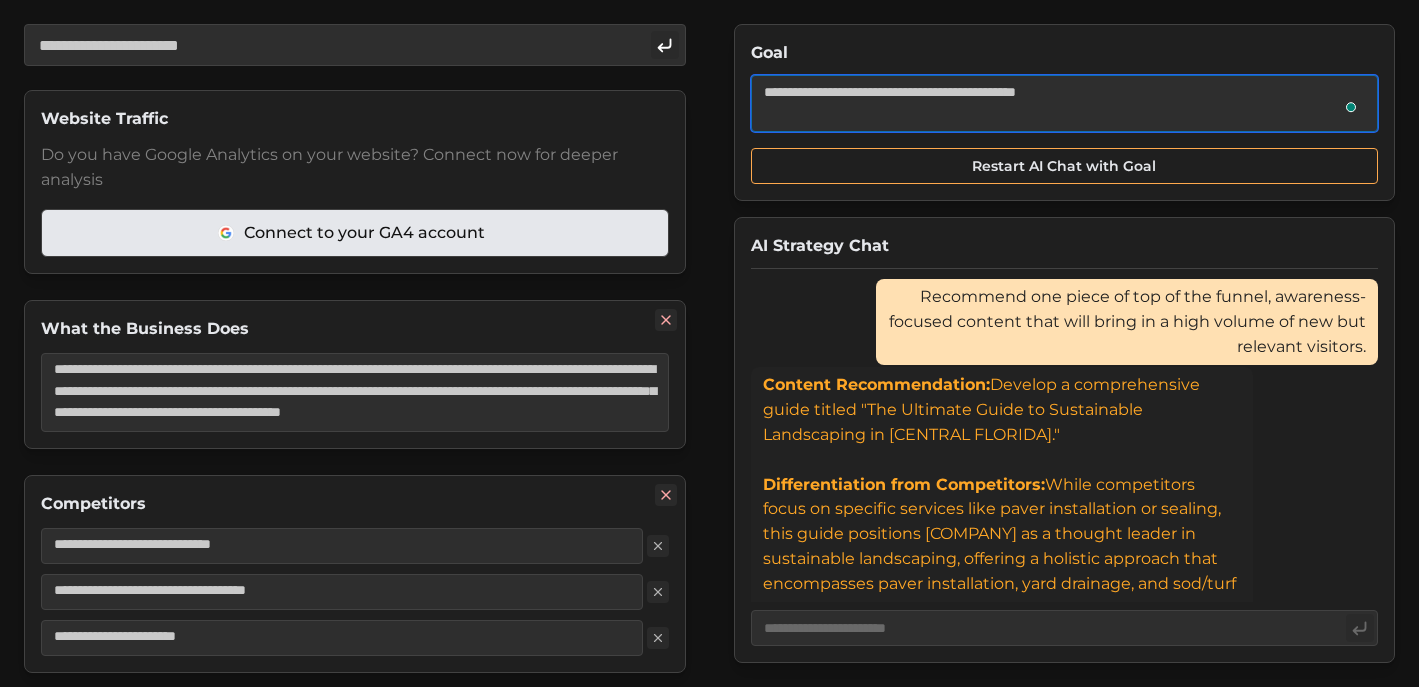 type on "*" 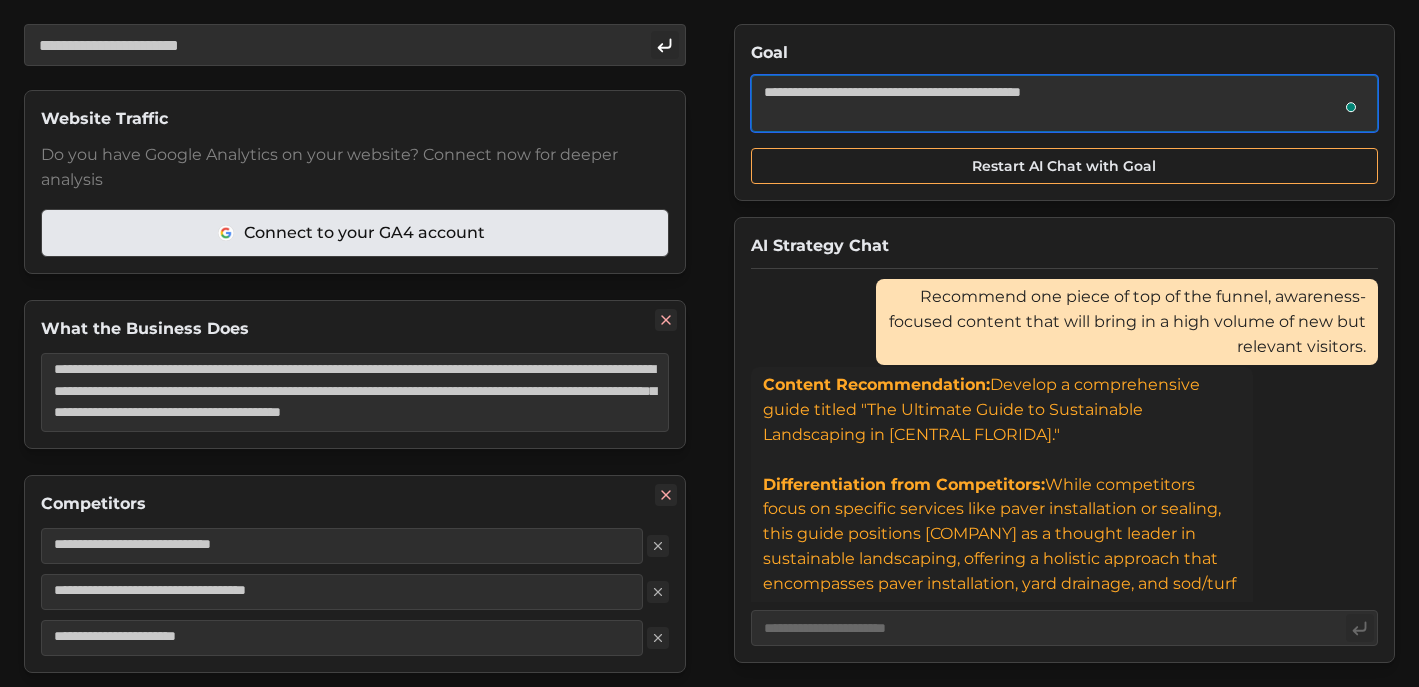 type on "*" 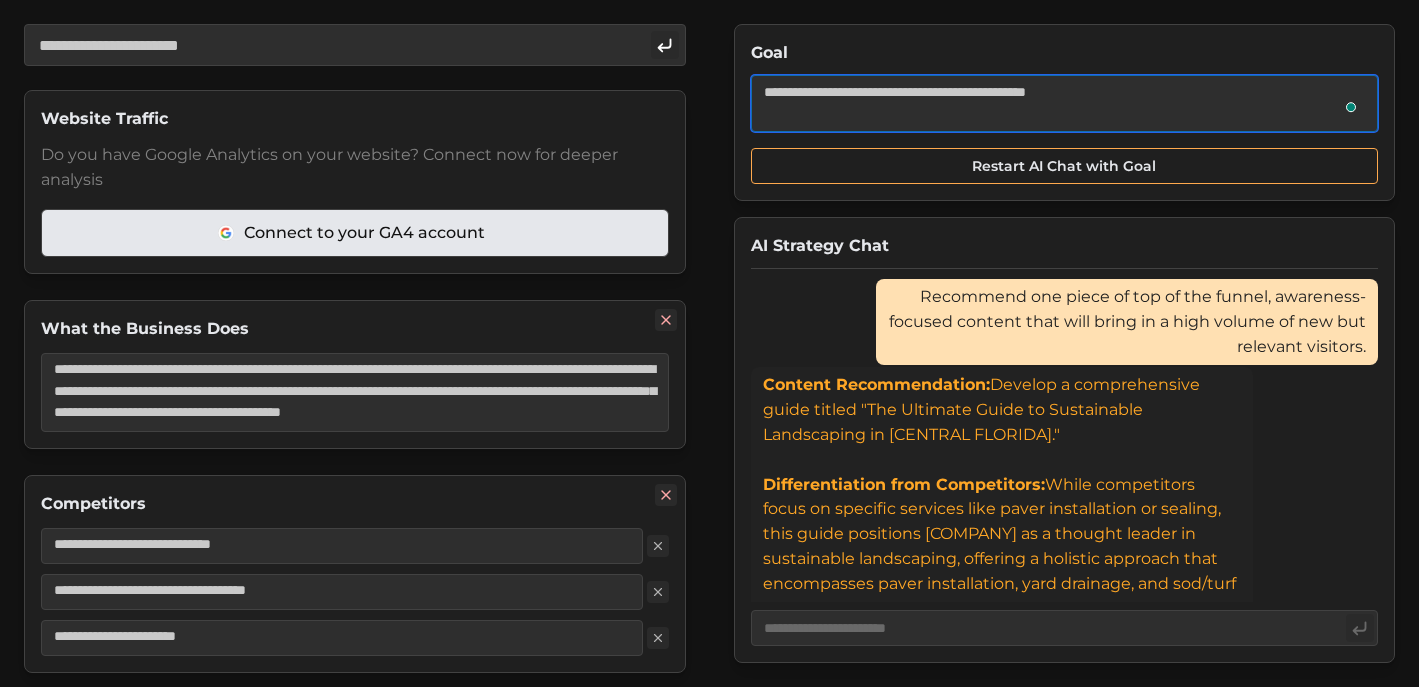 type on "*" 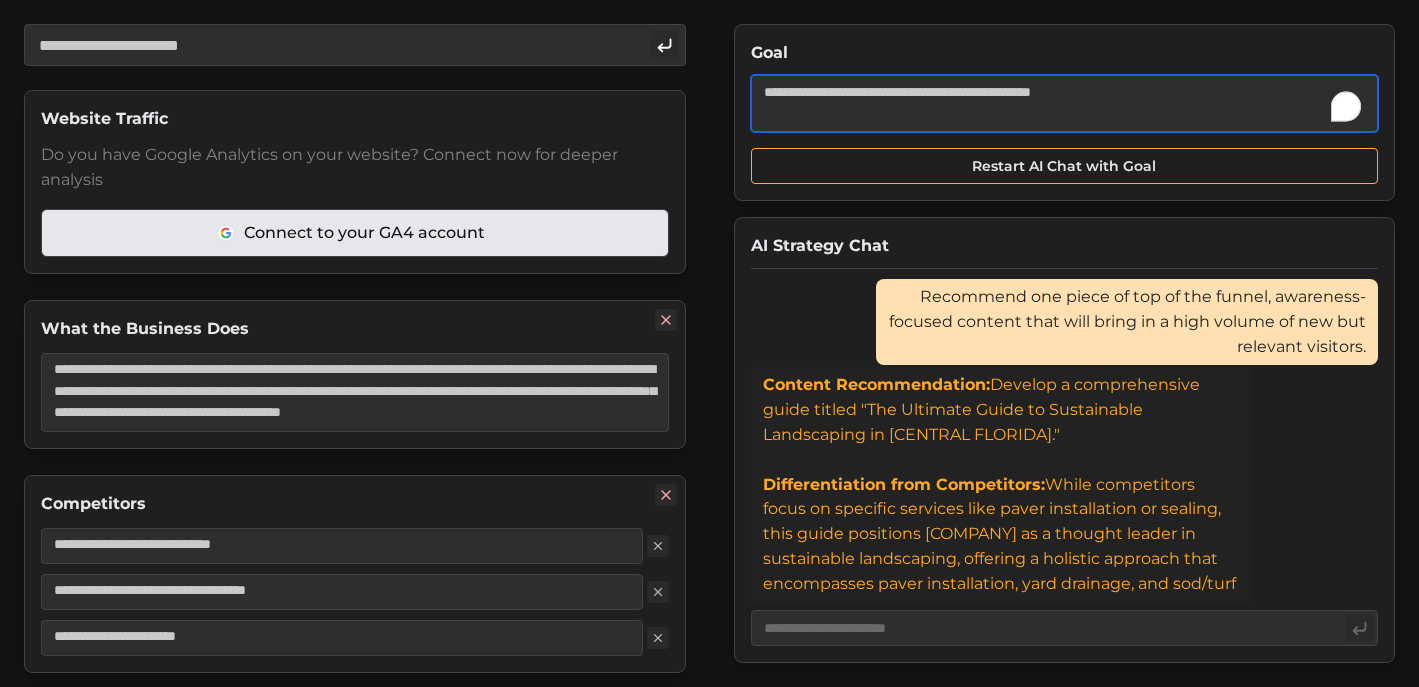 type on "*" 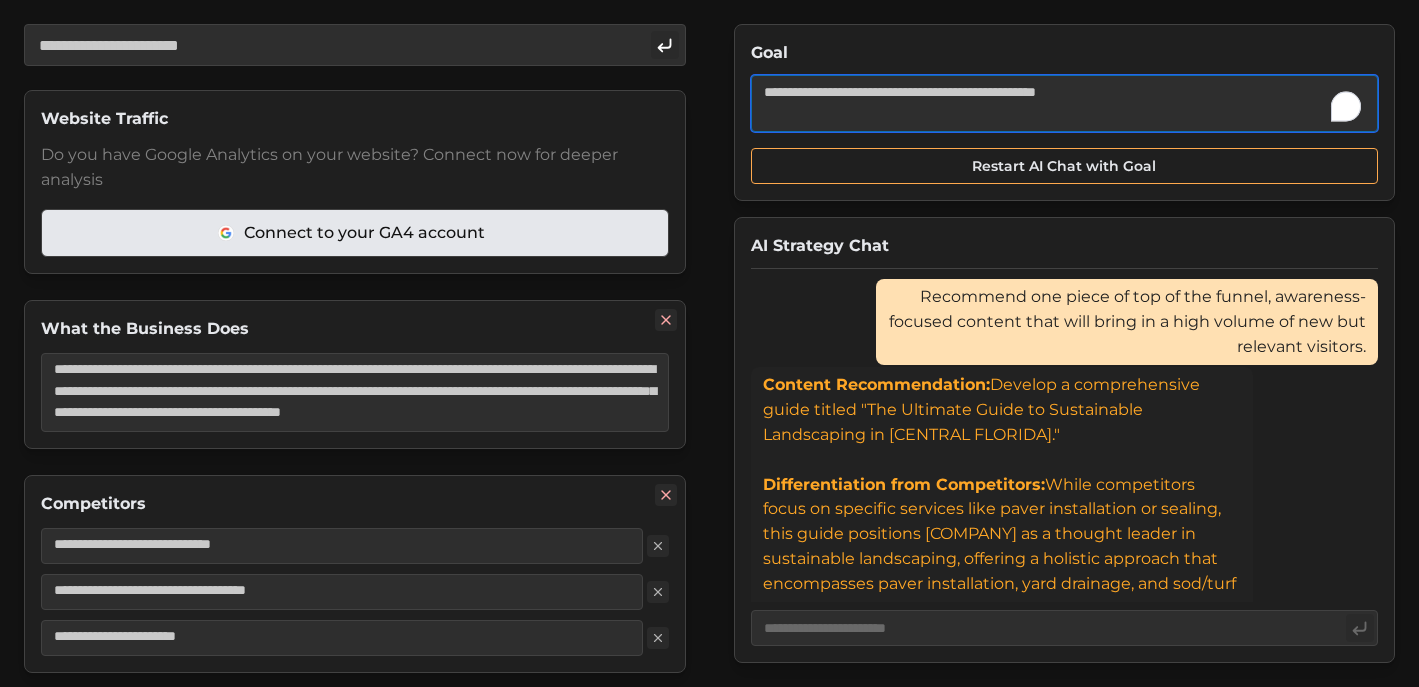 type on "*" 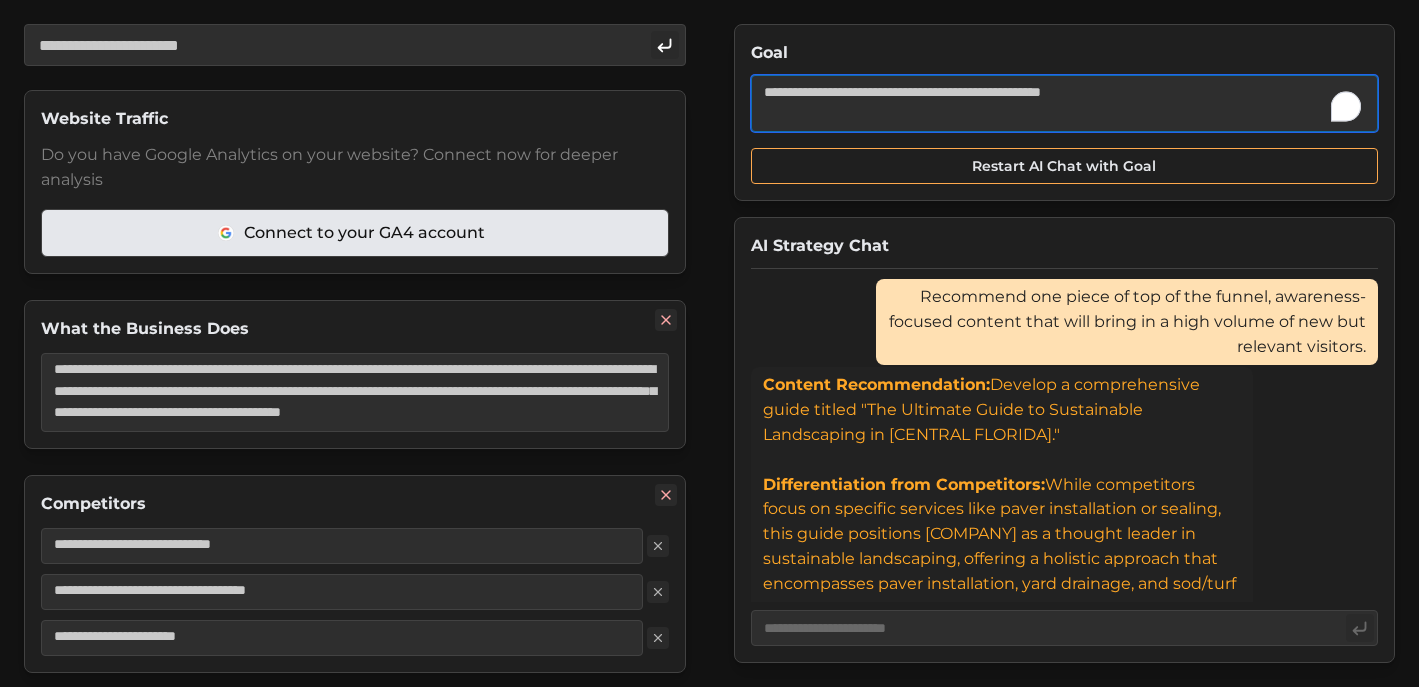 type on "*" 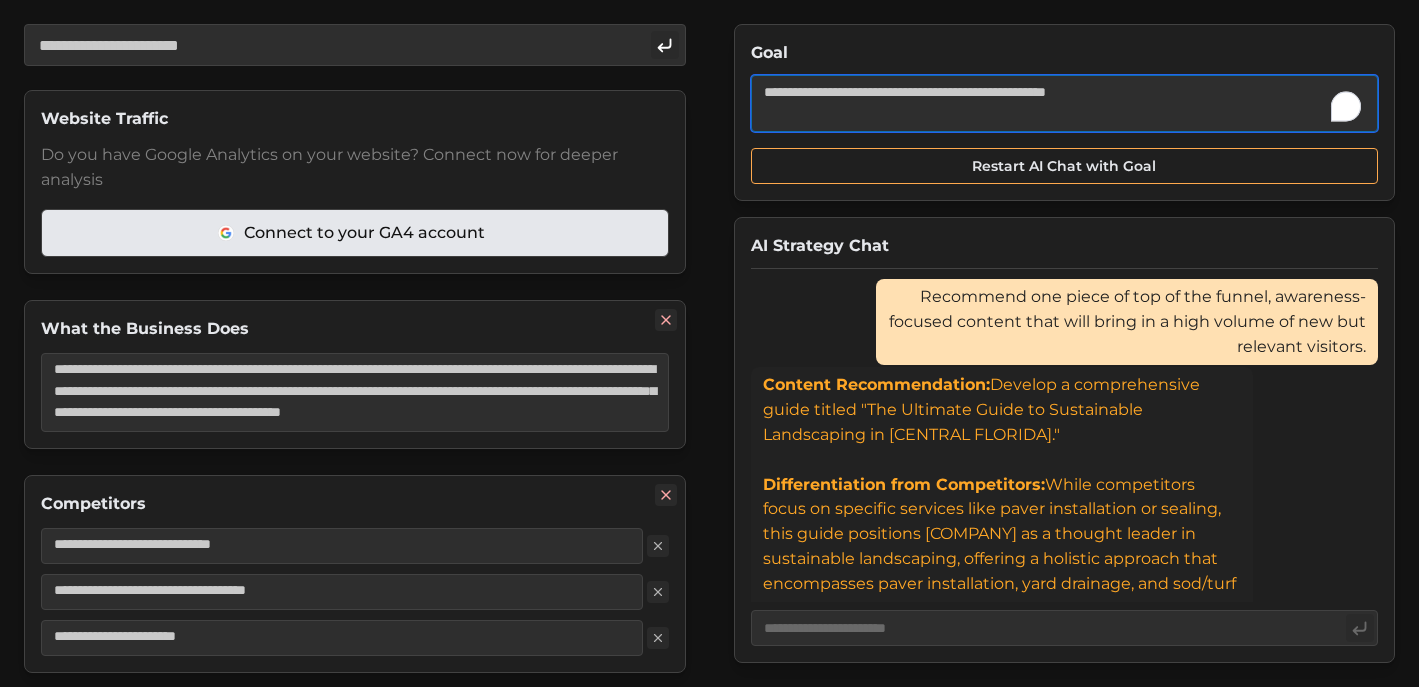 type on "*" 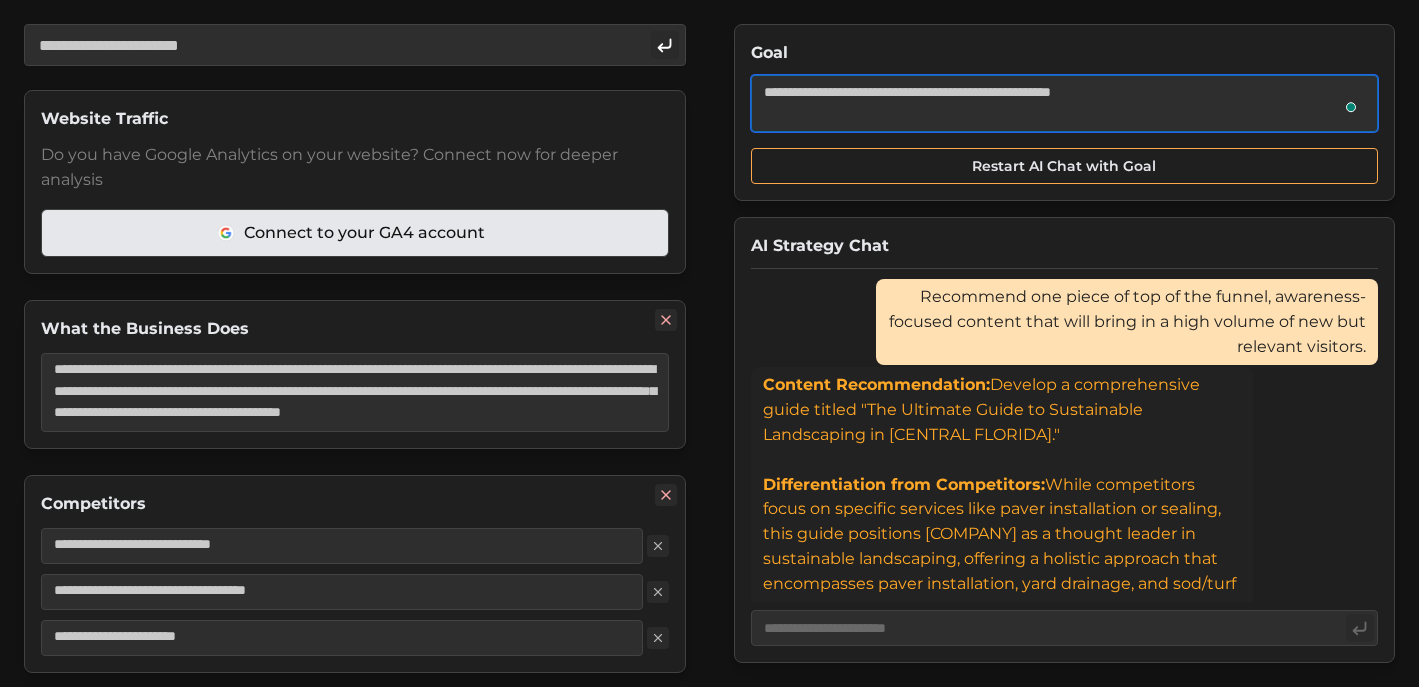 type on "*" 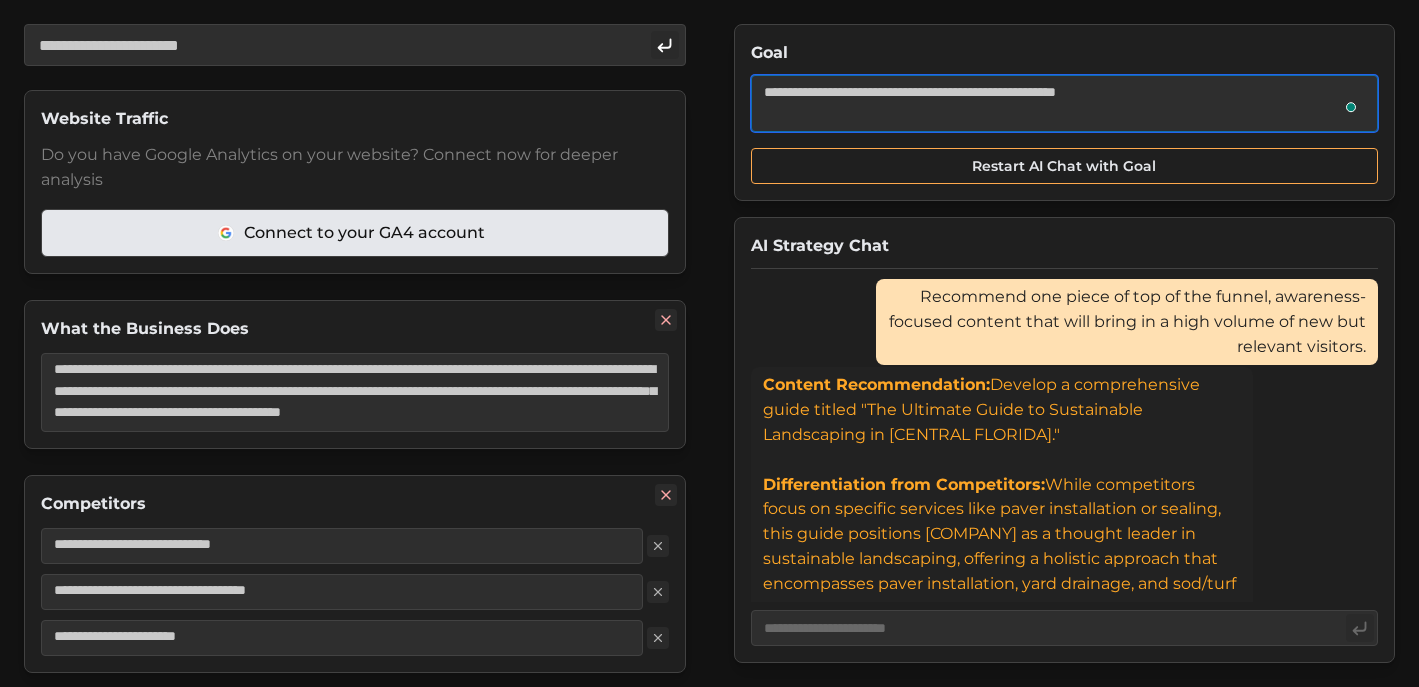 type on "*" 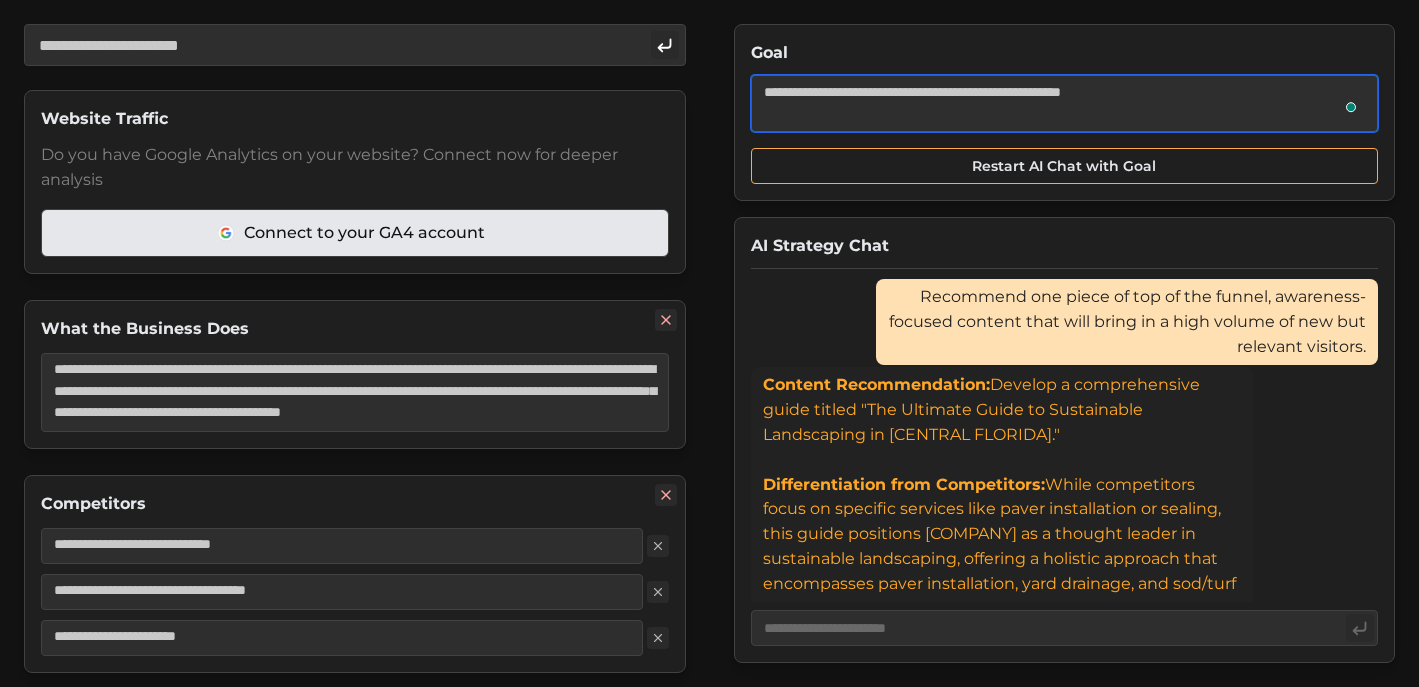 type on "*" 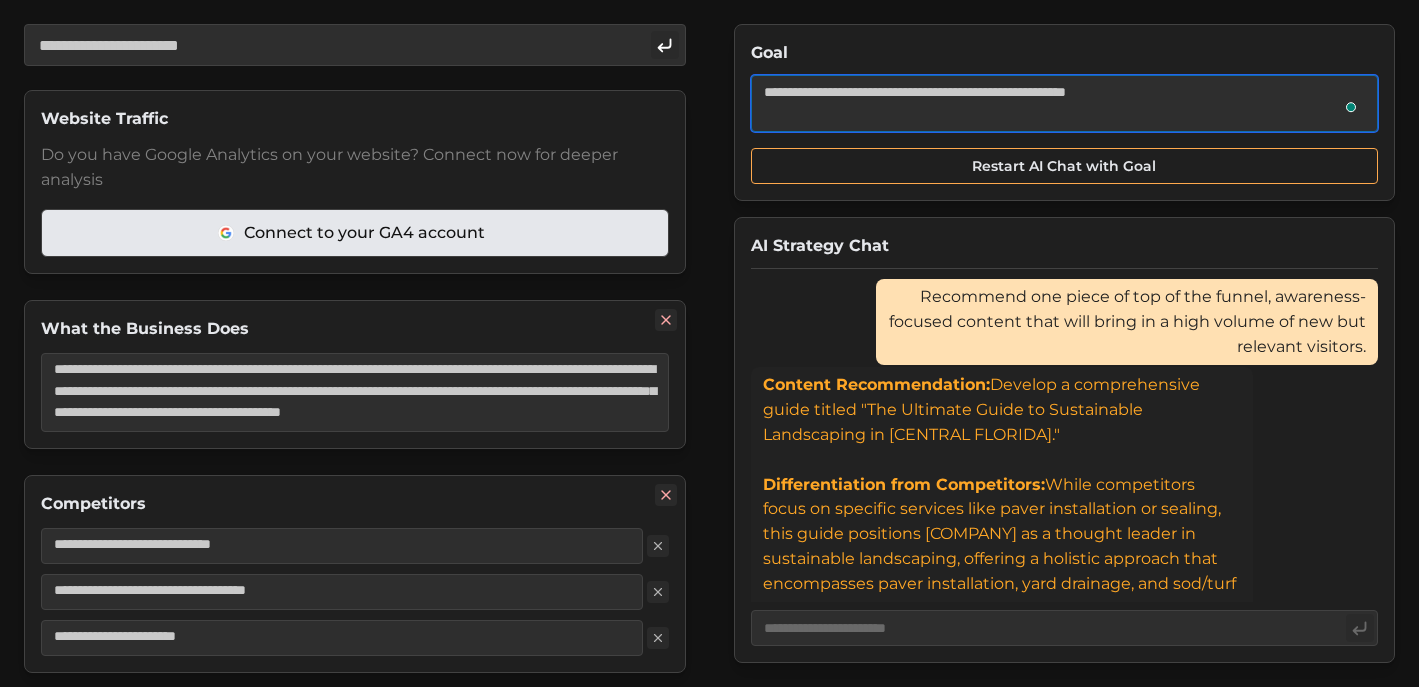 type on "*" 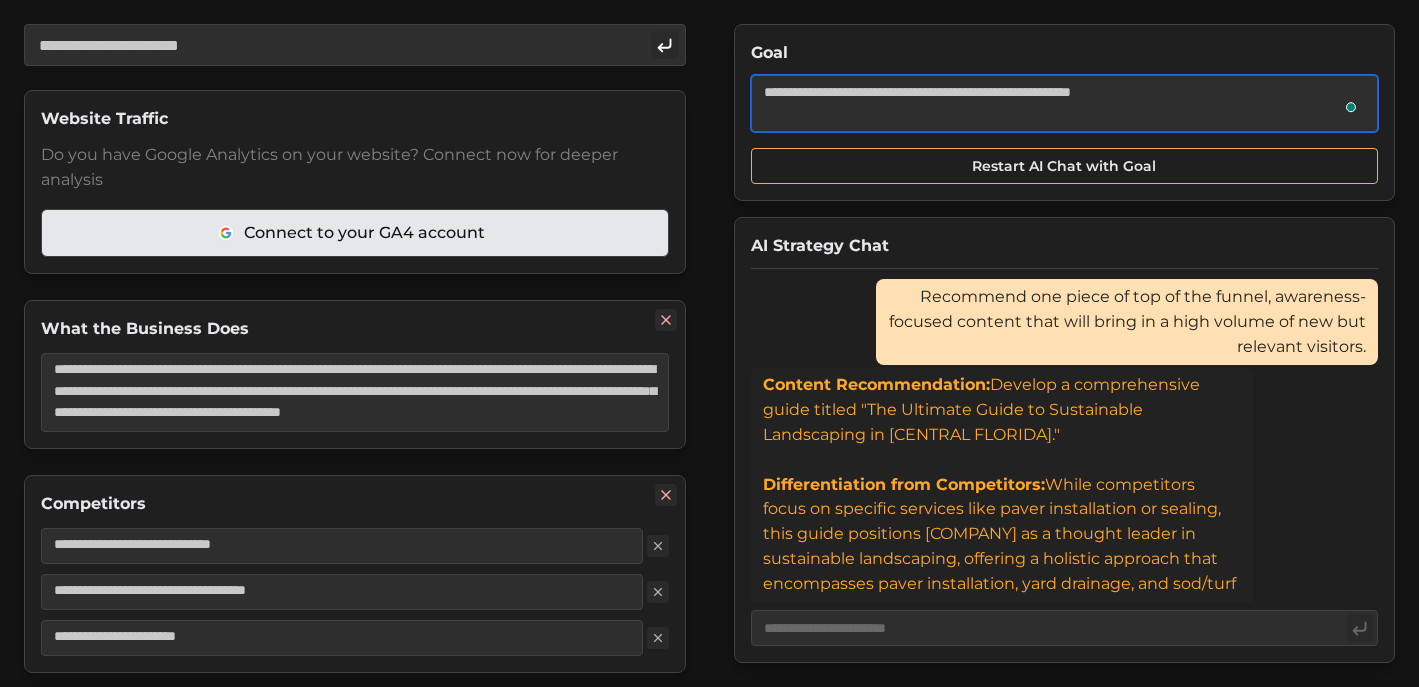 type on "**********" 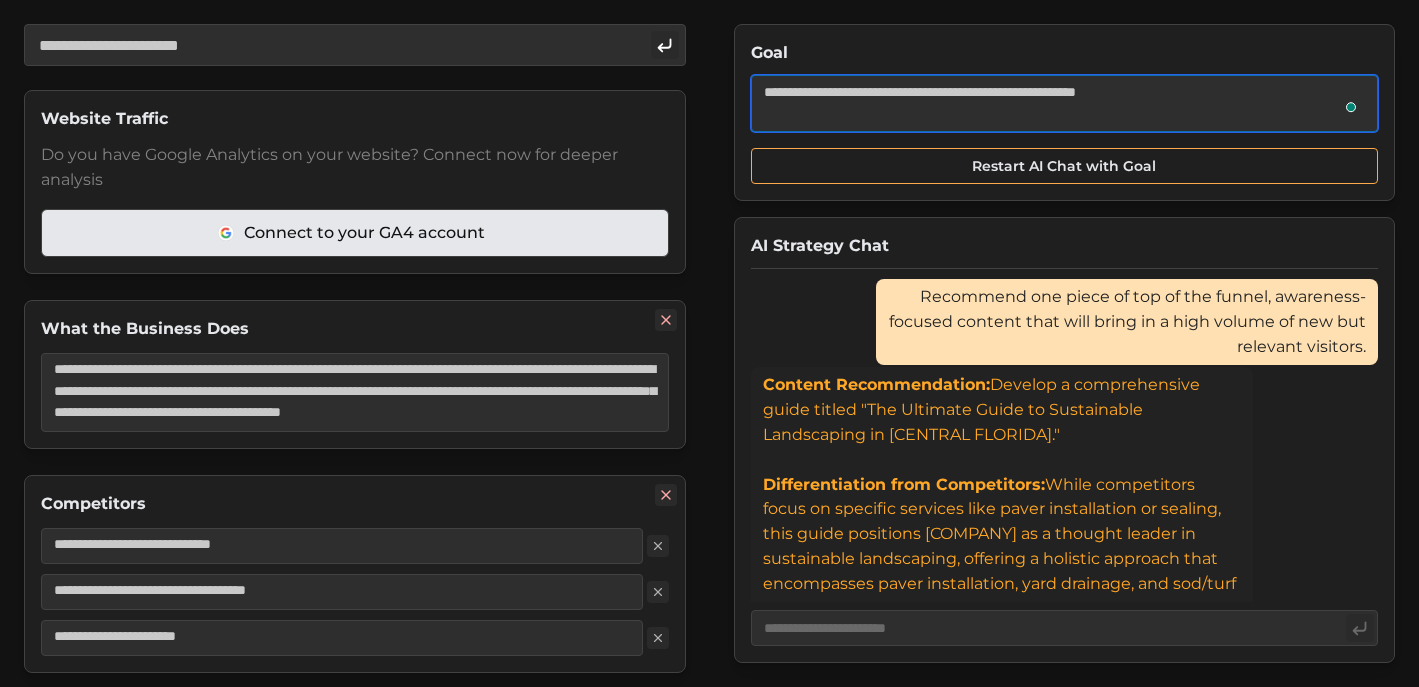type on "*" 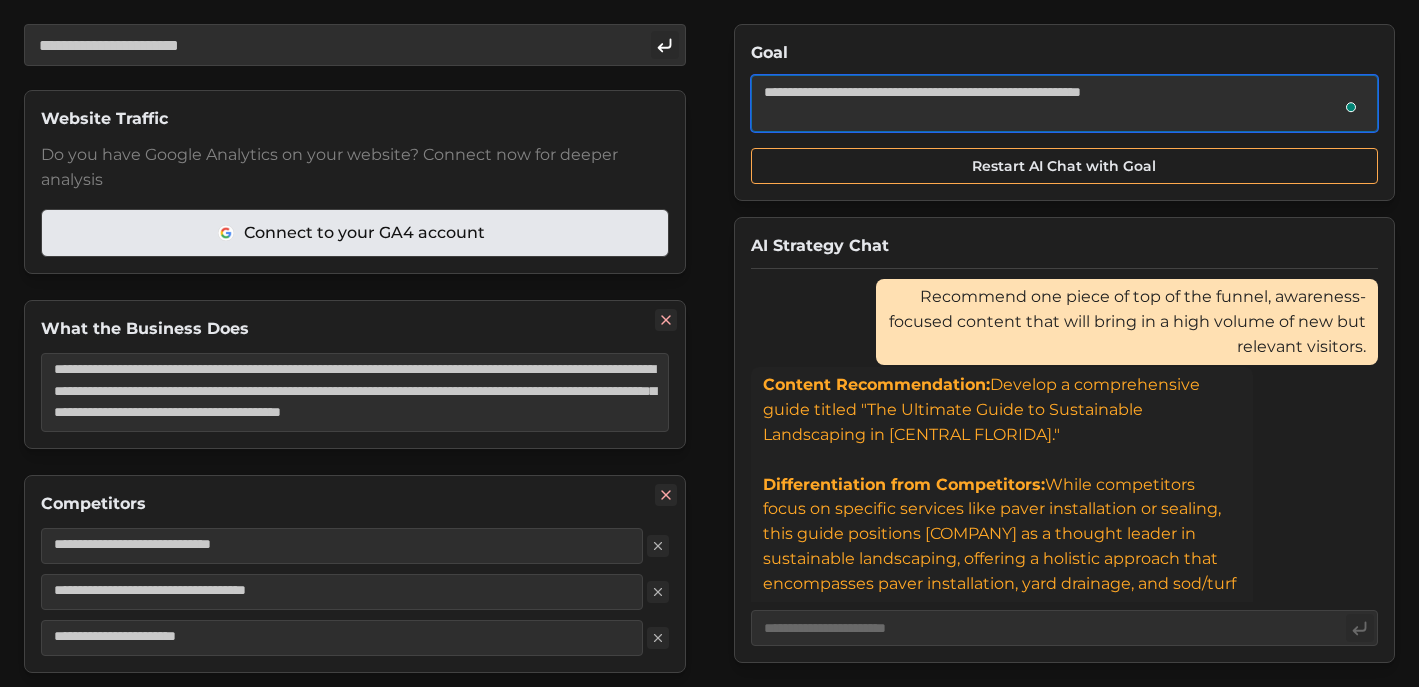 type on "*" 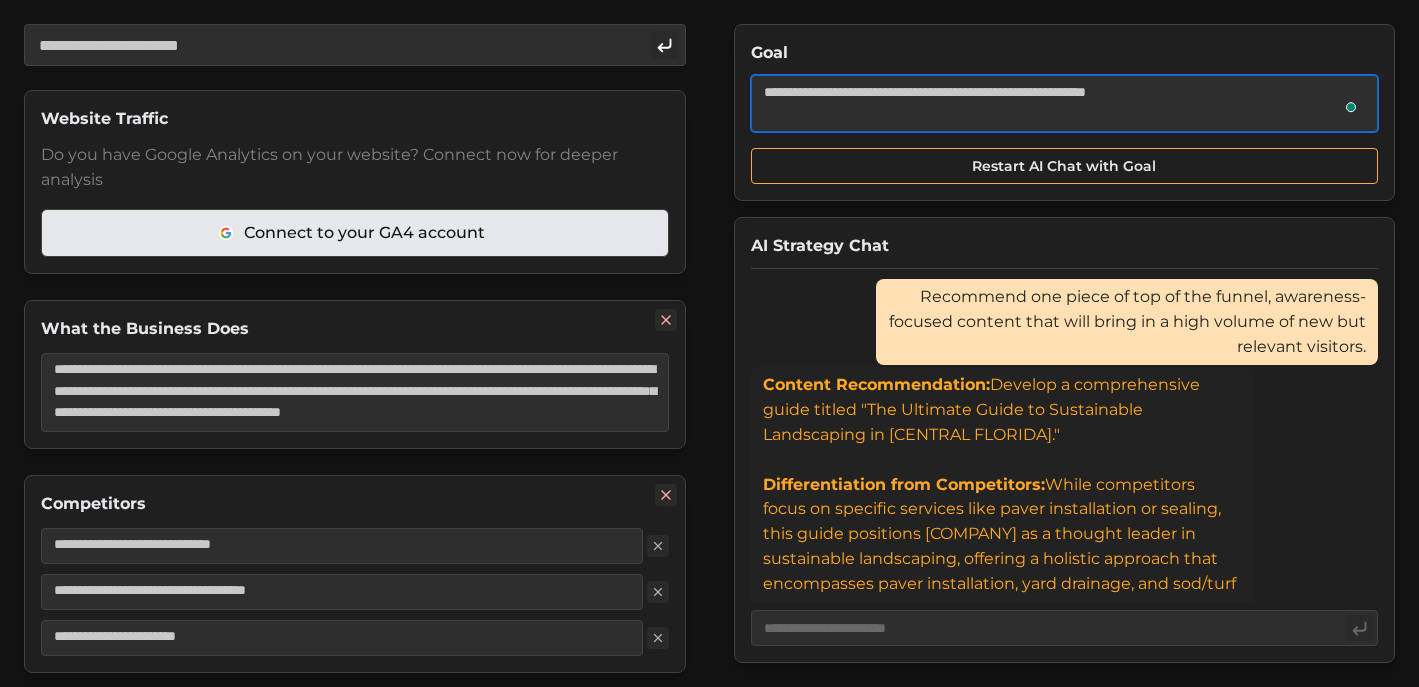 type on "*" 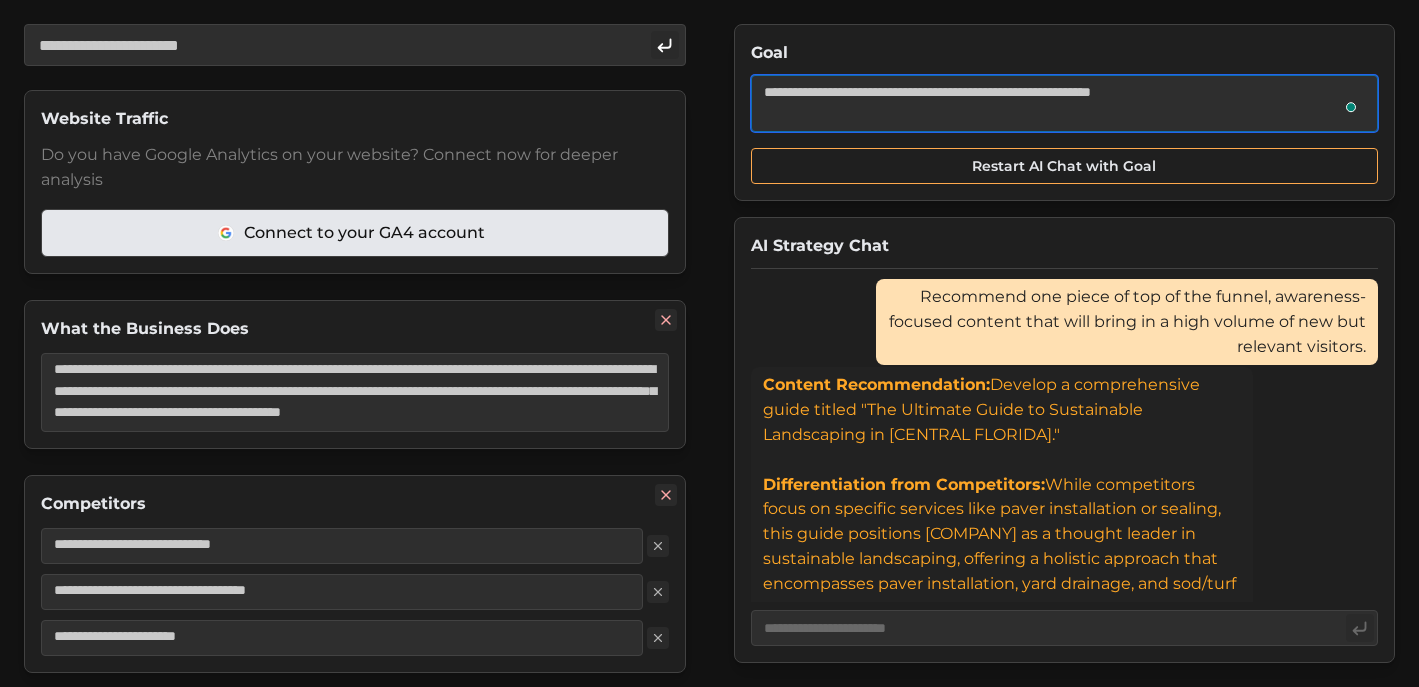 type on "*" 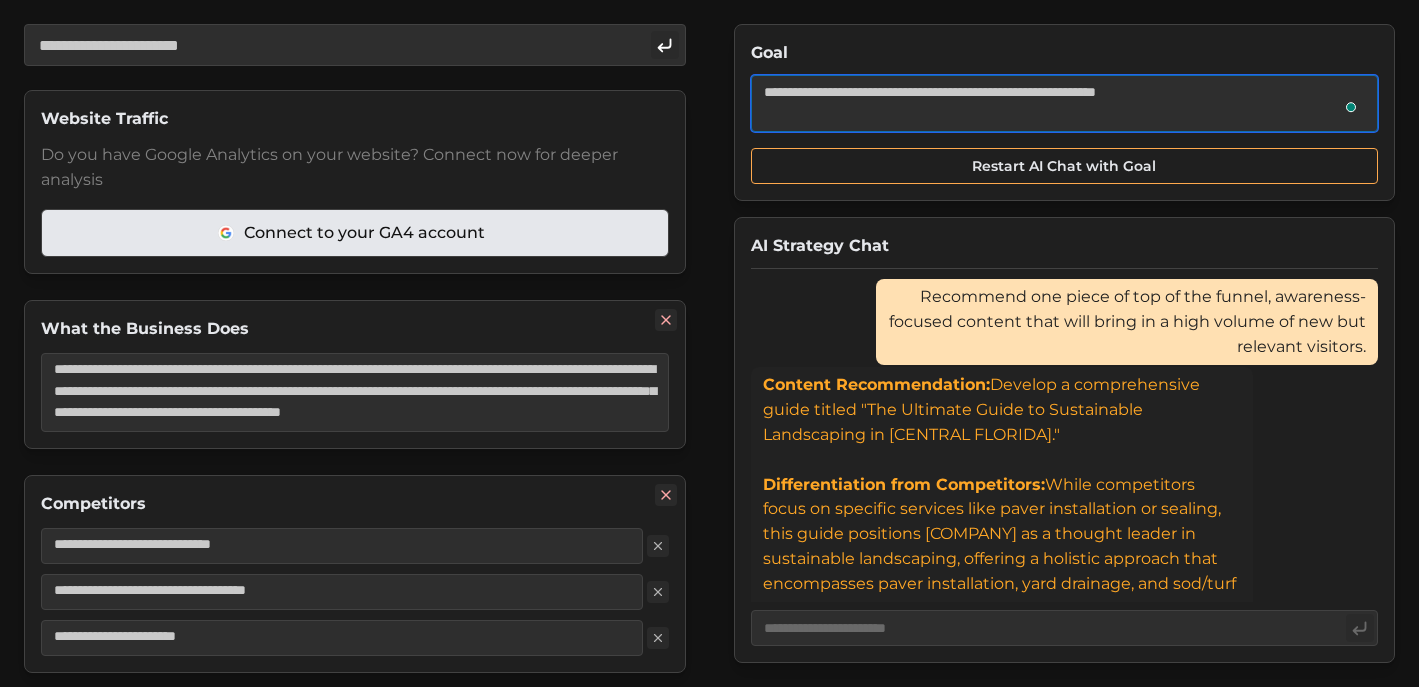 type on "*" 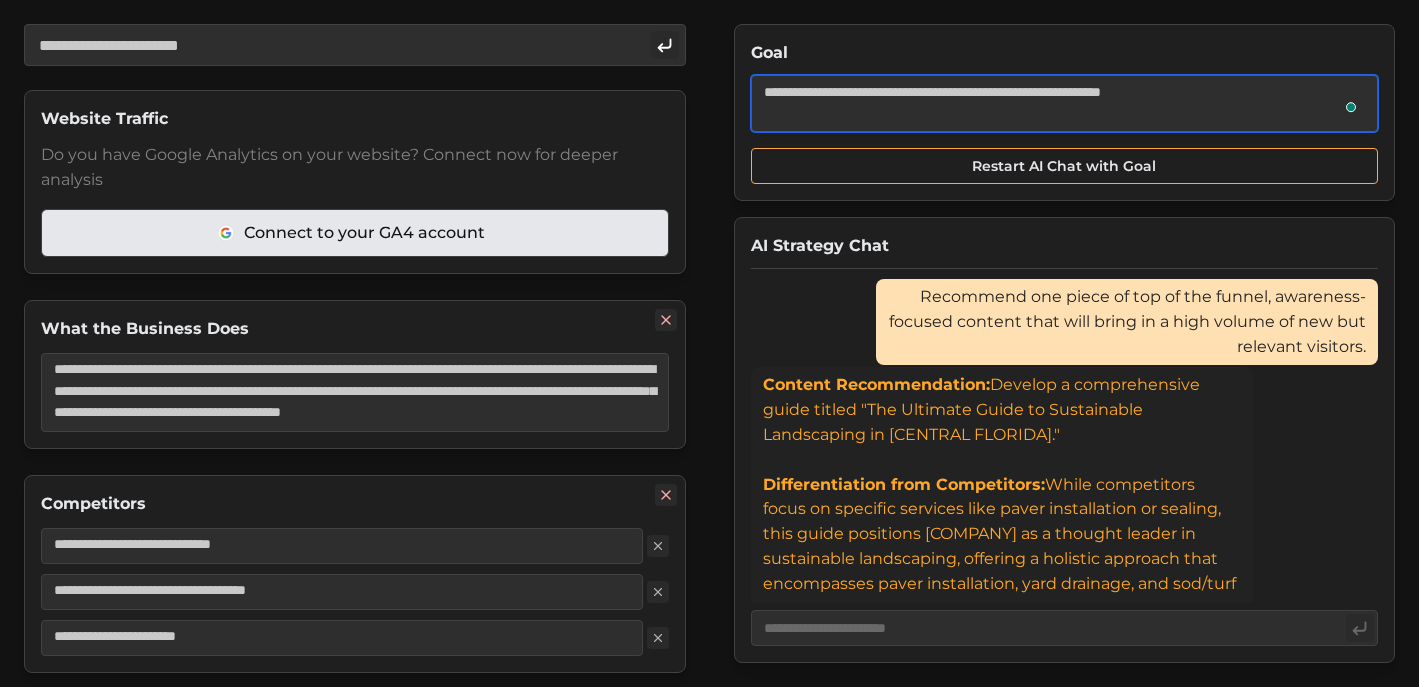 type on "*" 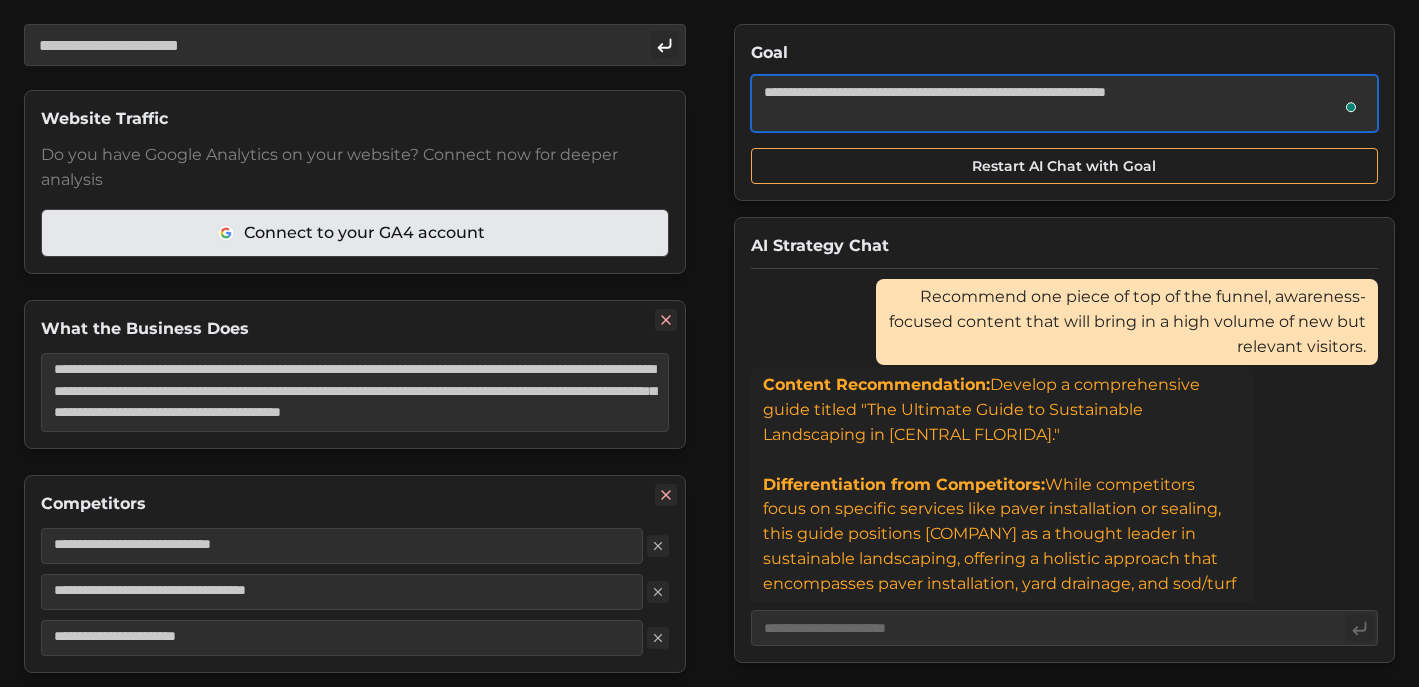 type on "*" 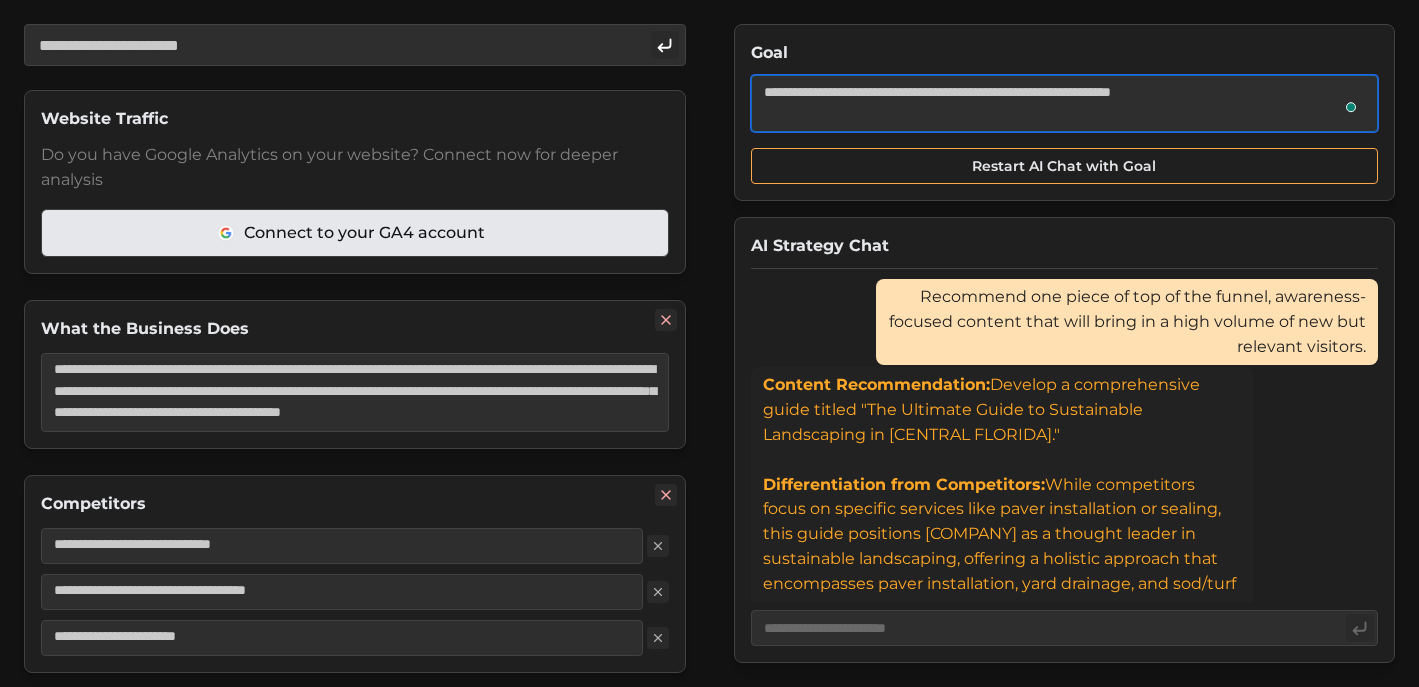 type on "*" 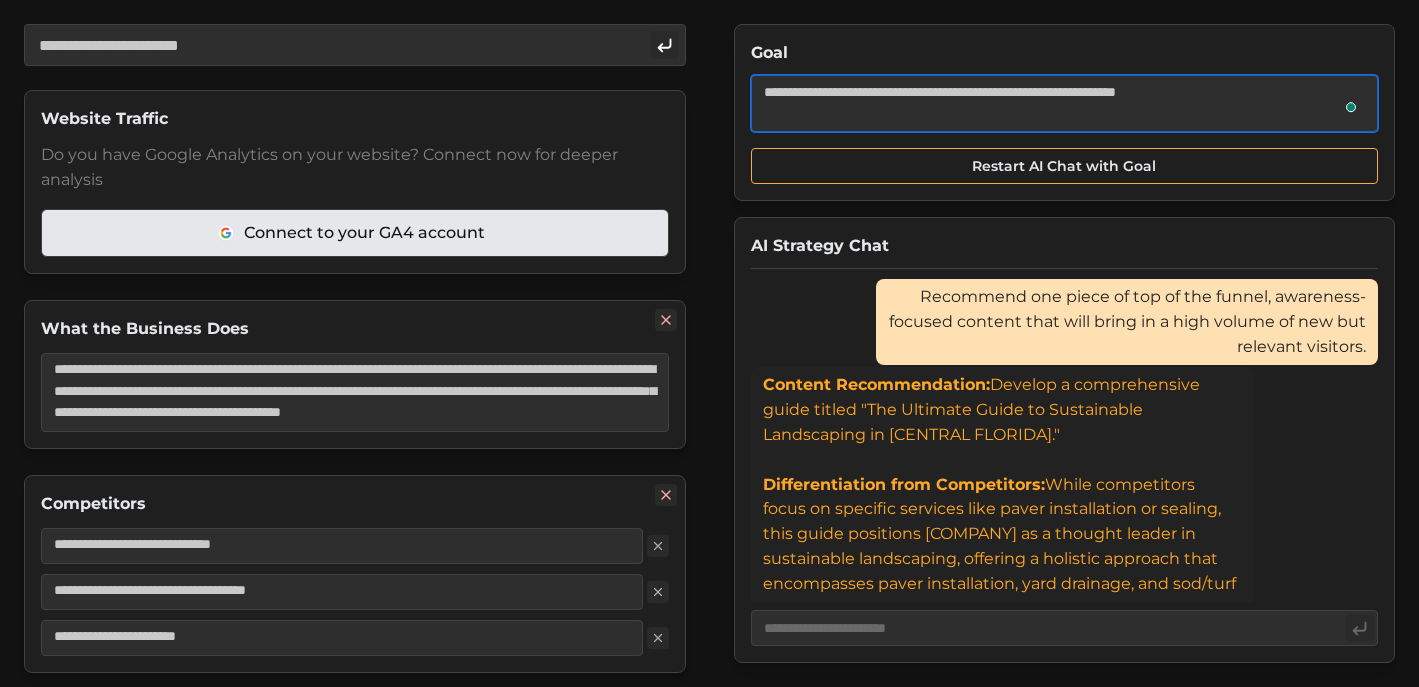 type on "*" 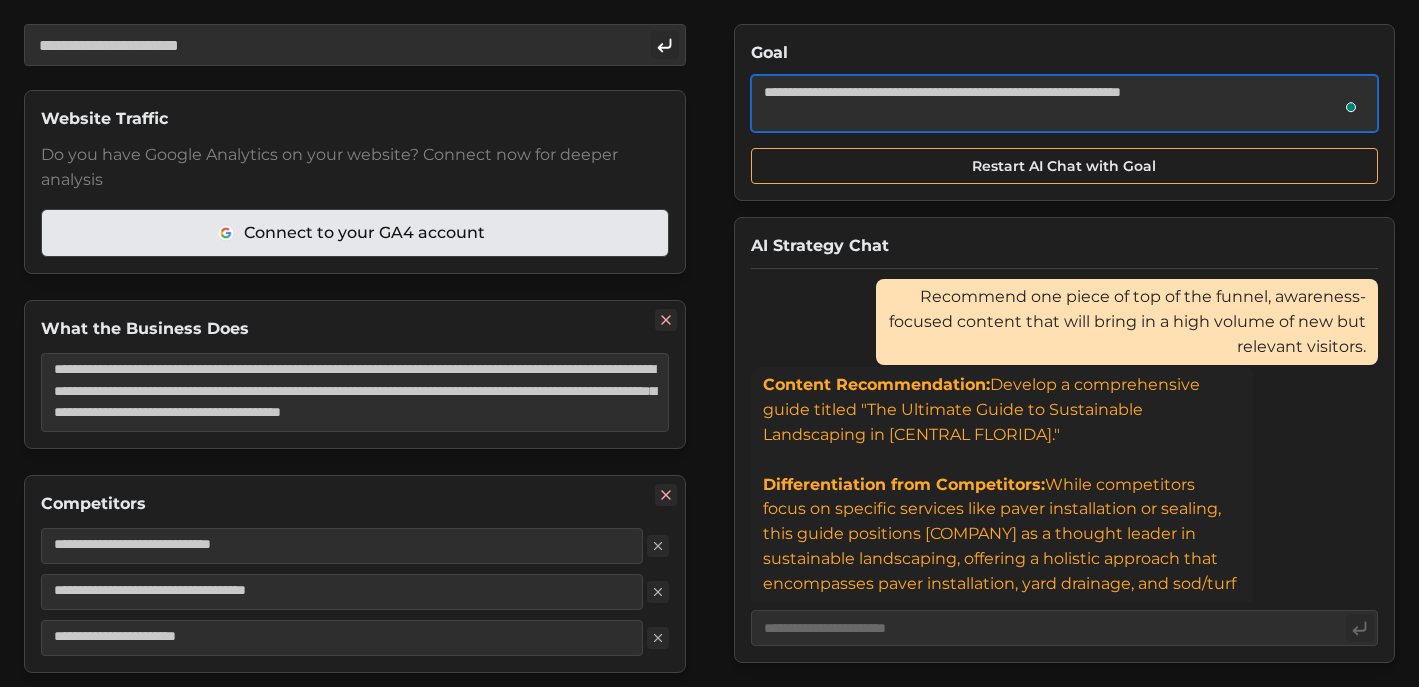 type on "*" 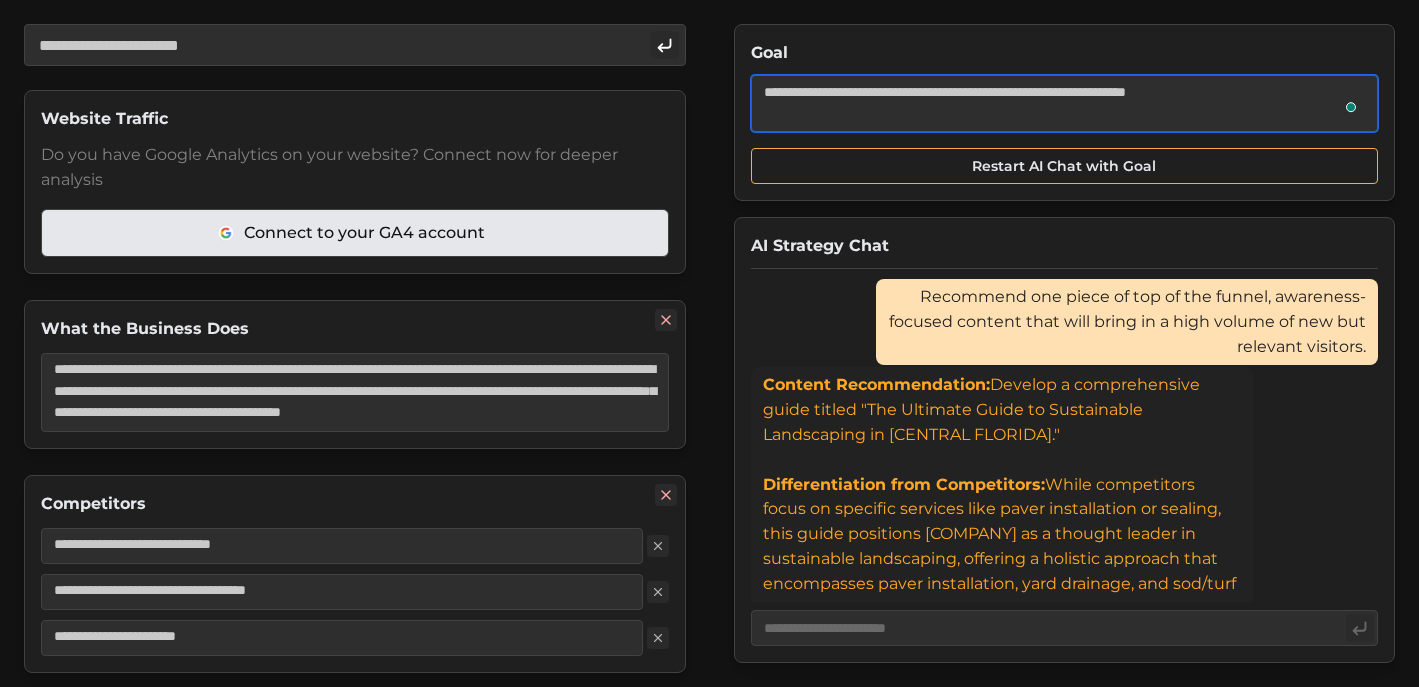 type on "*" 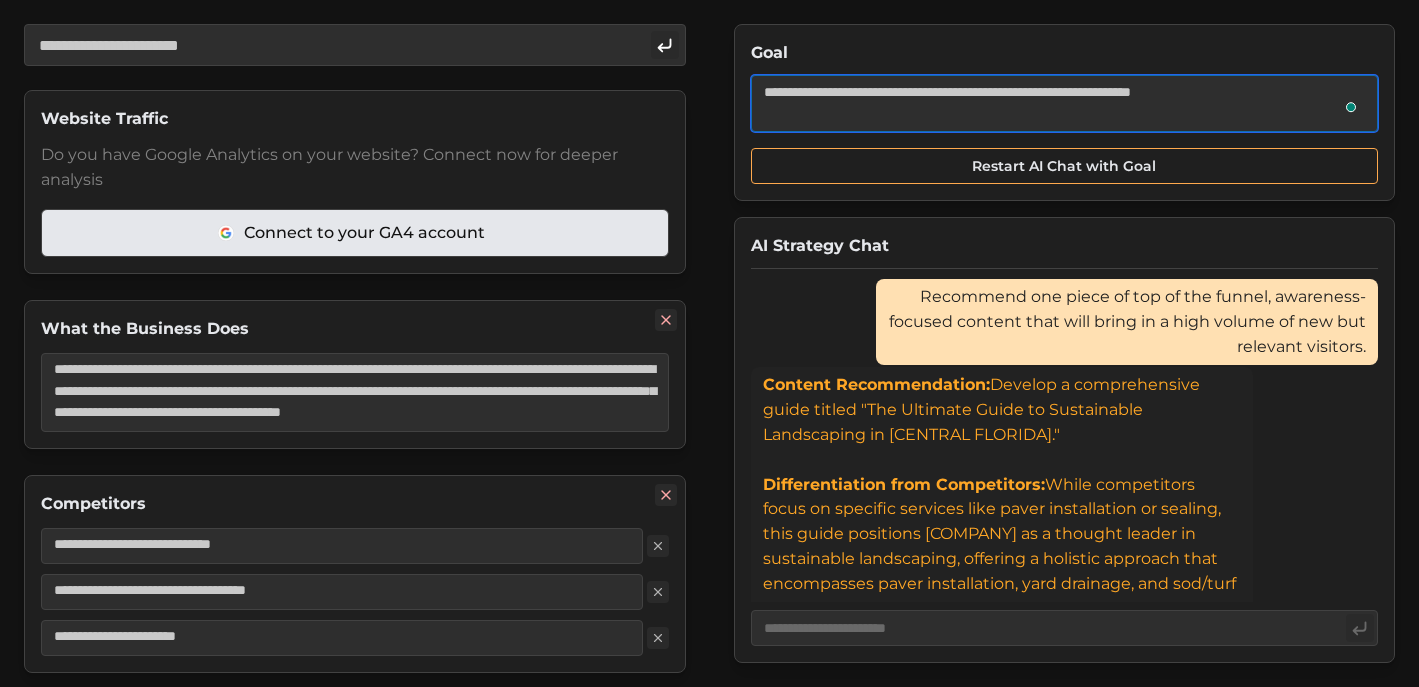 type on "*" 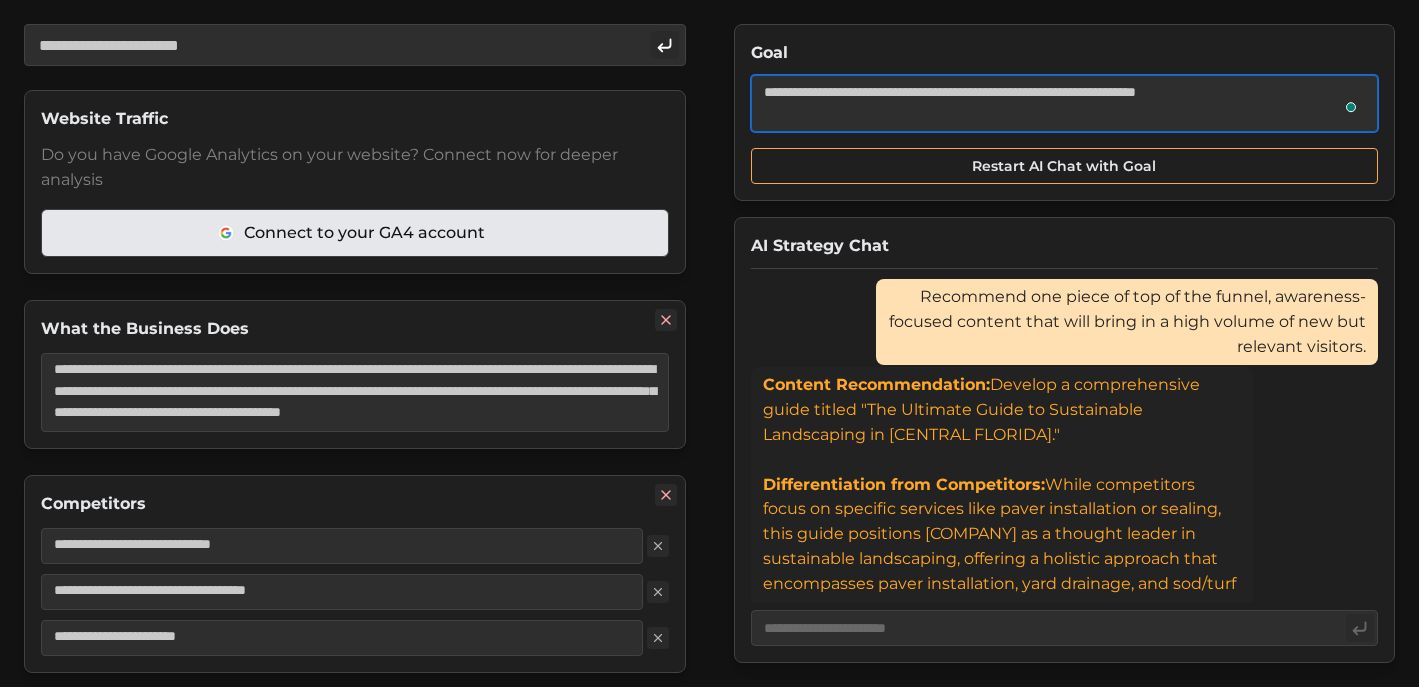 type on "*" 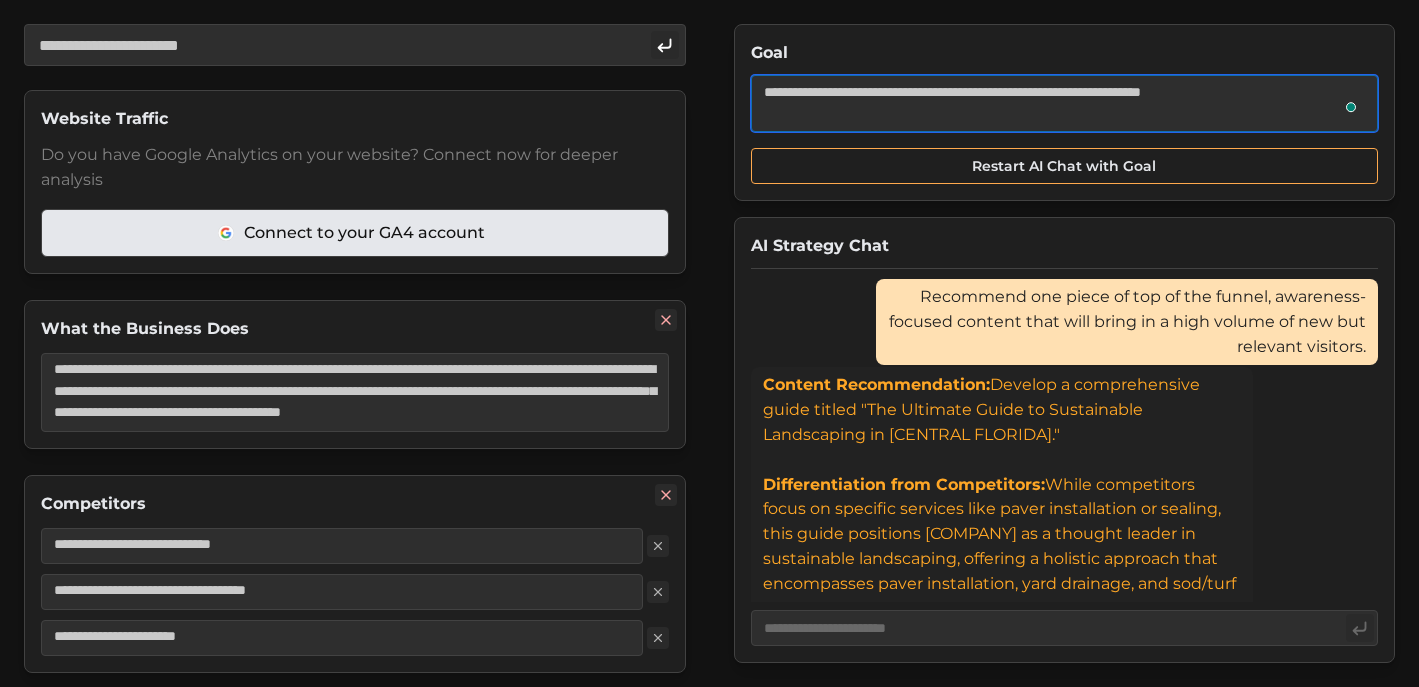 type on "*" 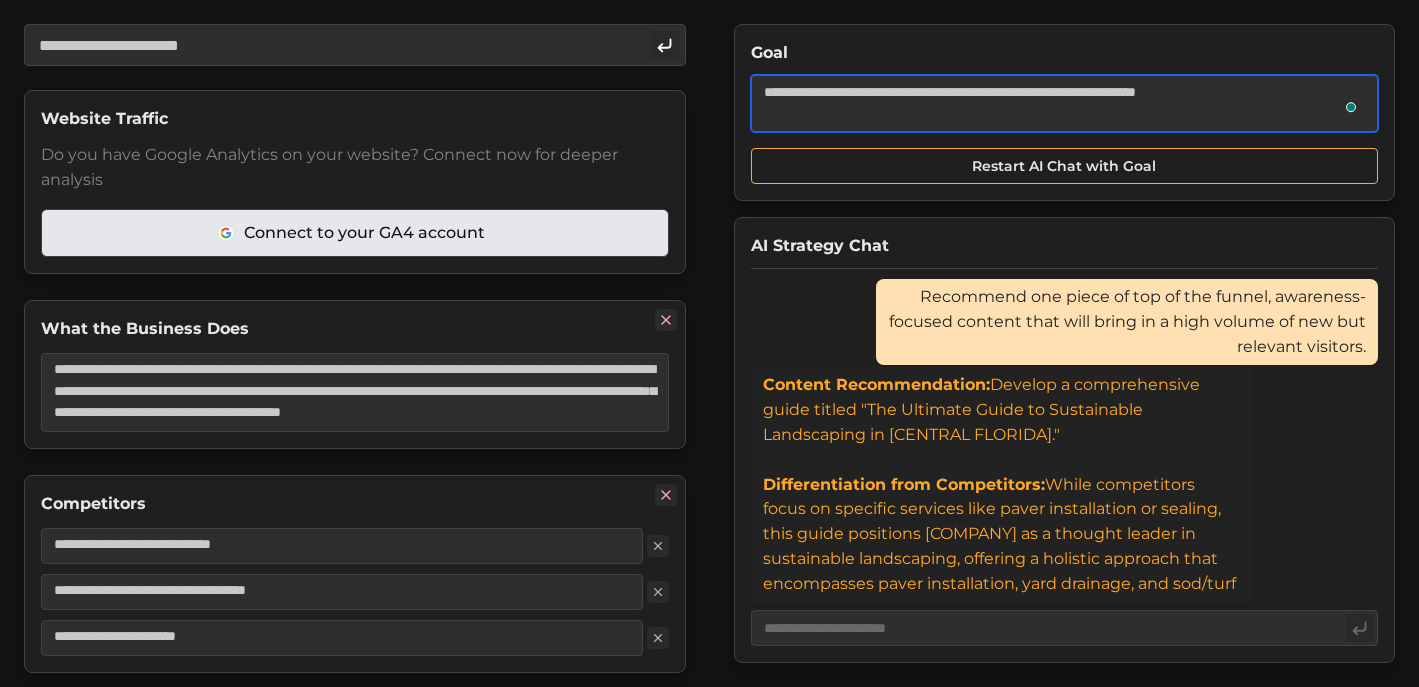 type on "*" 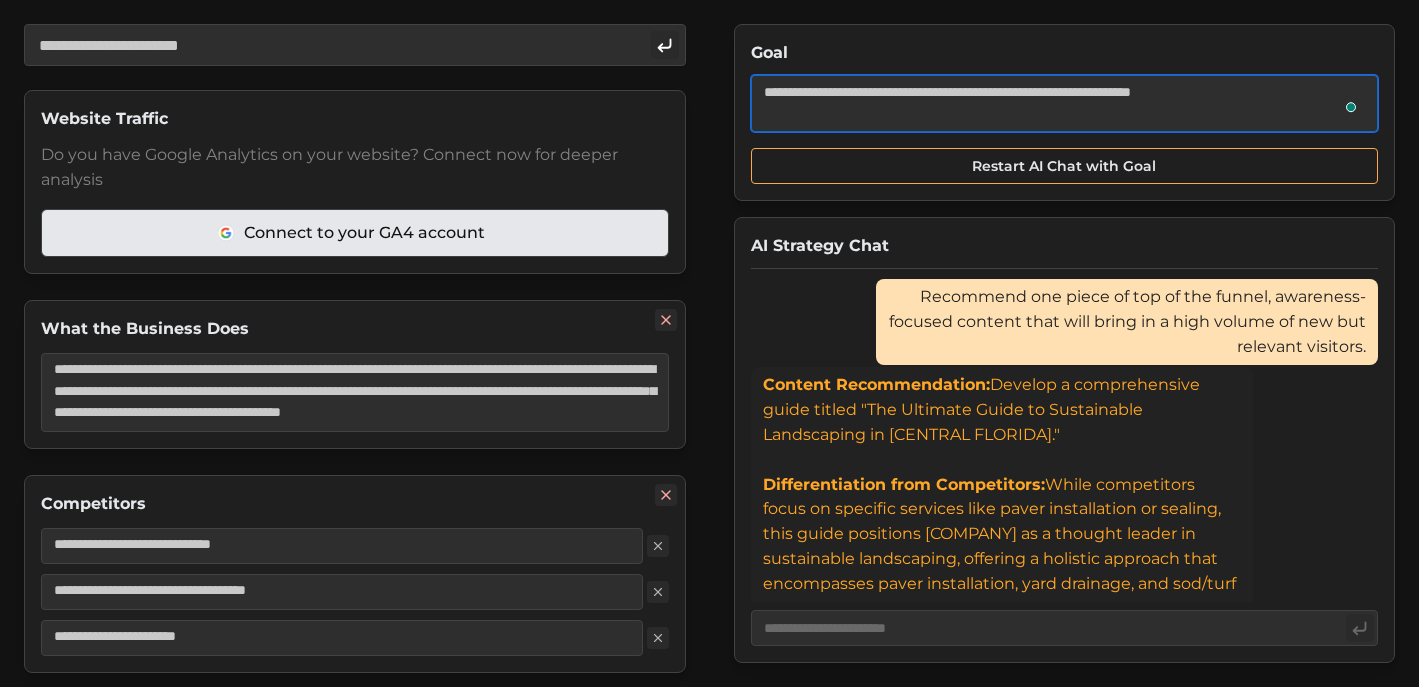 type on "*" 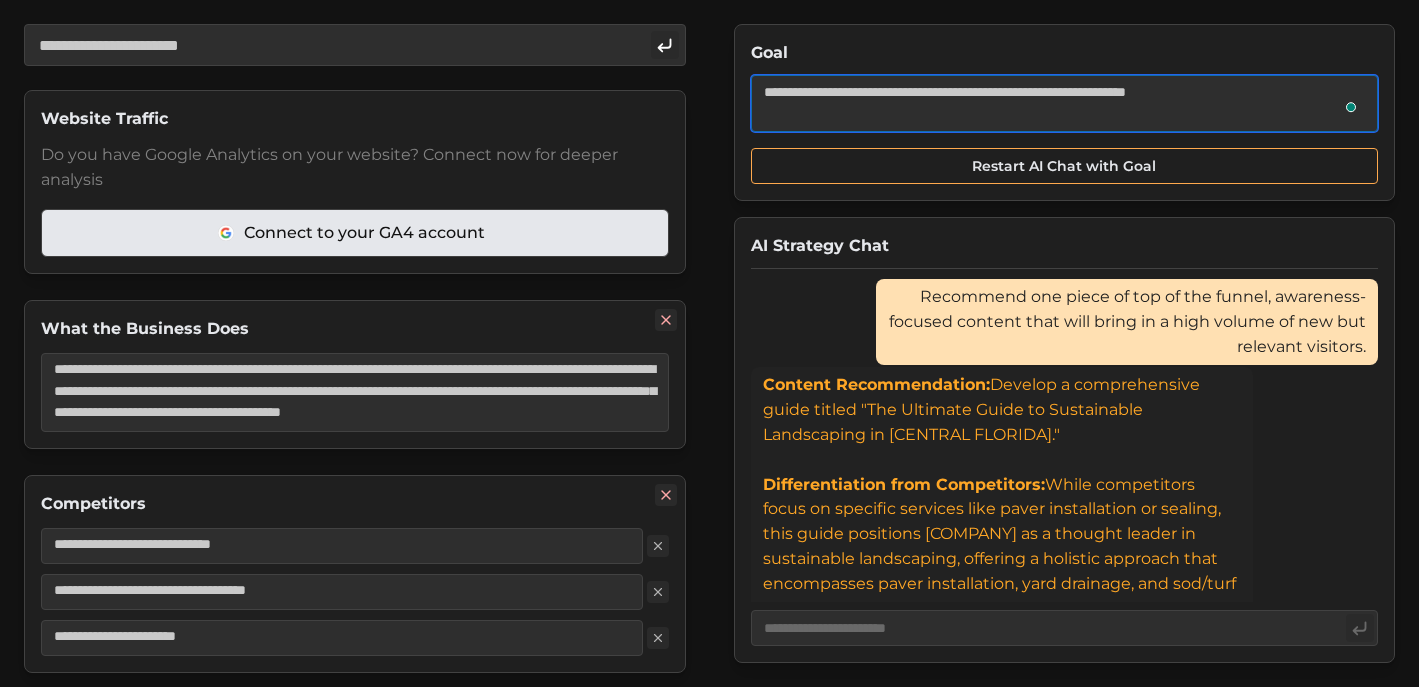 type on "*" 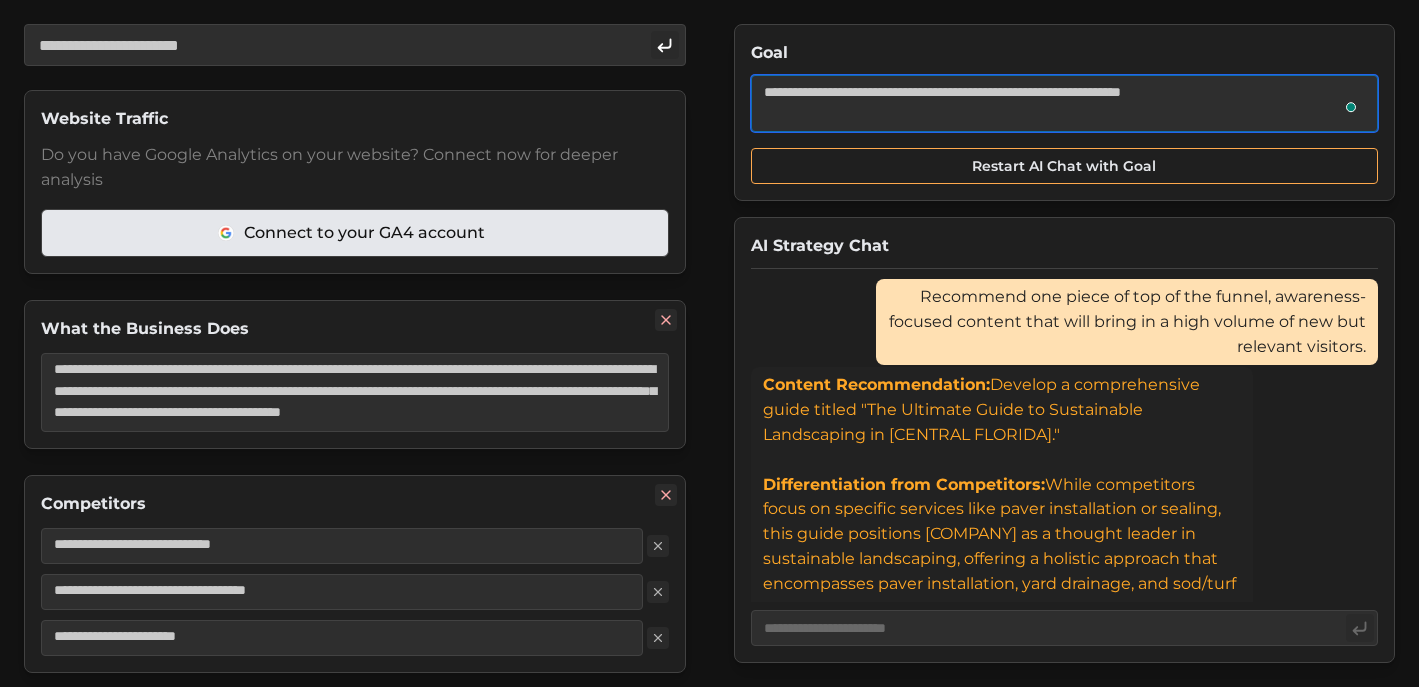 type on "*" 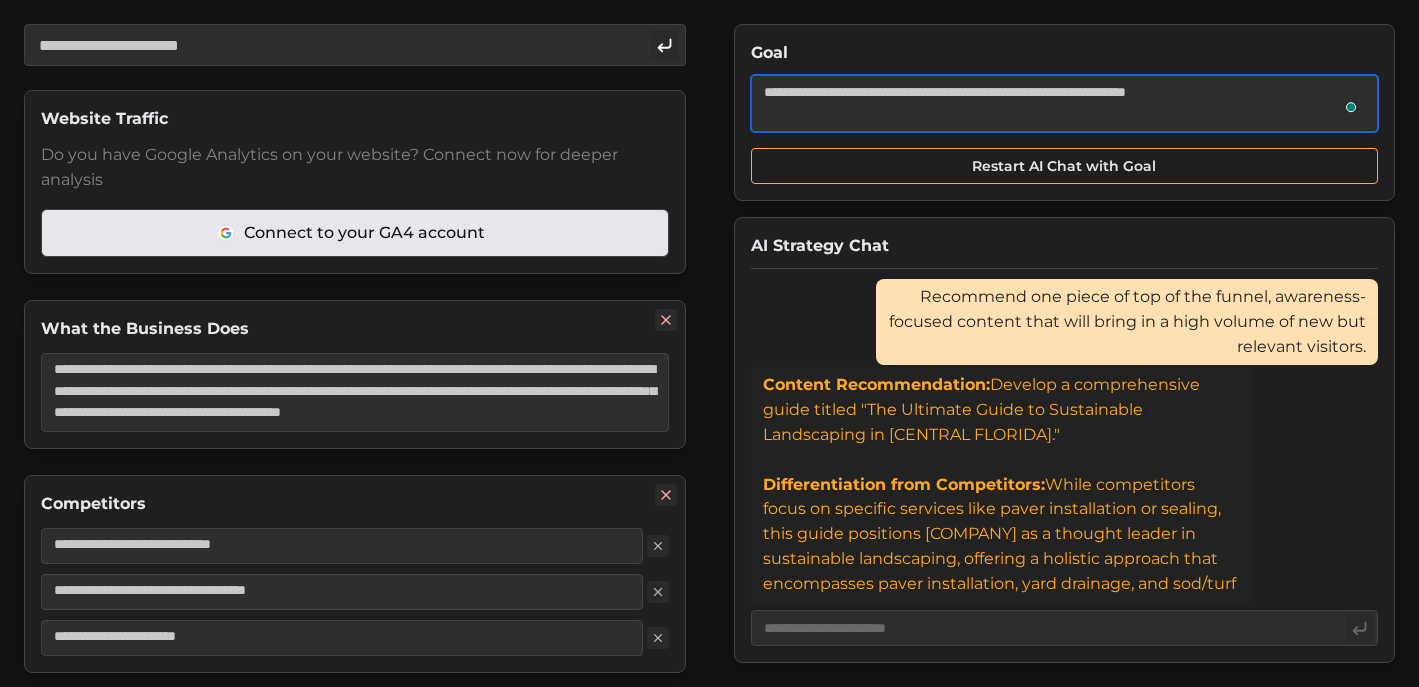 type on "*" 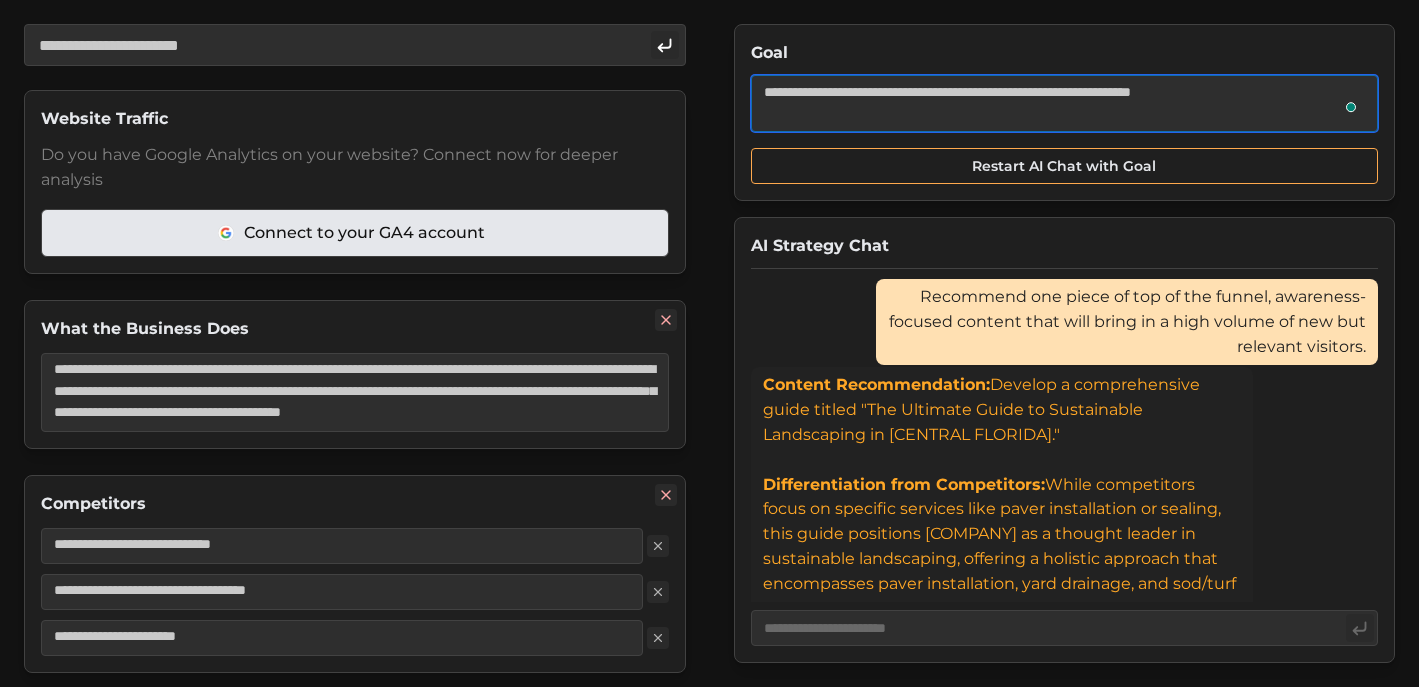 type on "*" 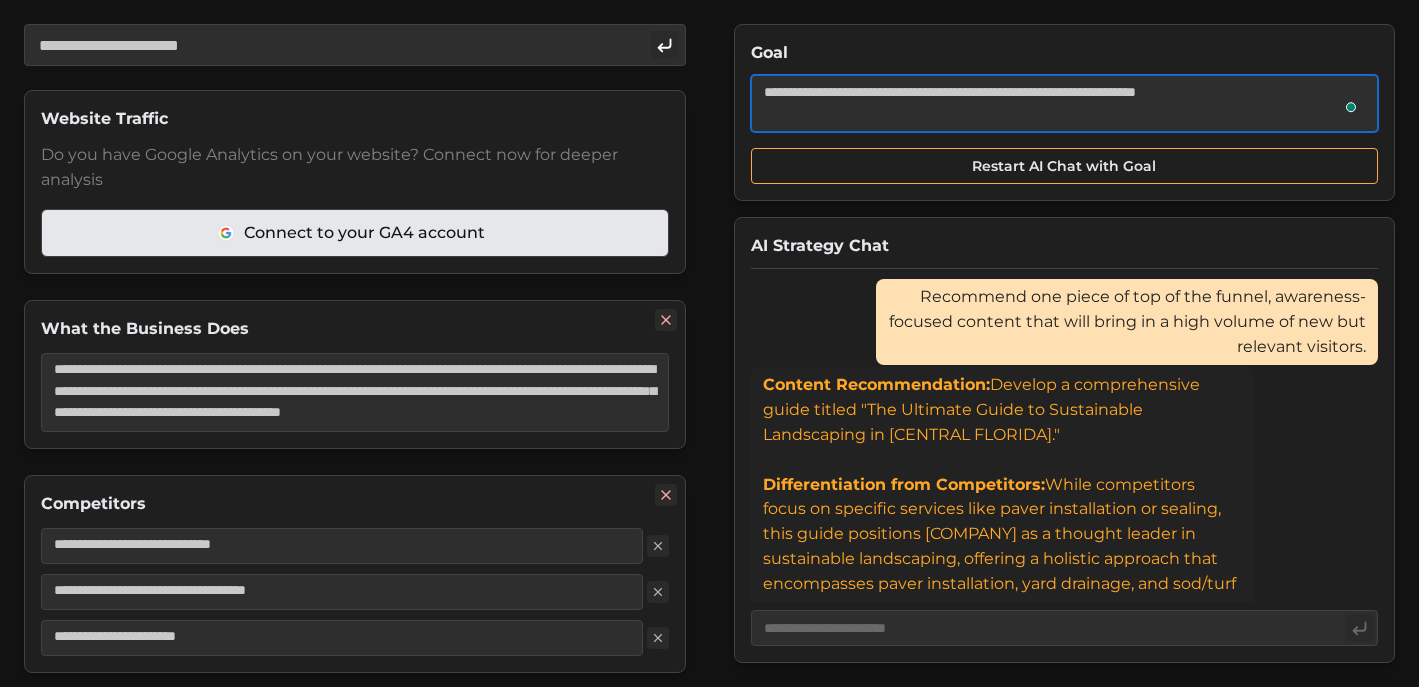 type on "*" 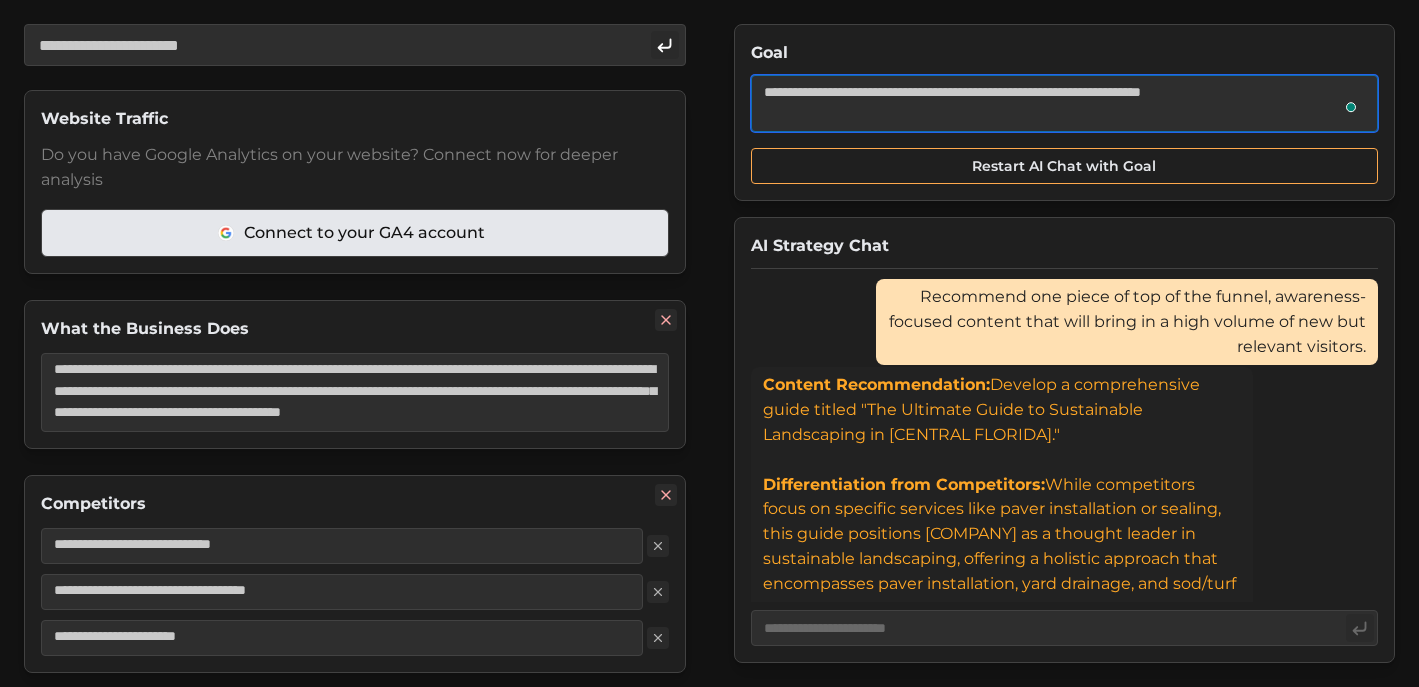 type on "*" 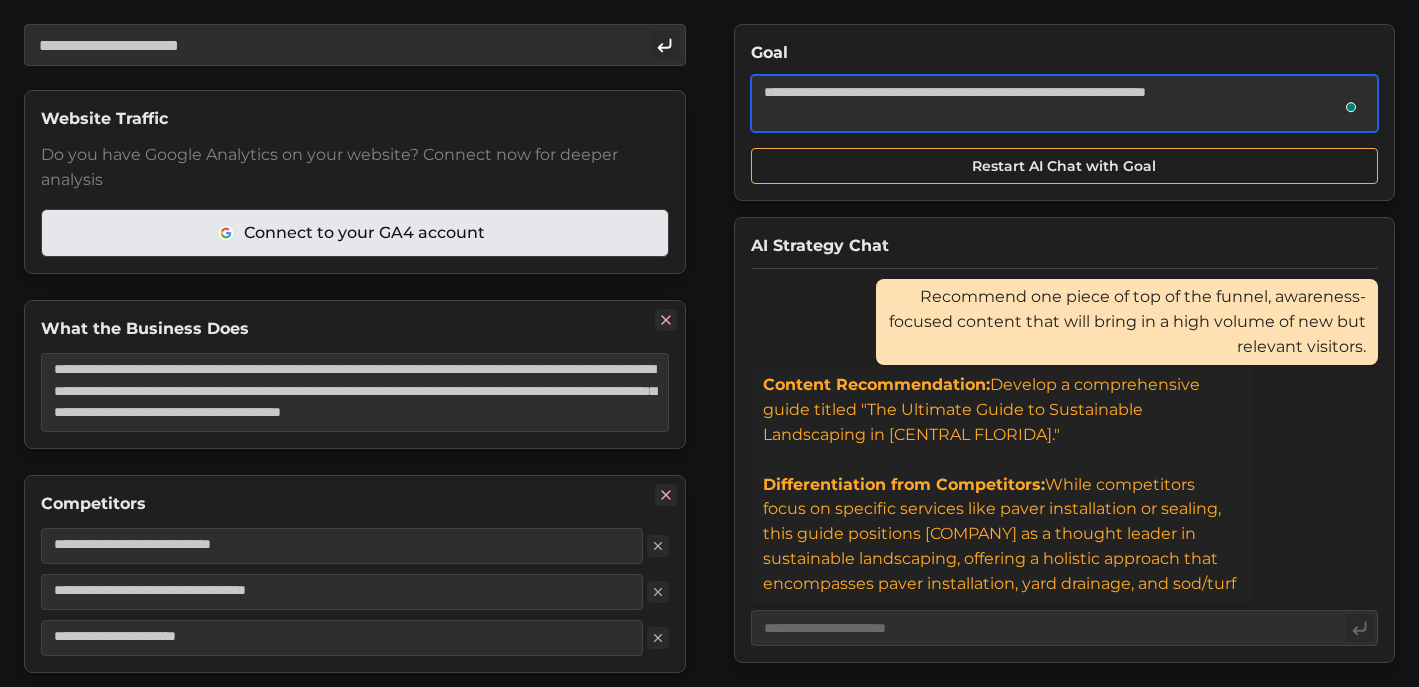 type on "*" 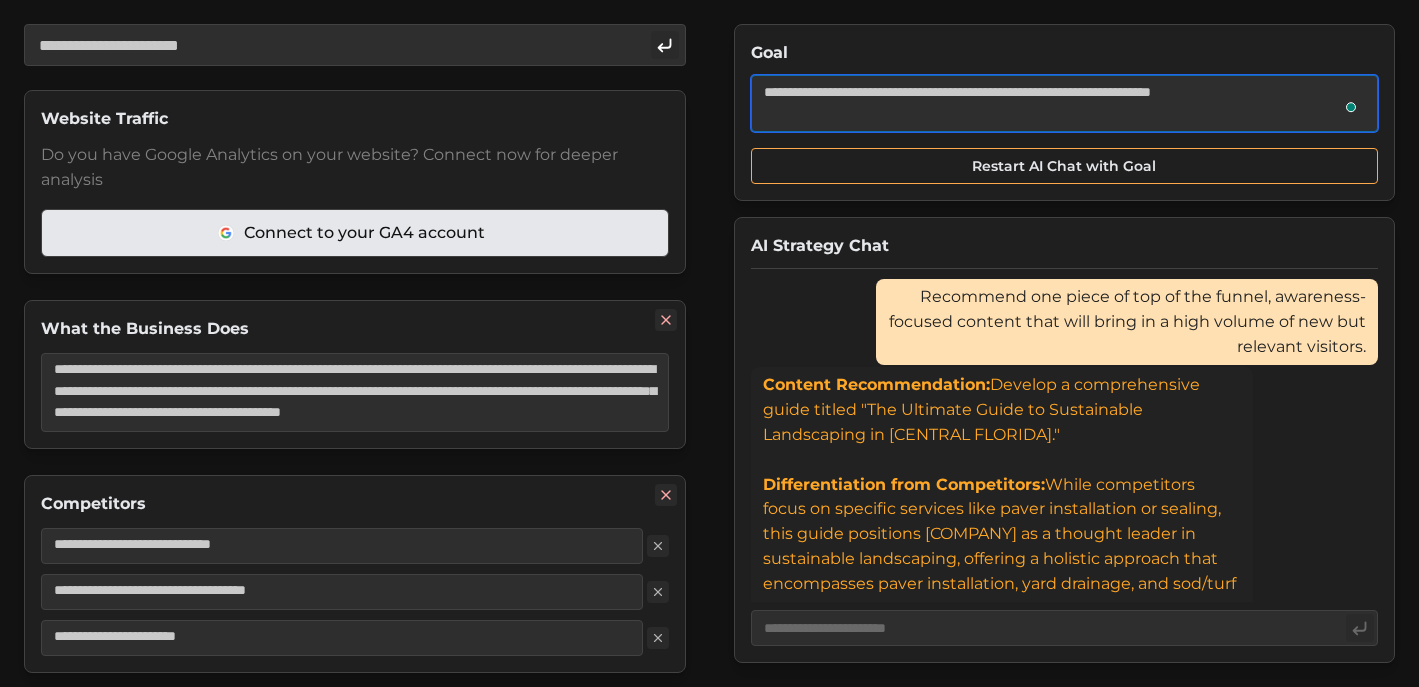 type on "*" 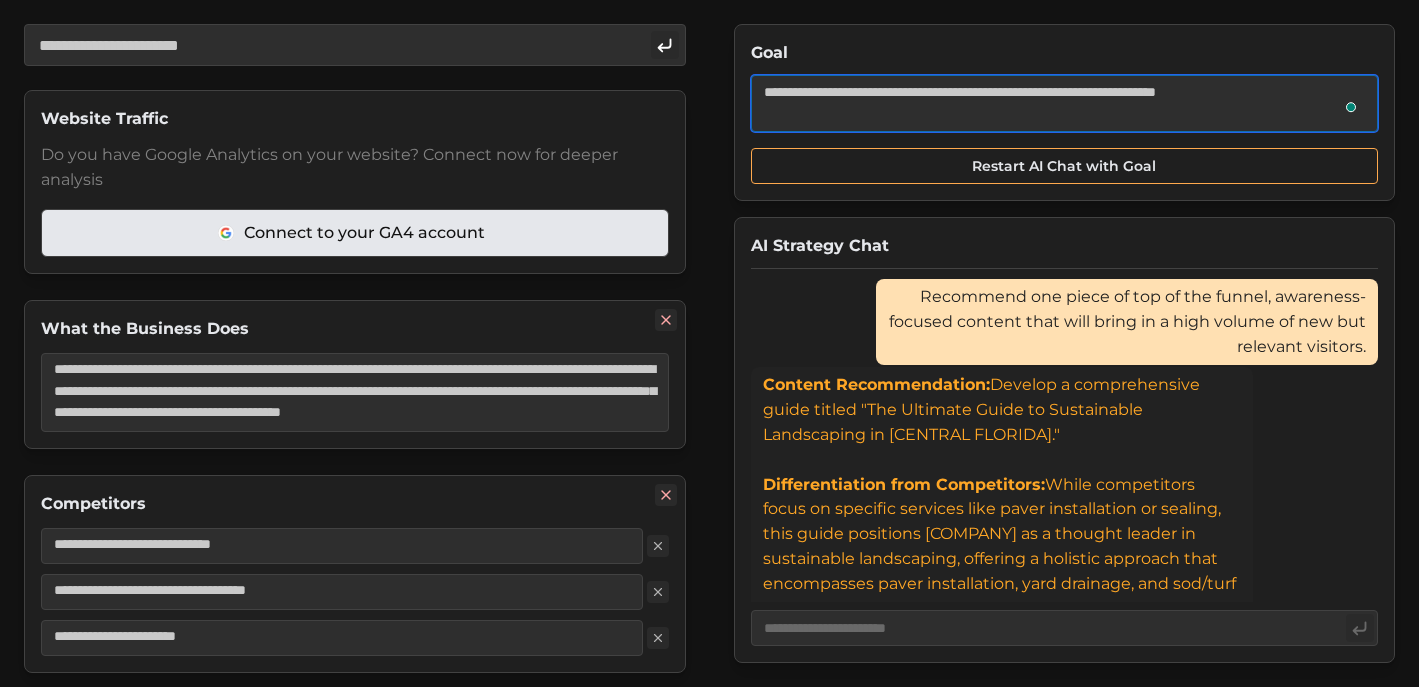 type on "*" 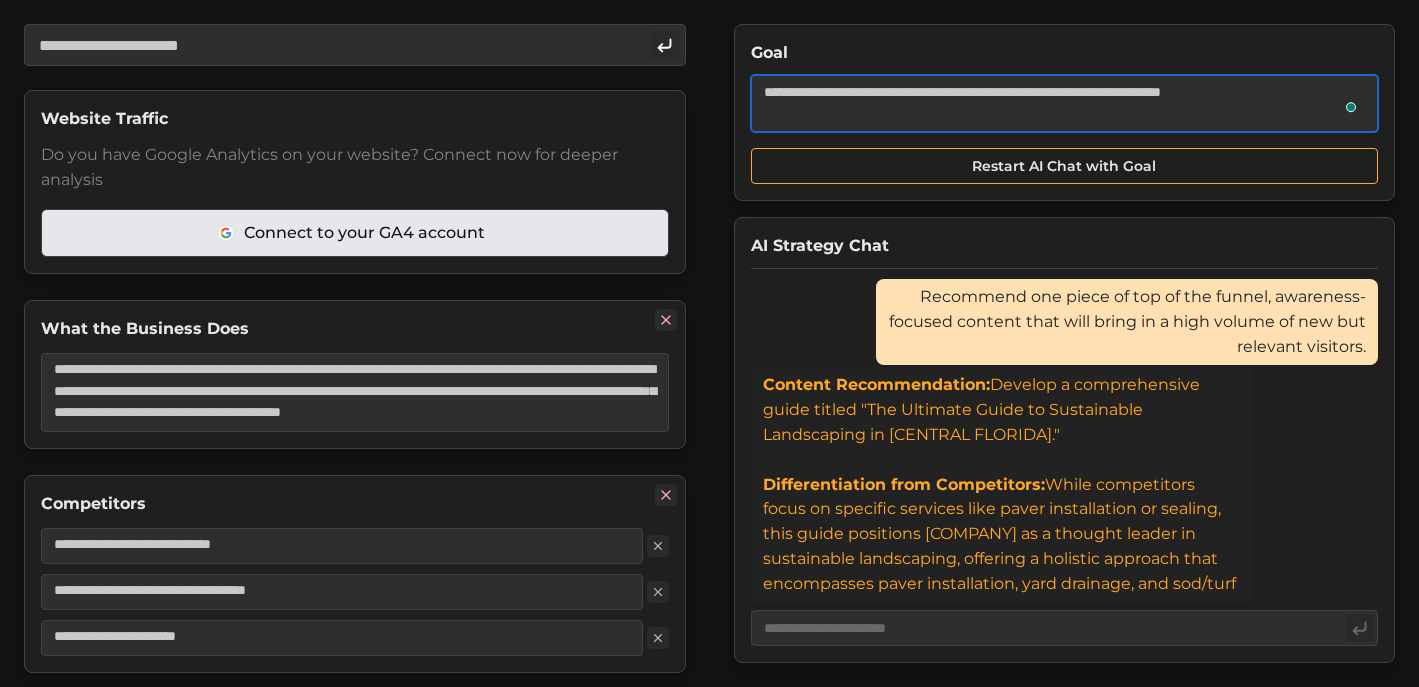 type on "**********" 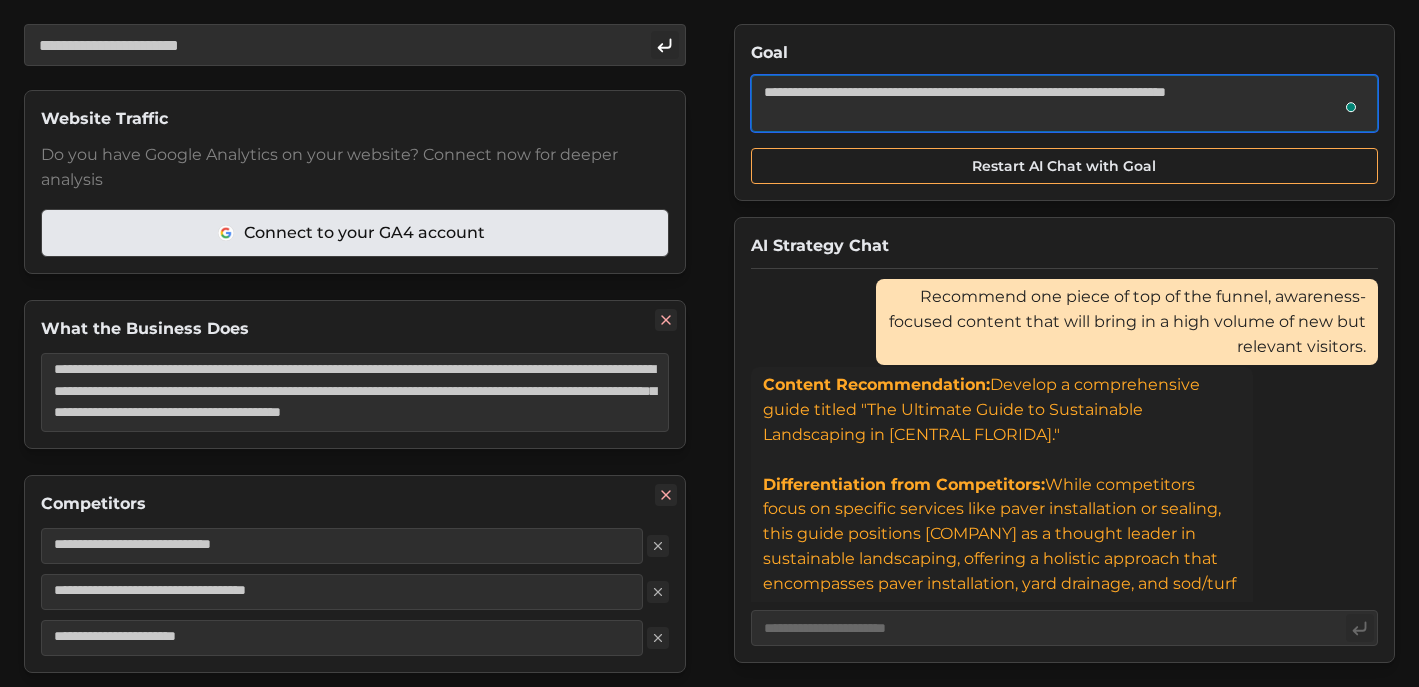 type on "*" 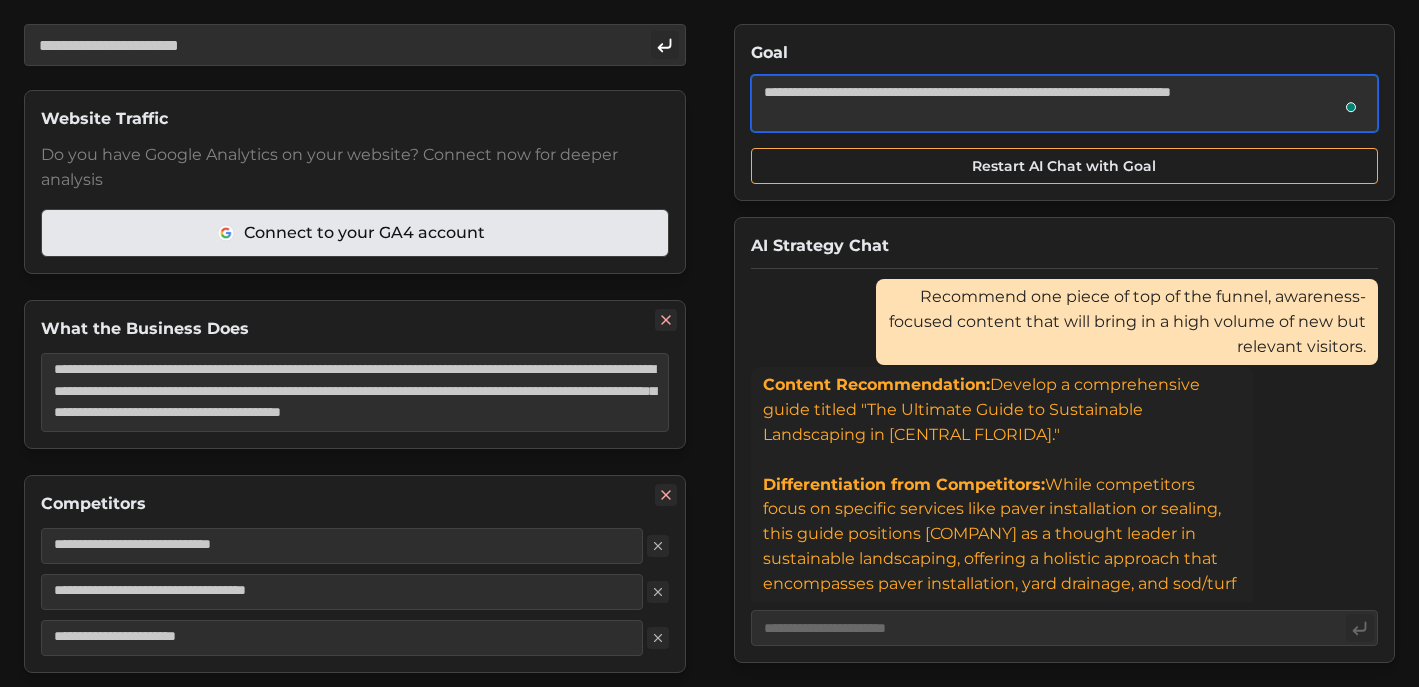 type on "*" 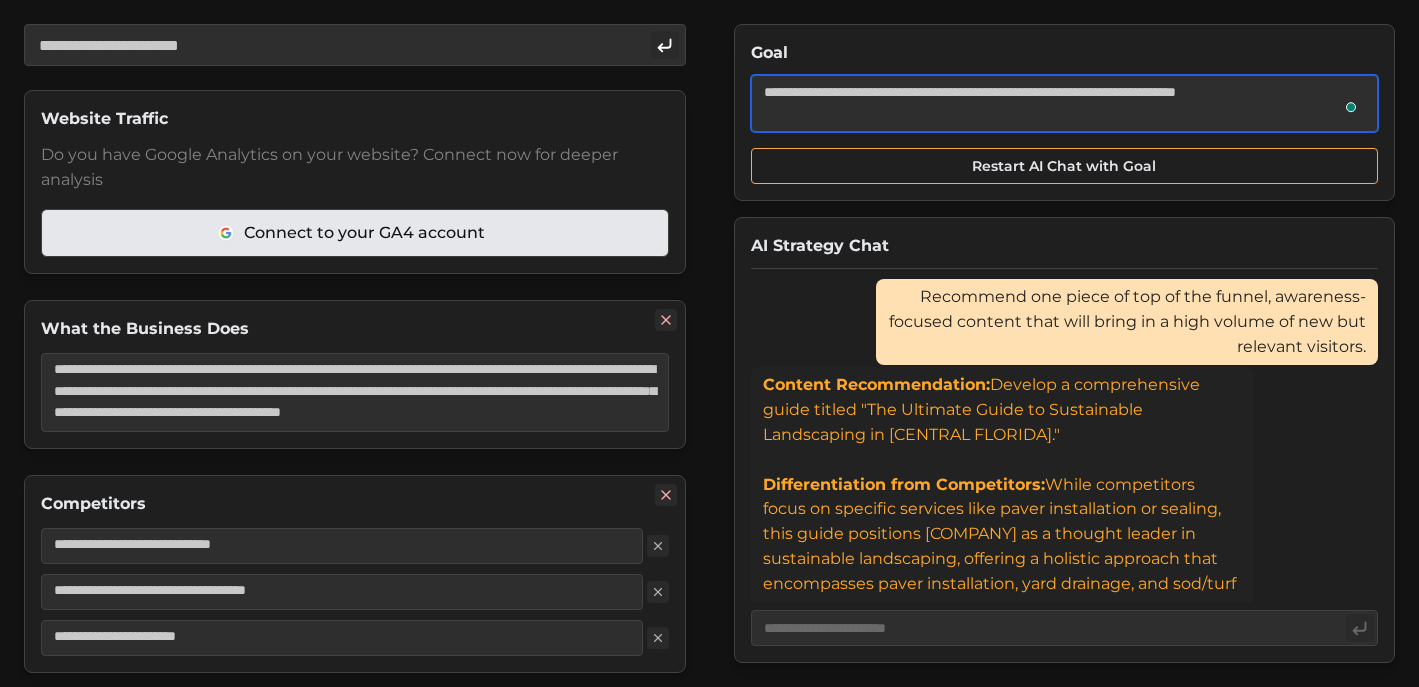 type on "*" 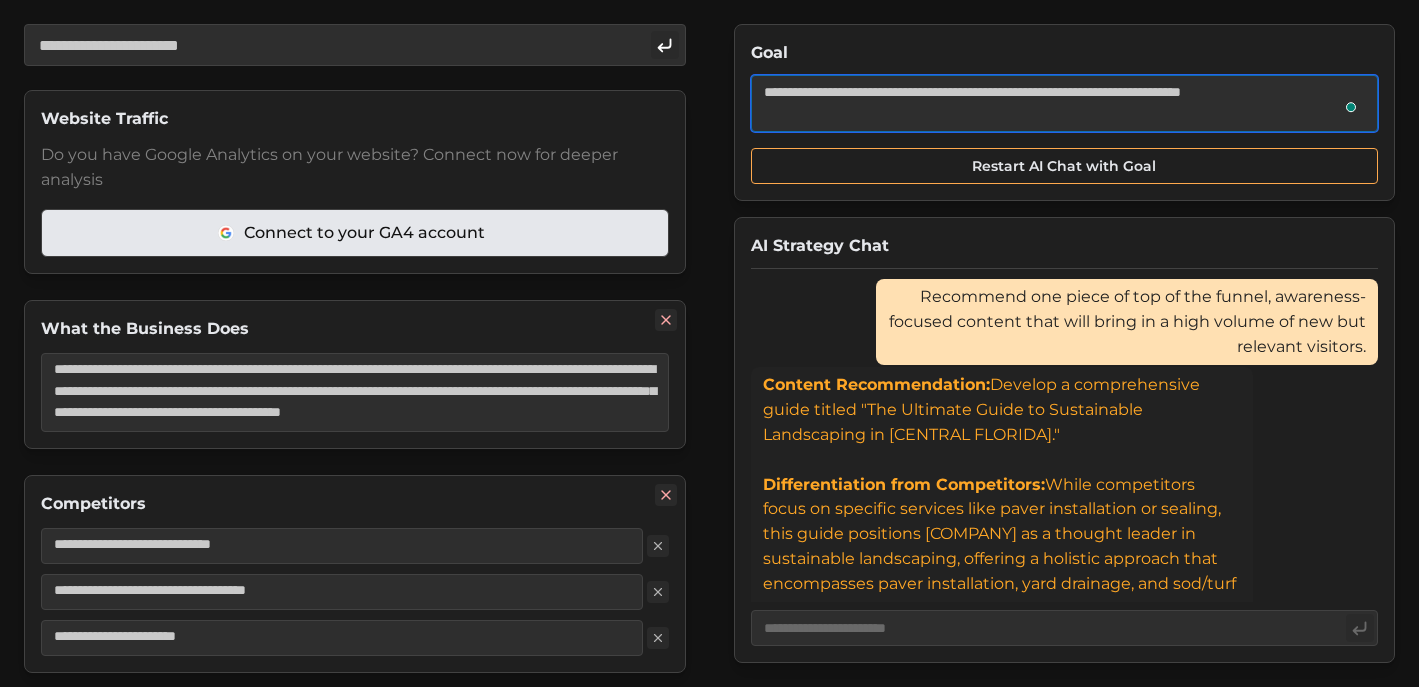 type on "*" 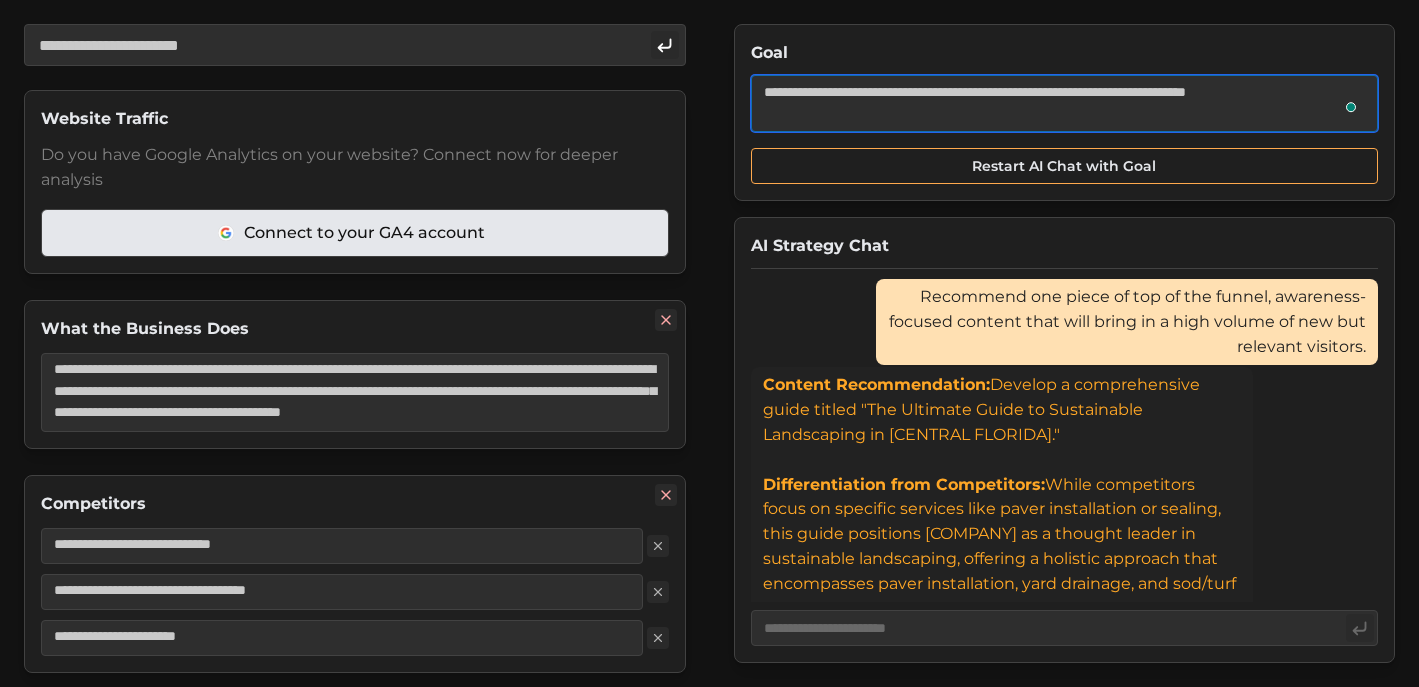 type on "*" 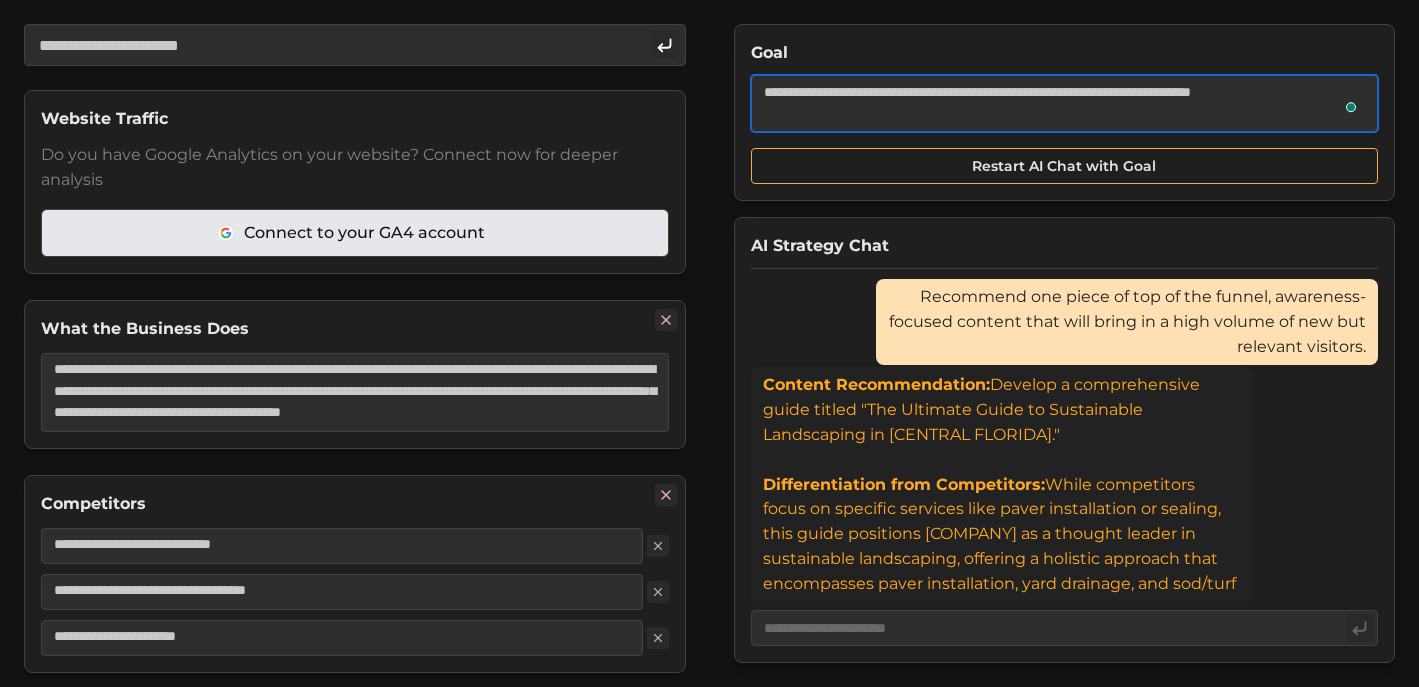 type on "*" 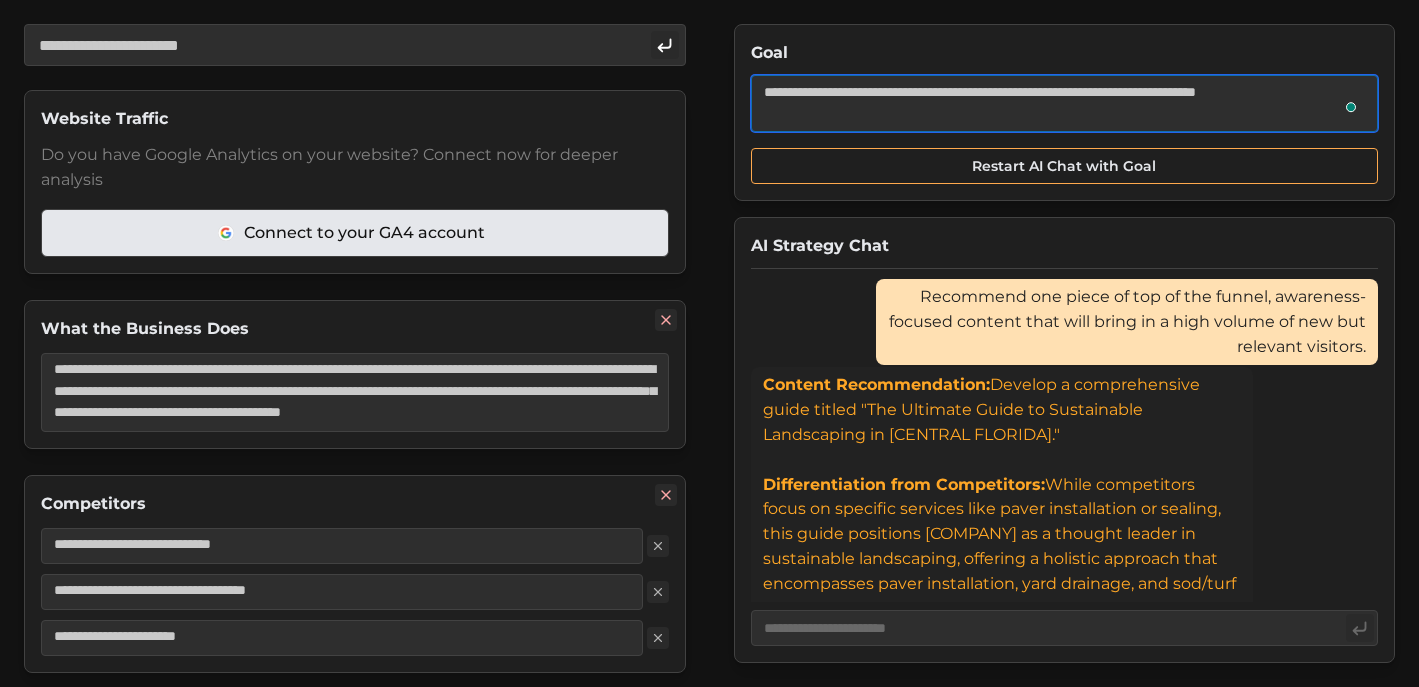 type on "*" 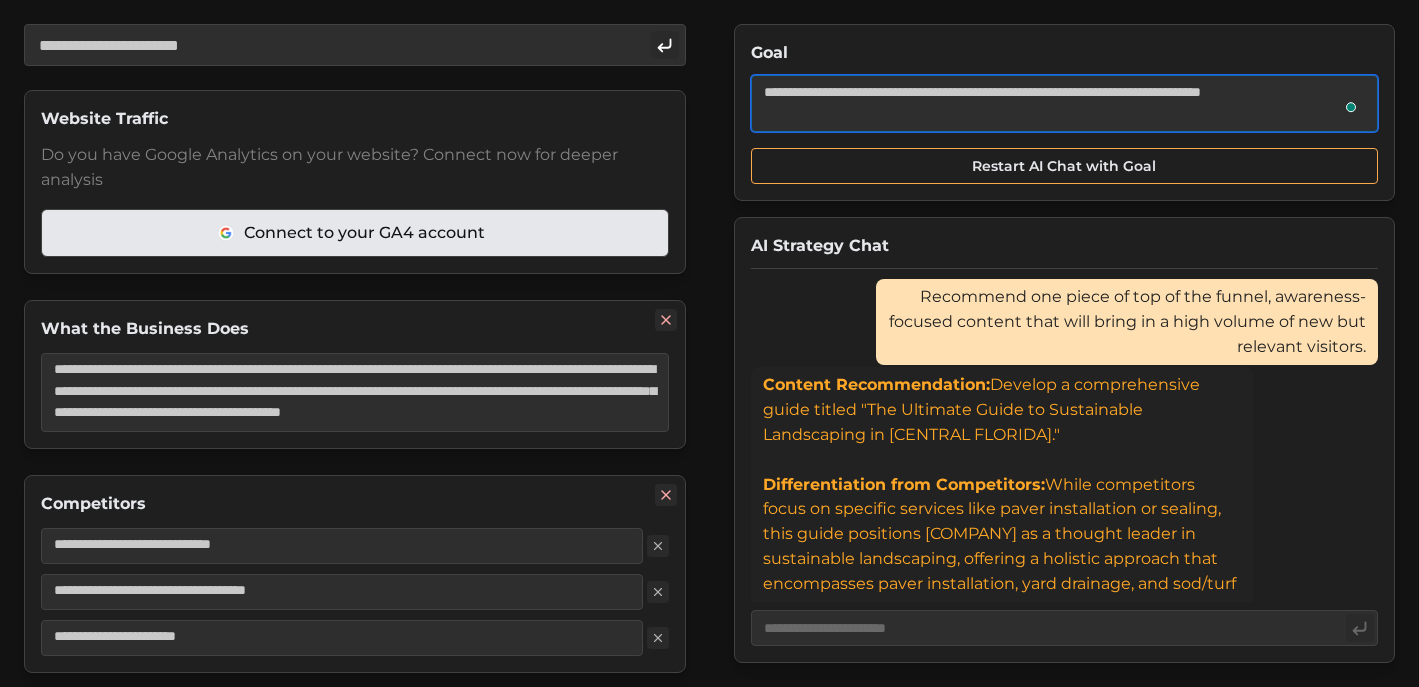 type on "*" 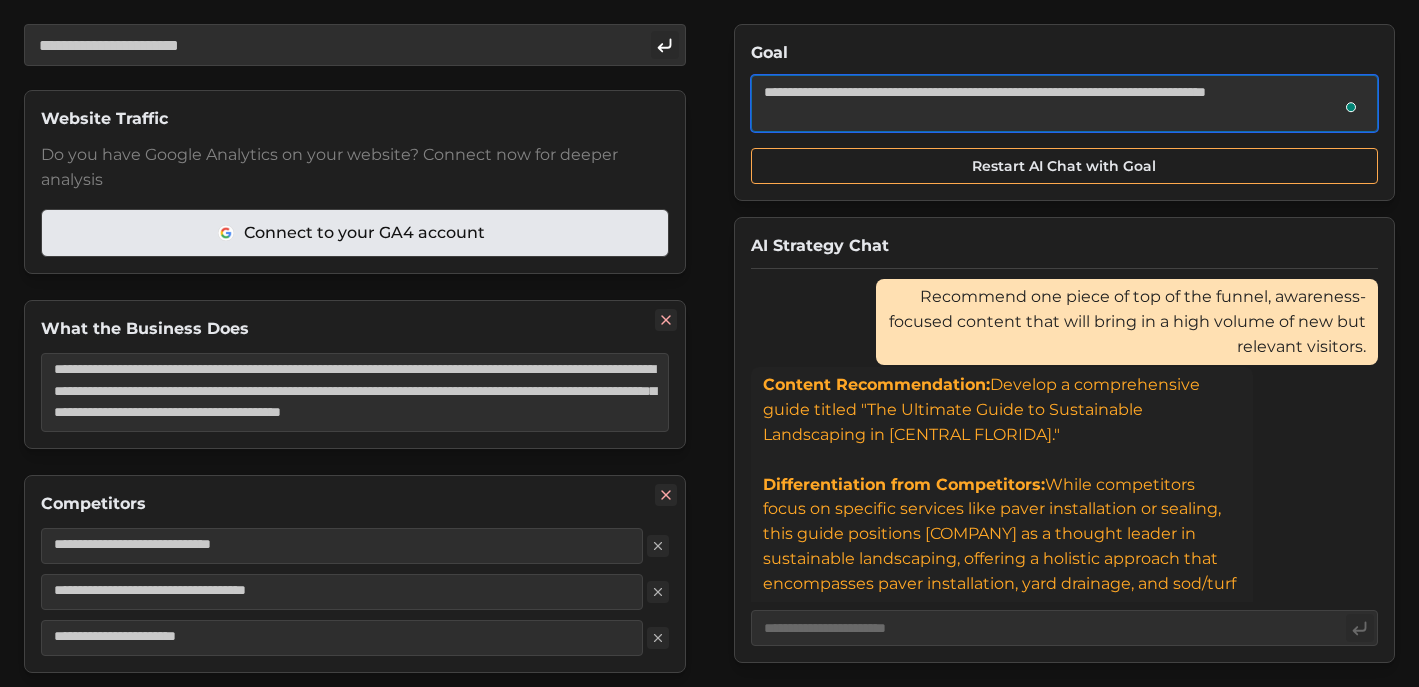 type on "*" 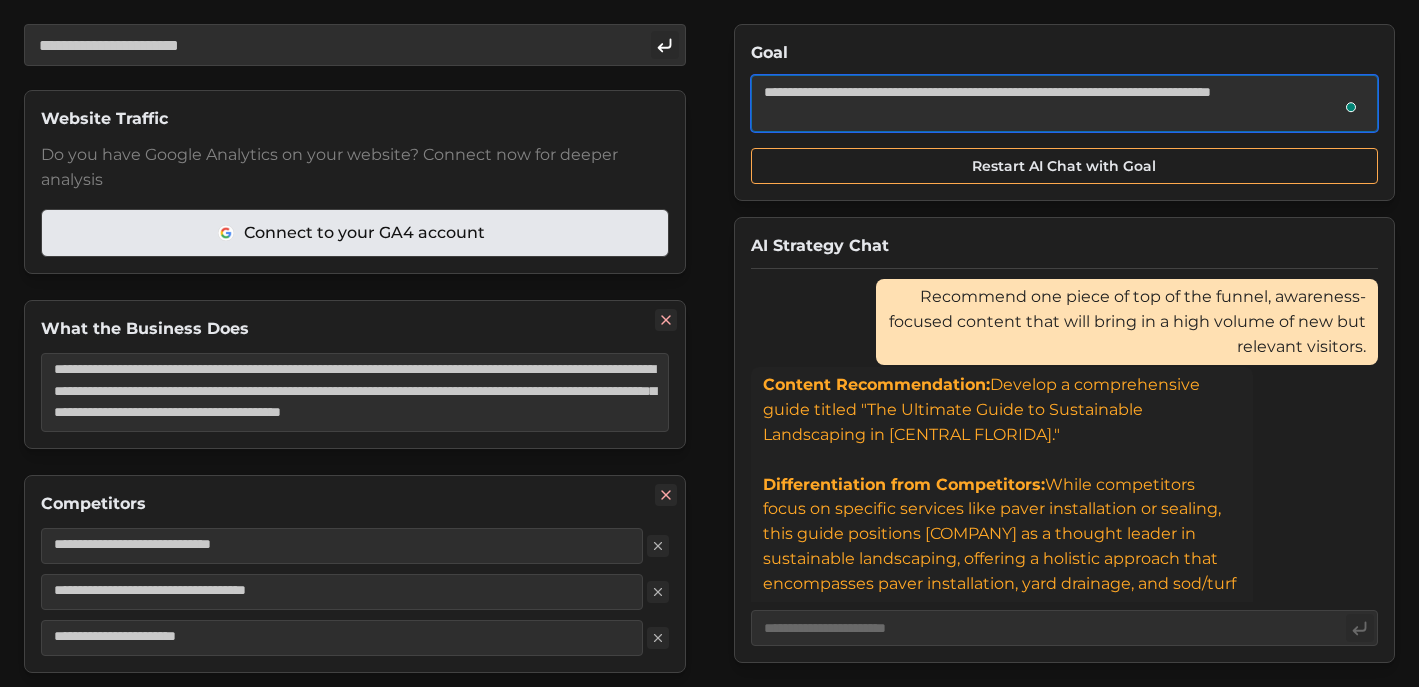 type on "*" 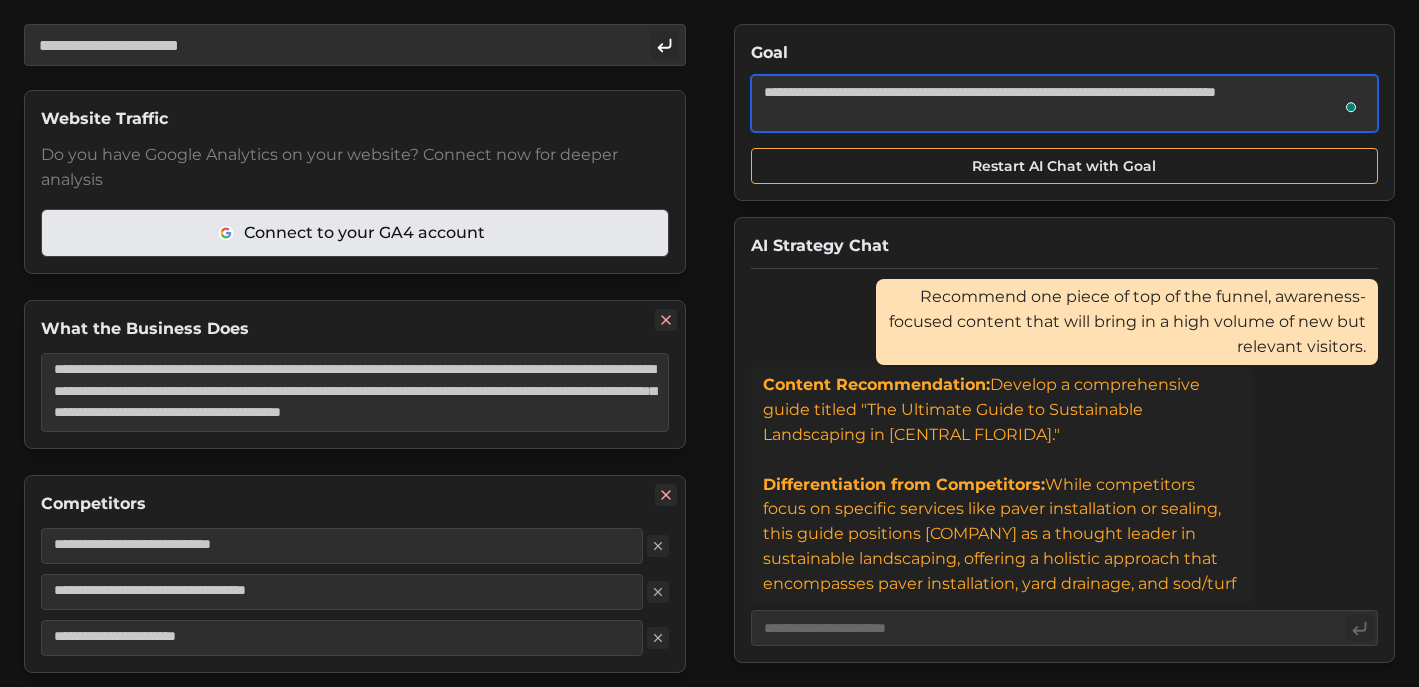 type on "*" 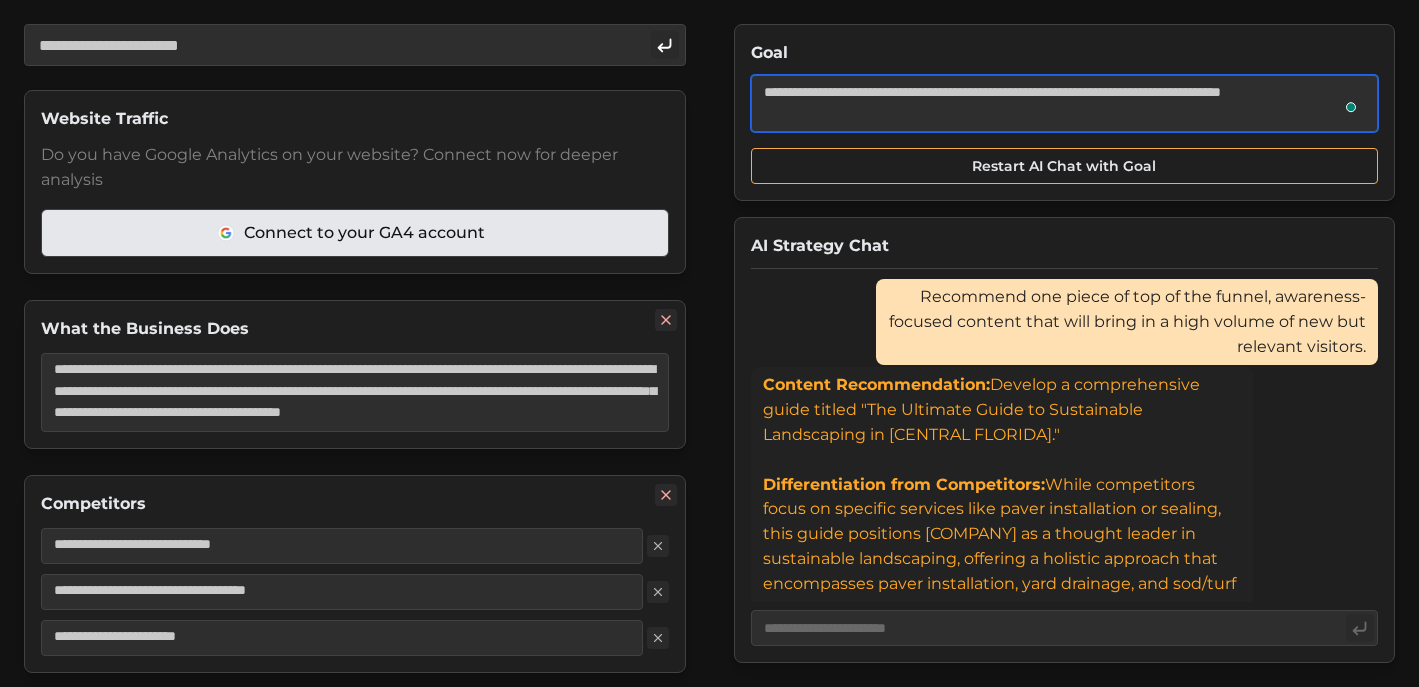 type on "*" 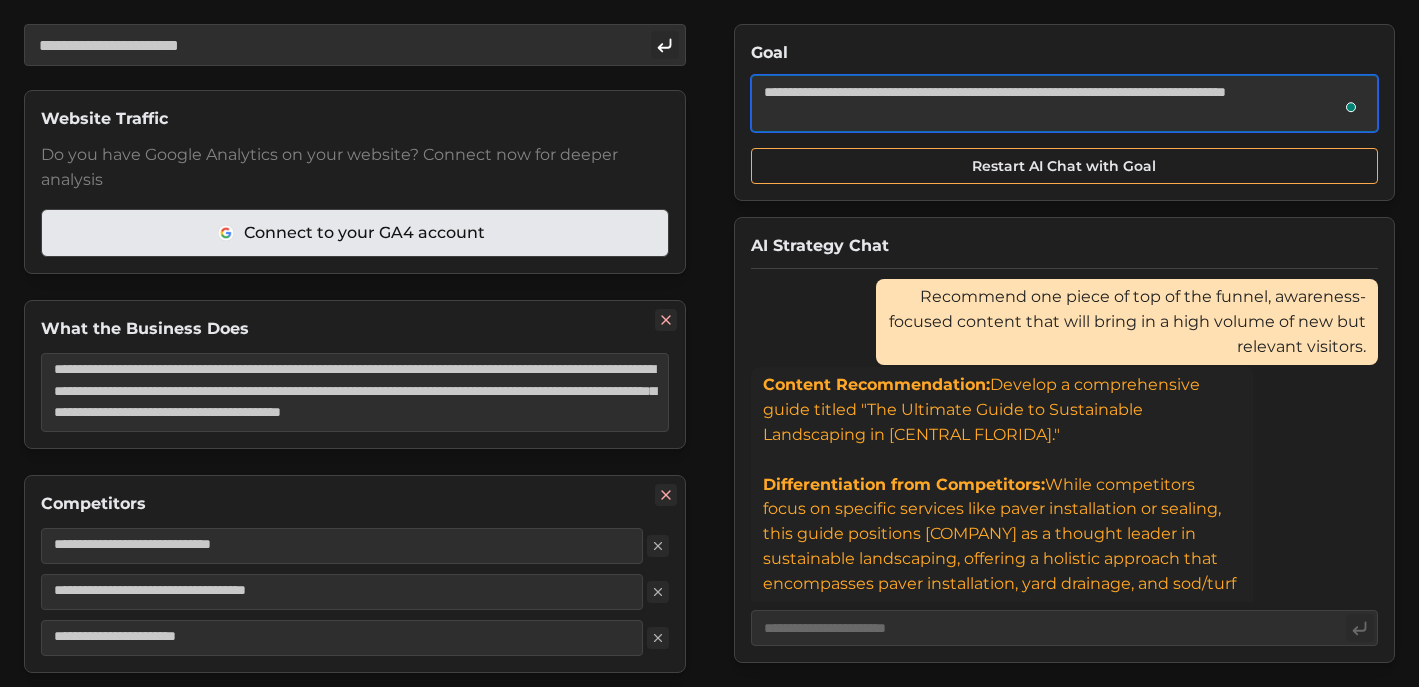 type on "*" 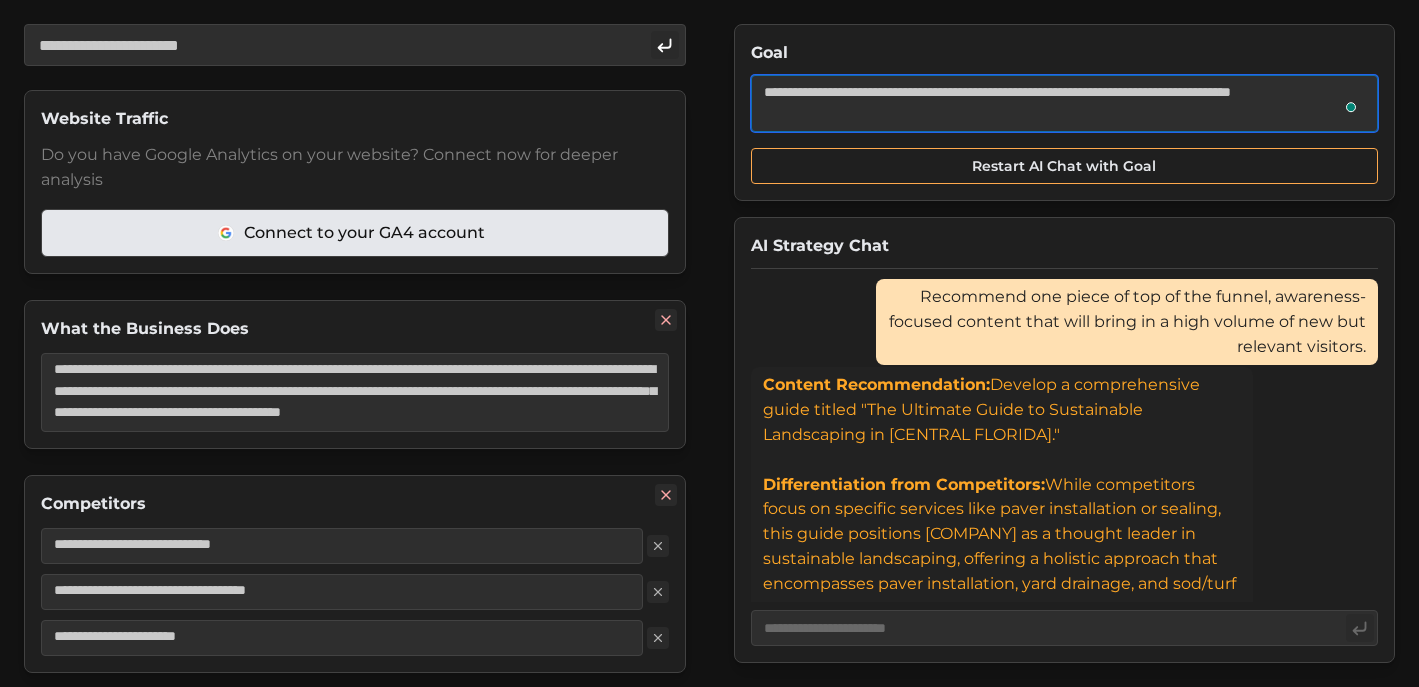 type on "**********" 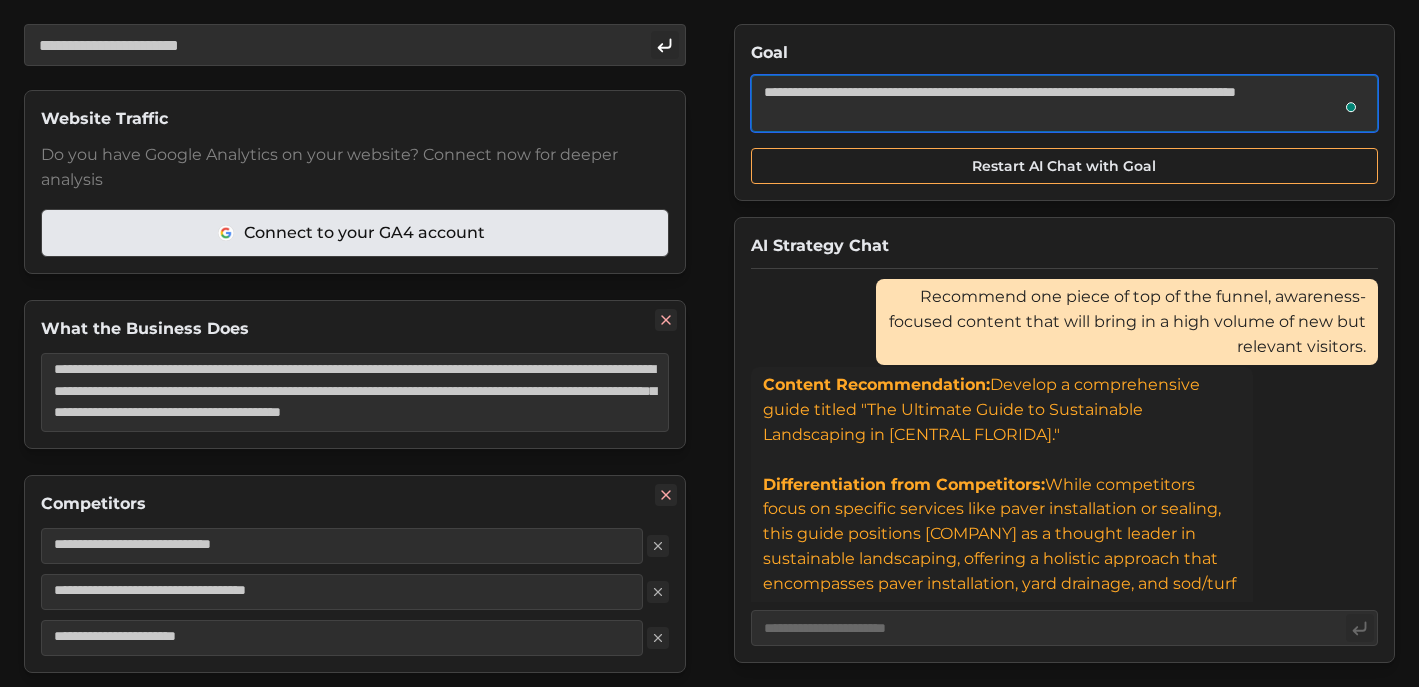 type on "*" 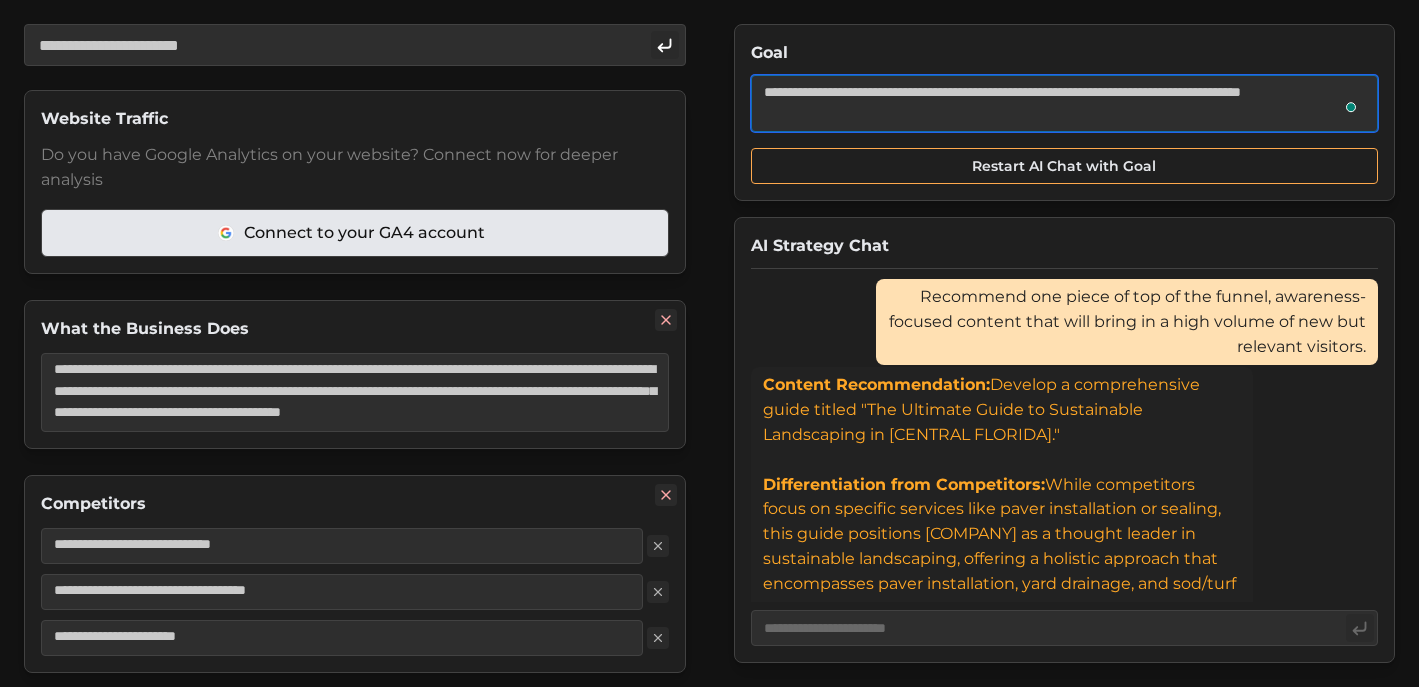 type on "*" 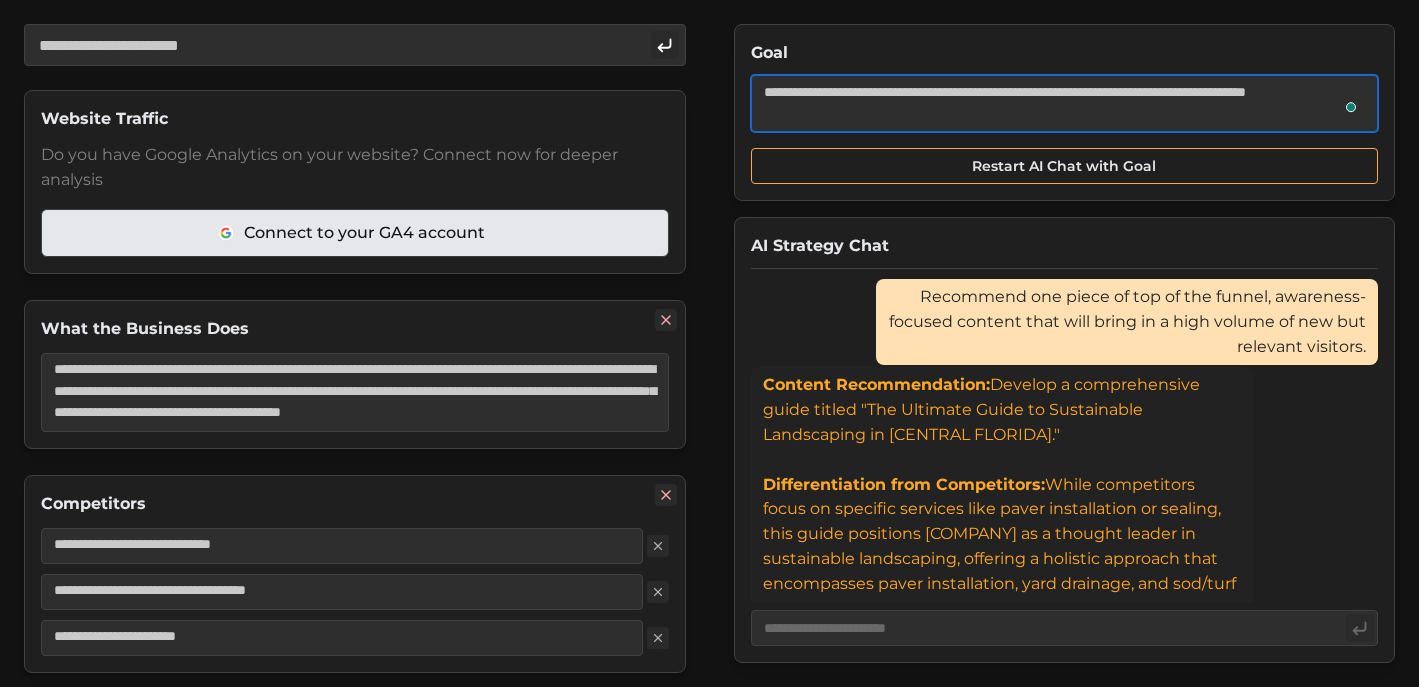 type on "*" 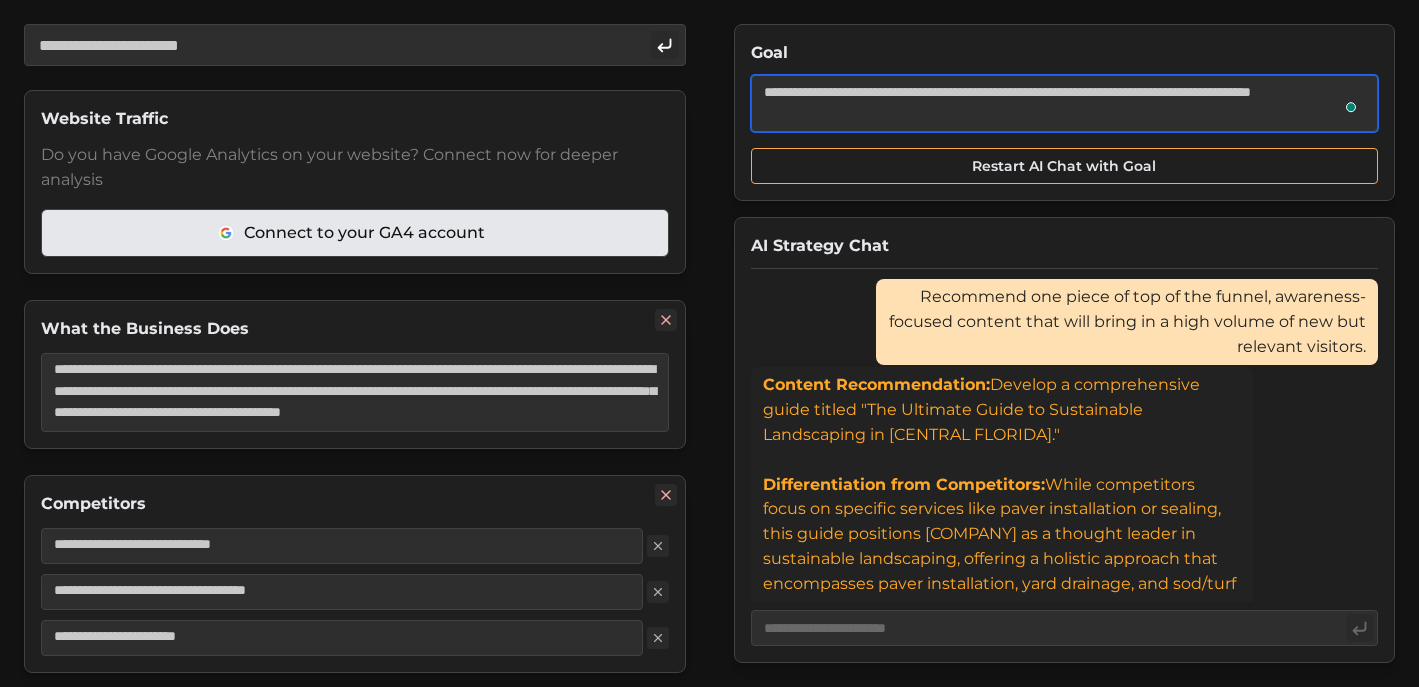 type on "*" 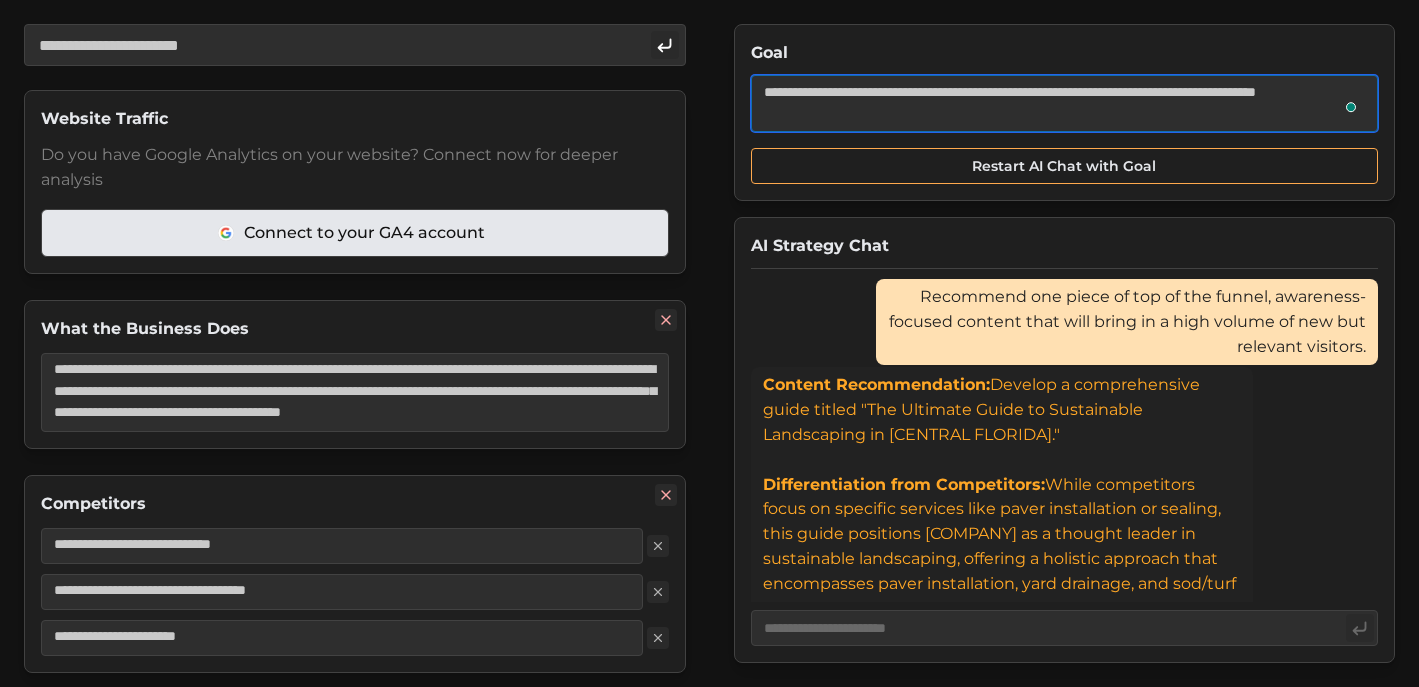 type on "*" 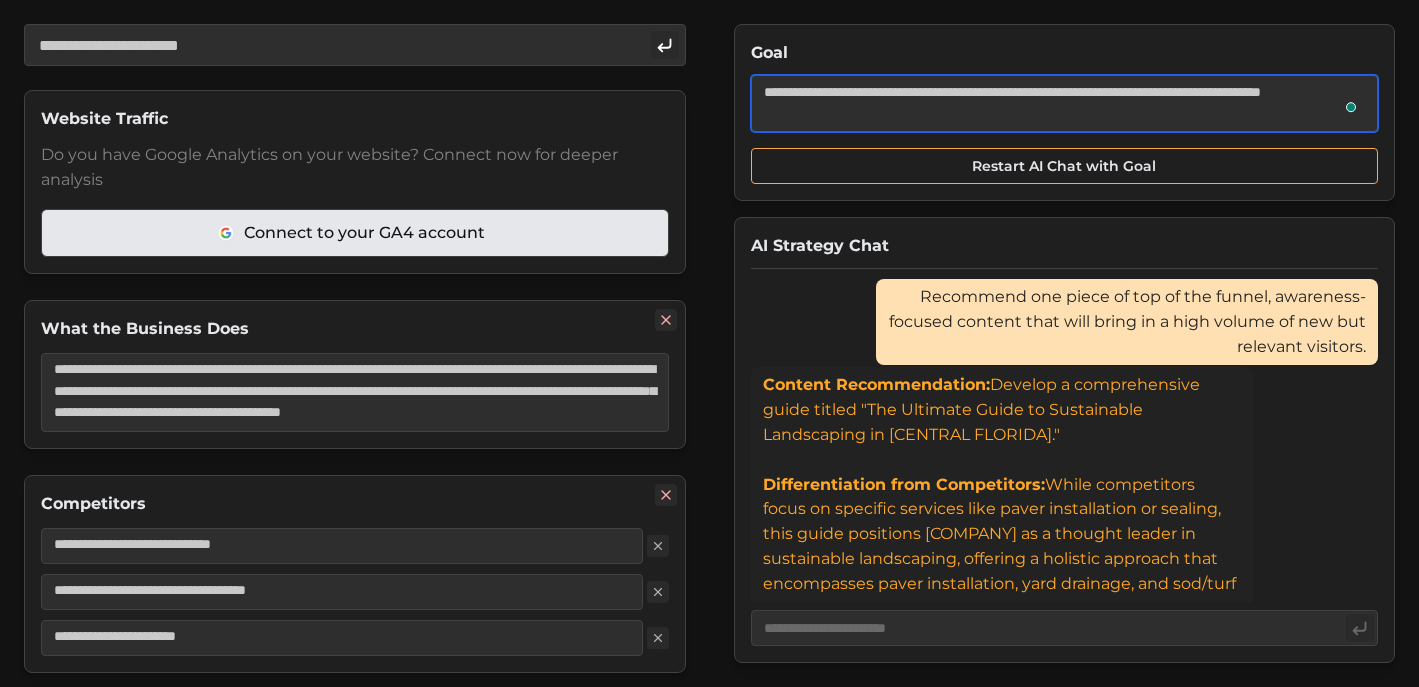 type on "*" 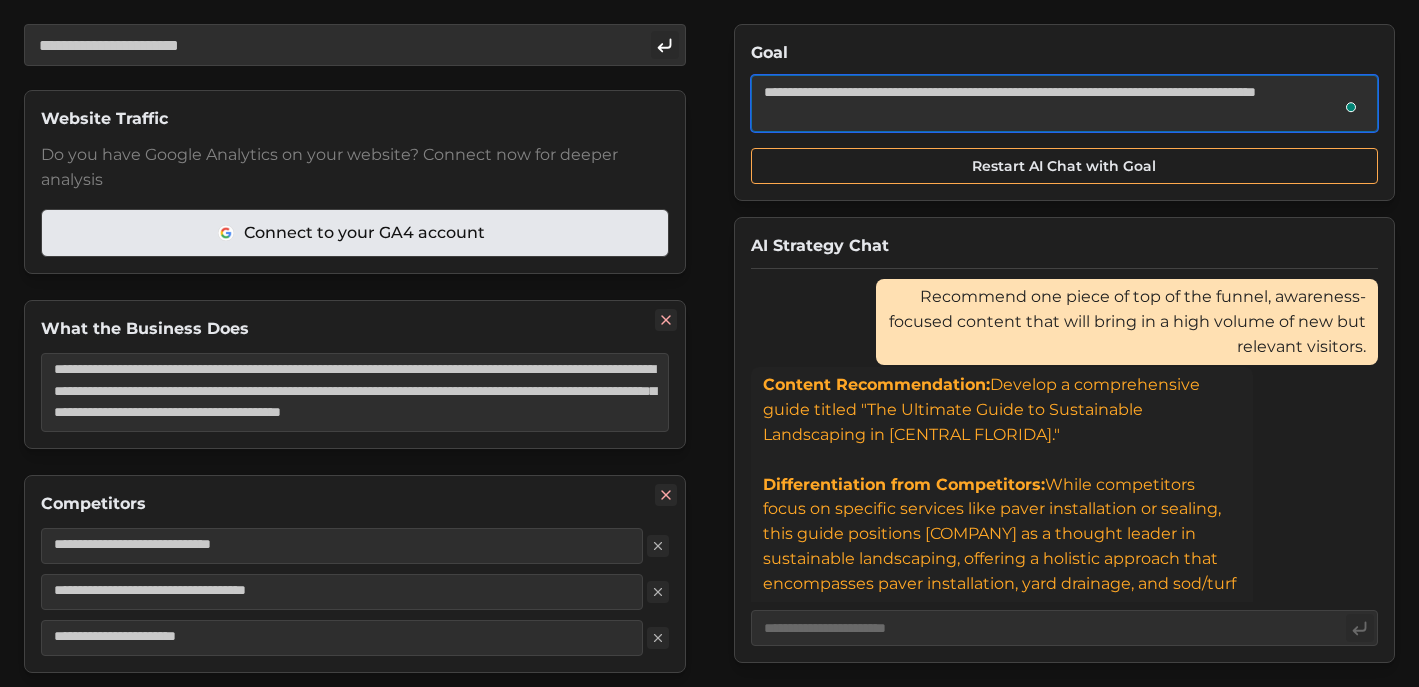 type on "*" 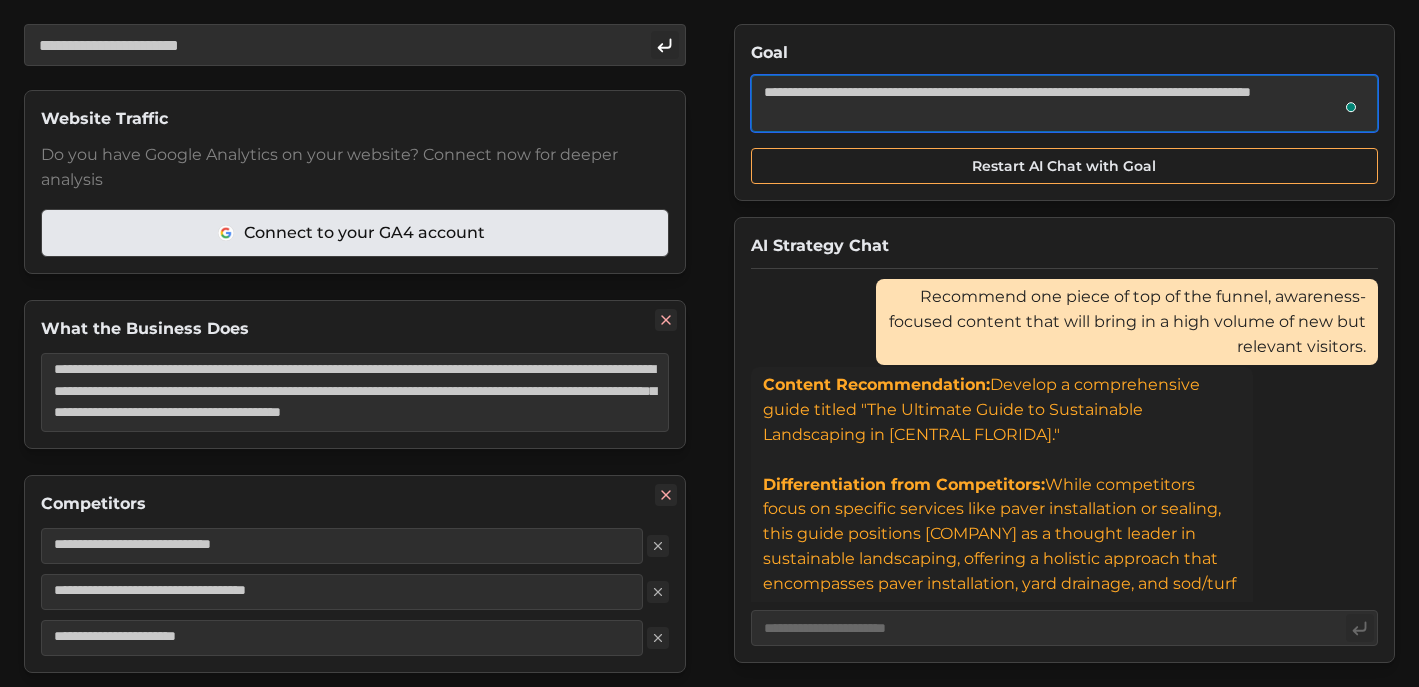 type on "*" 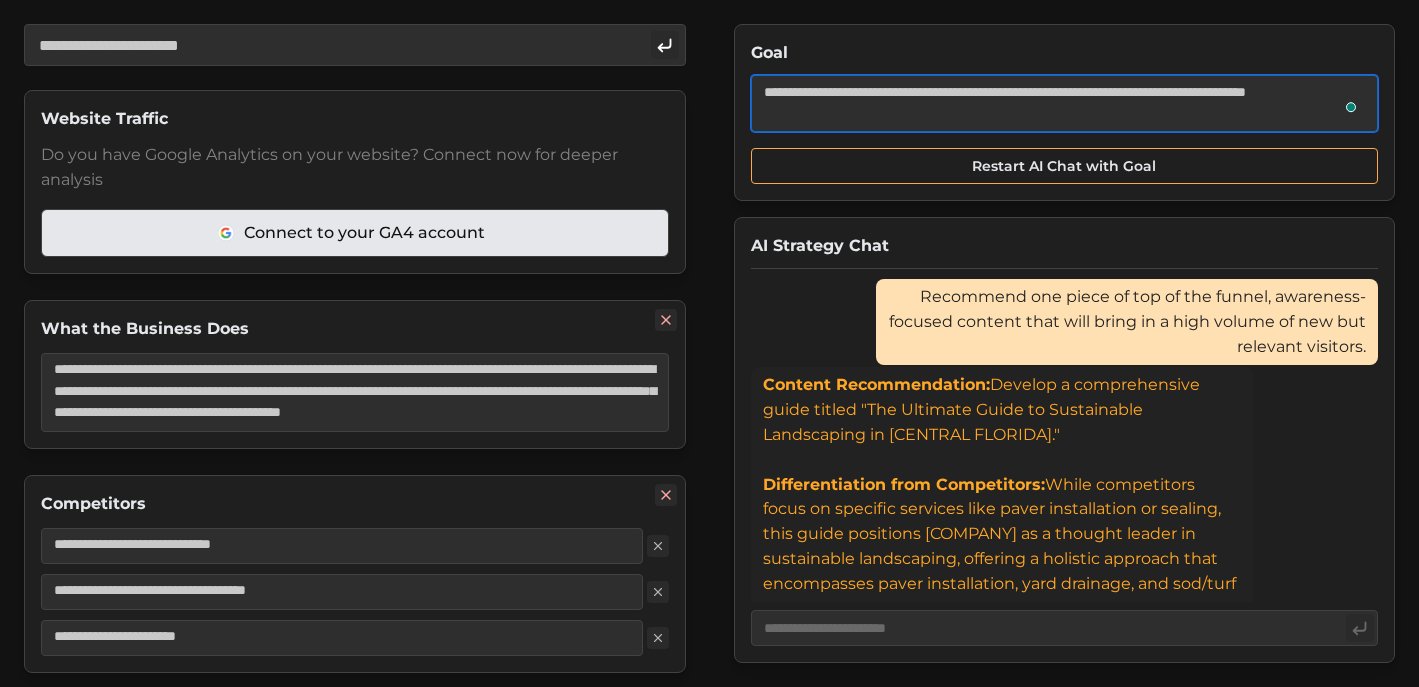 type on "**********" 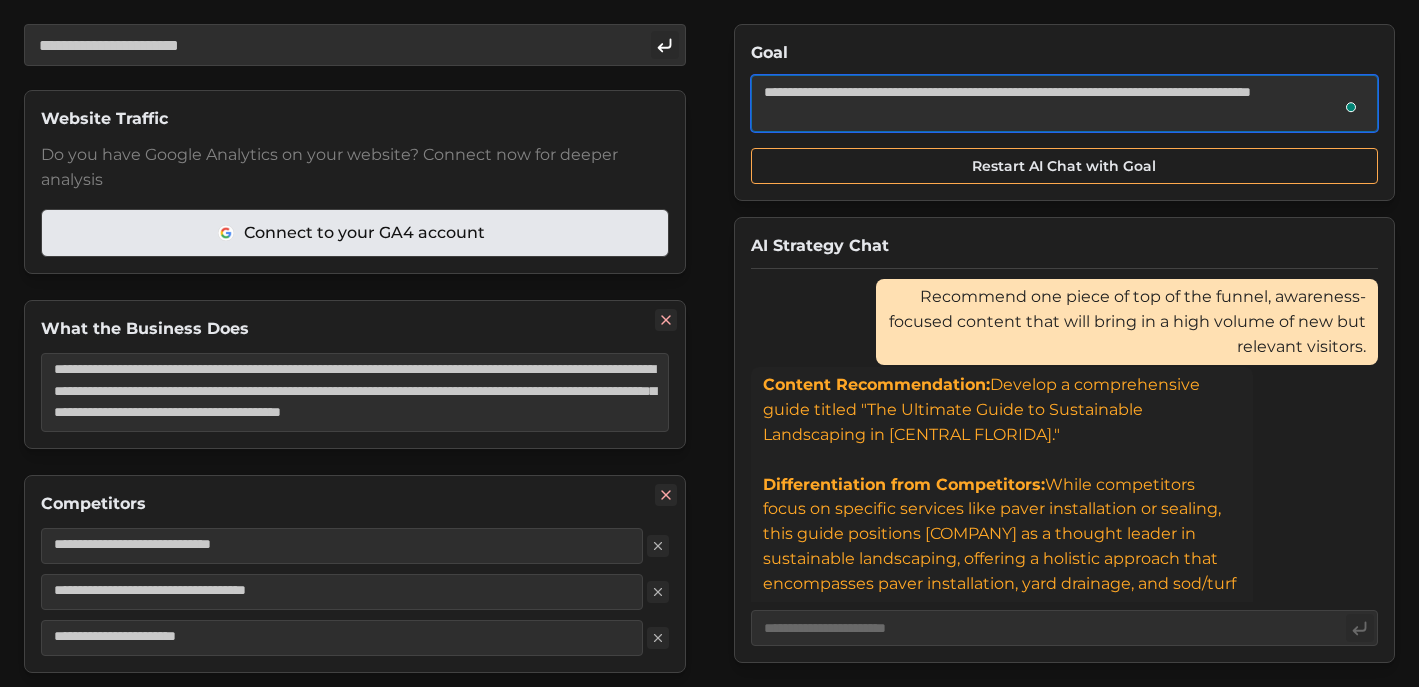 type on "*" 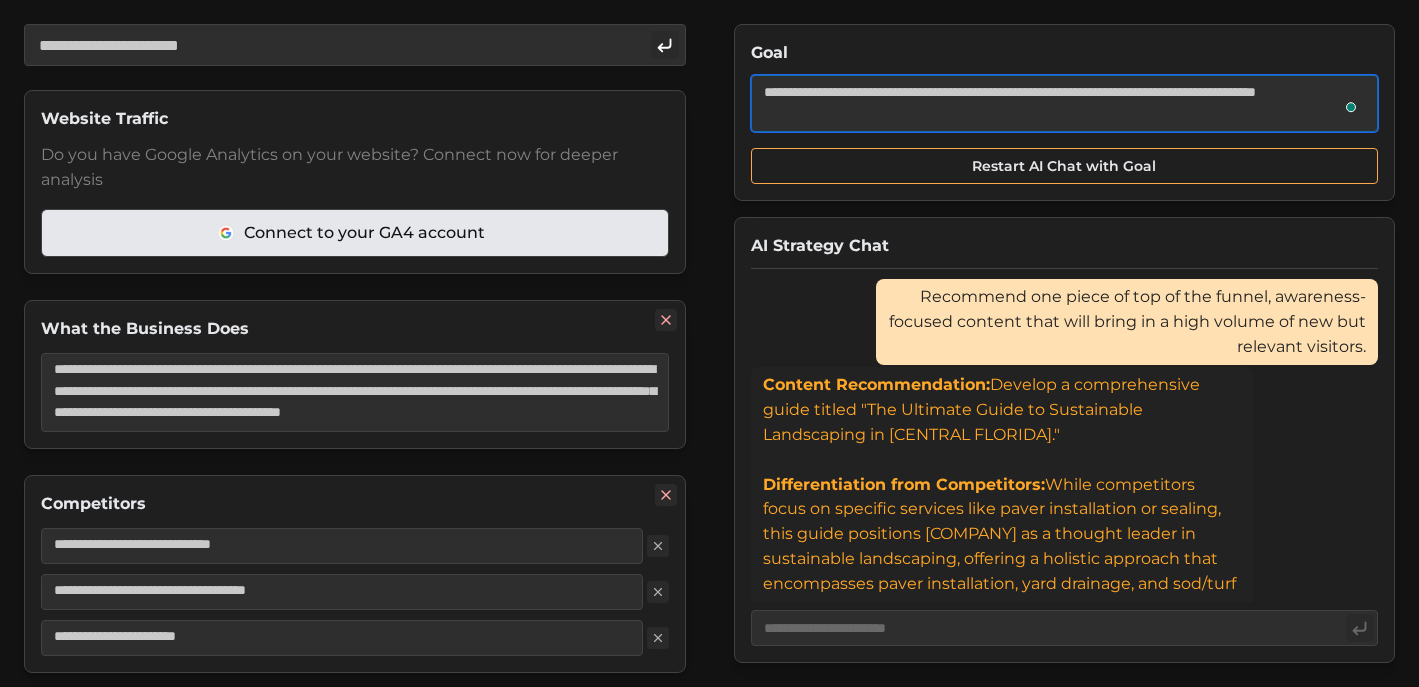 type on "**********" 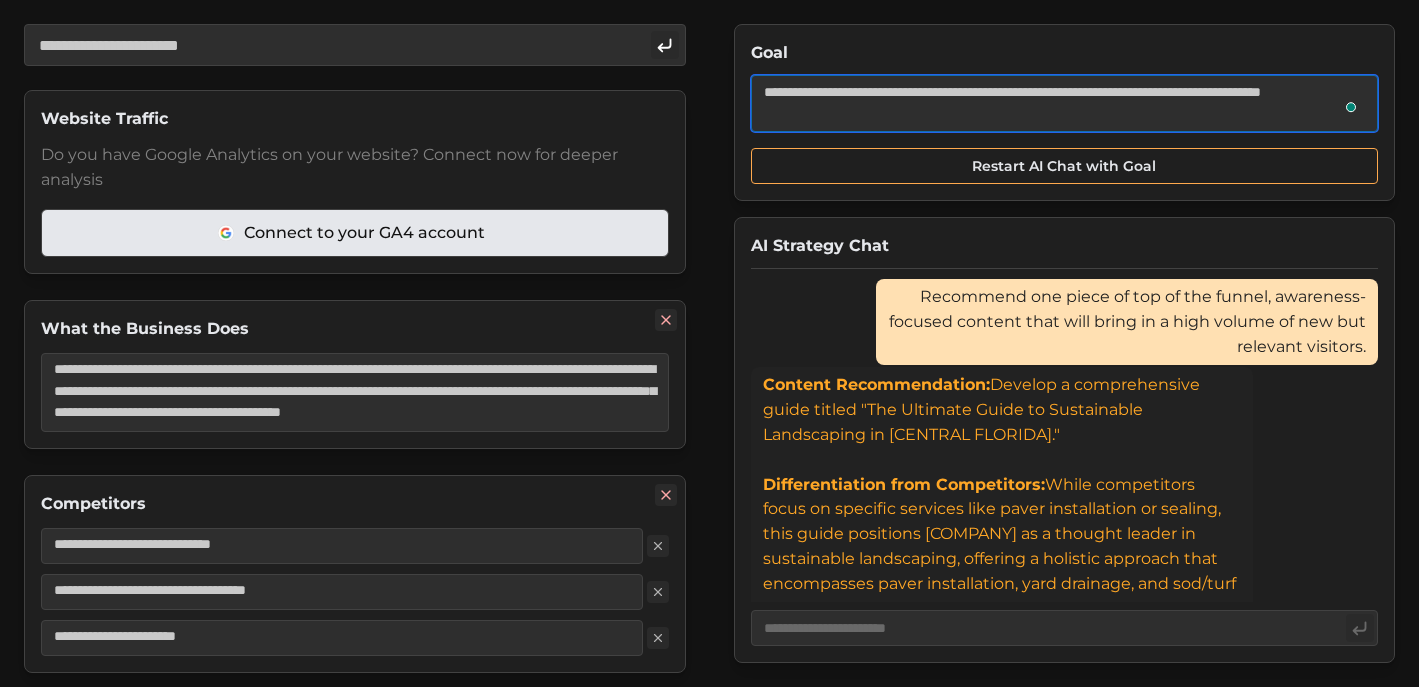 type on "*" 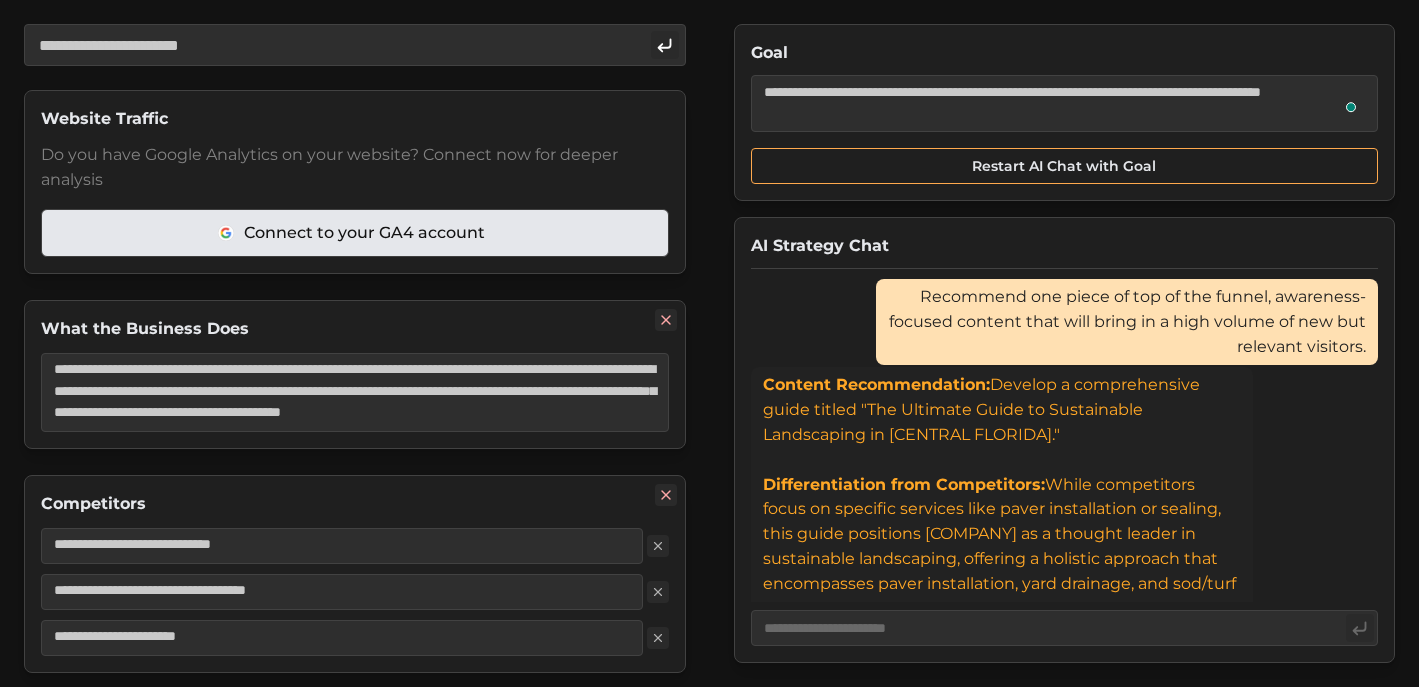 click on "Restart AI Chat with Goal" at bounding box center (1064, 166) 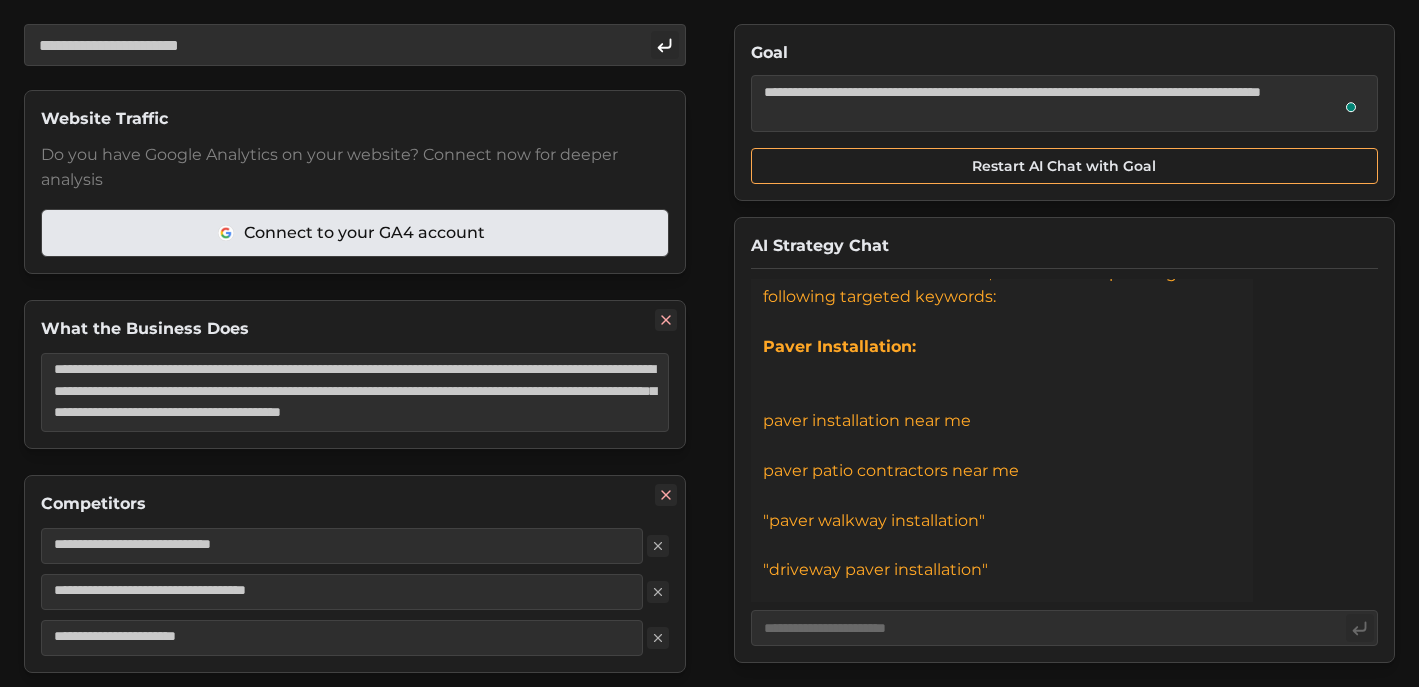 scroll, scrollTop: 0, scrollLeft: 0, axis: both 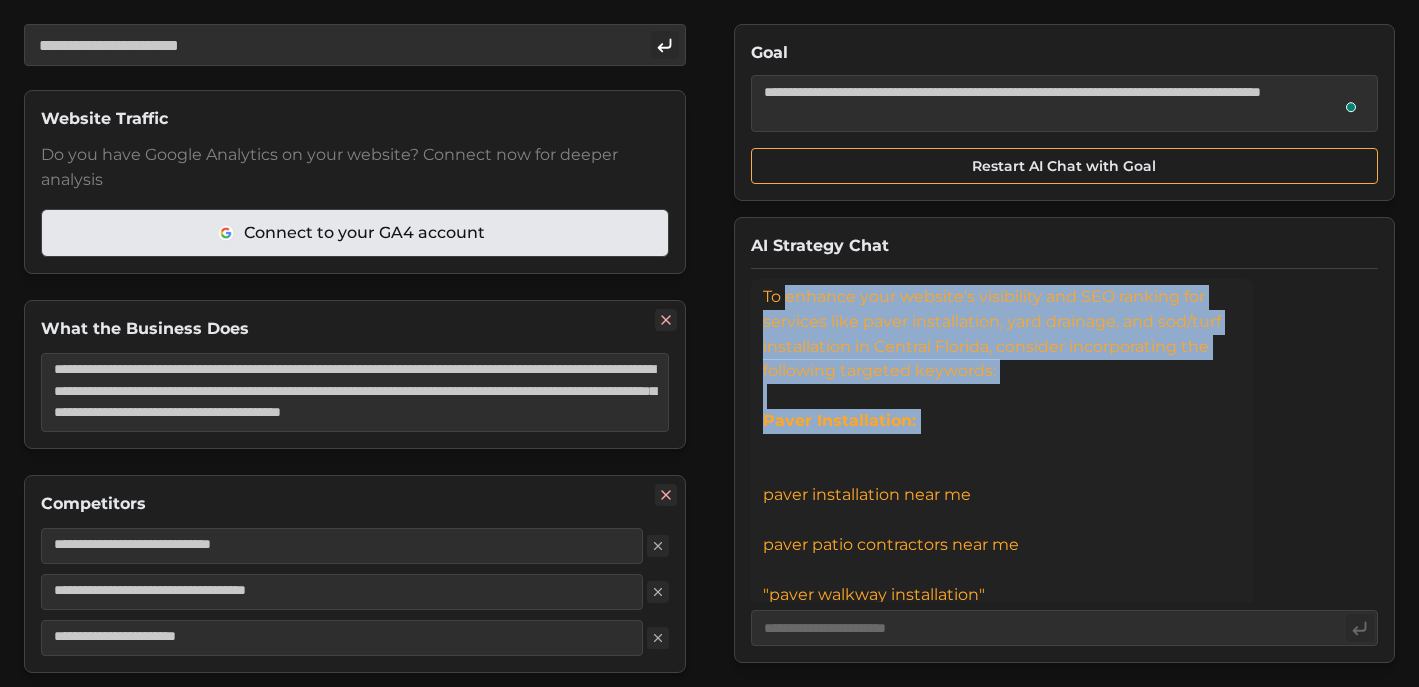 drag, startPoint x: 789, startPoint y: 294, endPoint x: 850, endPoint y: 450, distance: 167.50224 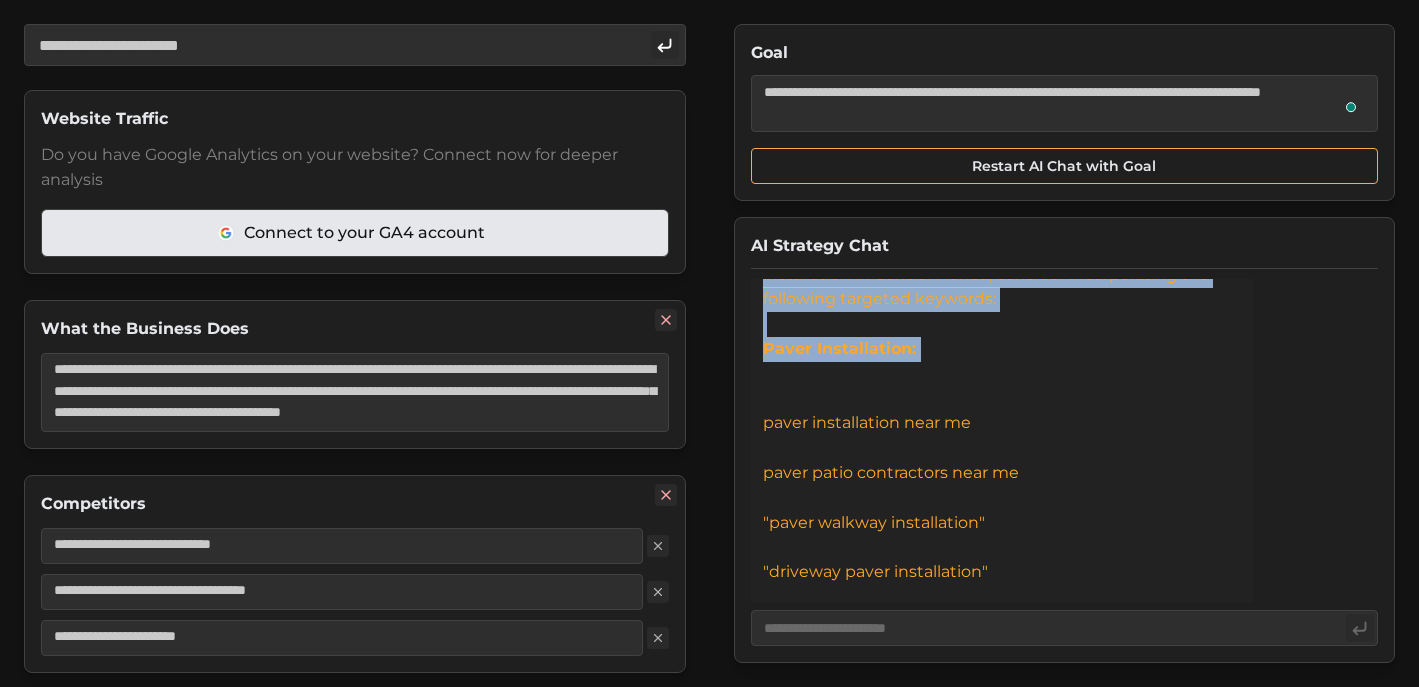 scroll, scrollTop: 77, scrollLeft: 0, axis: vertical 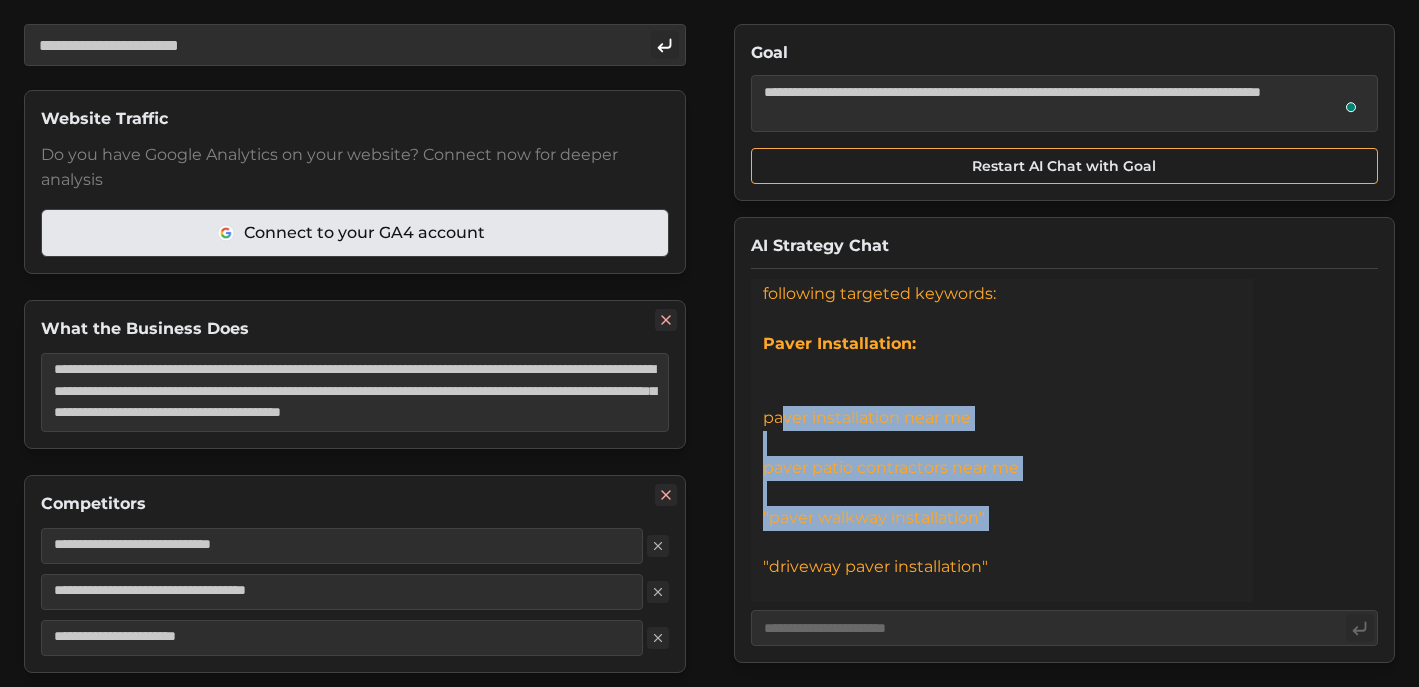 drag, startPoint x: 775, startPoint y: 419, endPoint x: 936, endPoint y: 535, distance: 198.43639 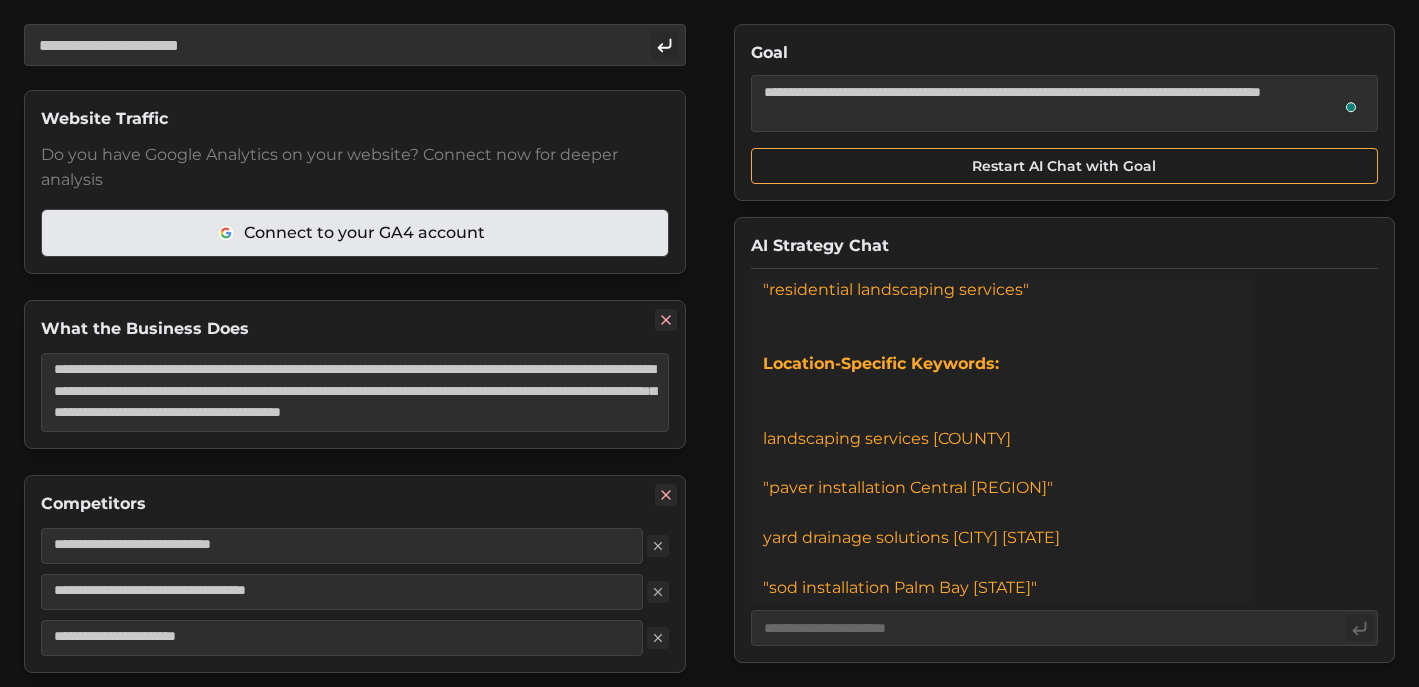 scroll, scrollTop: 1303, scrollLeft: 0, axis: vertical 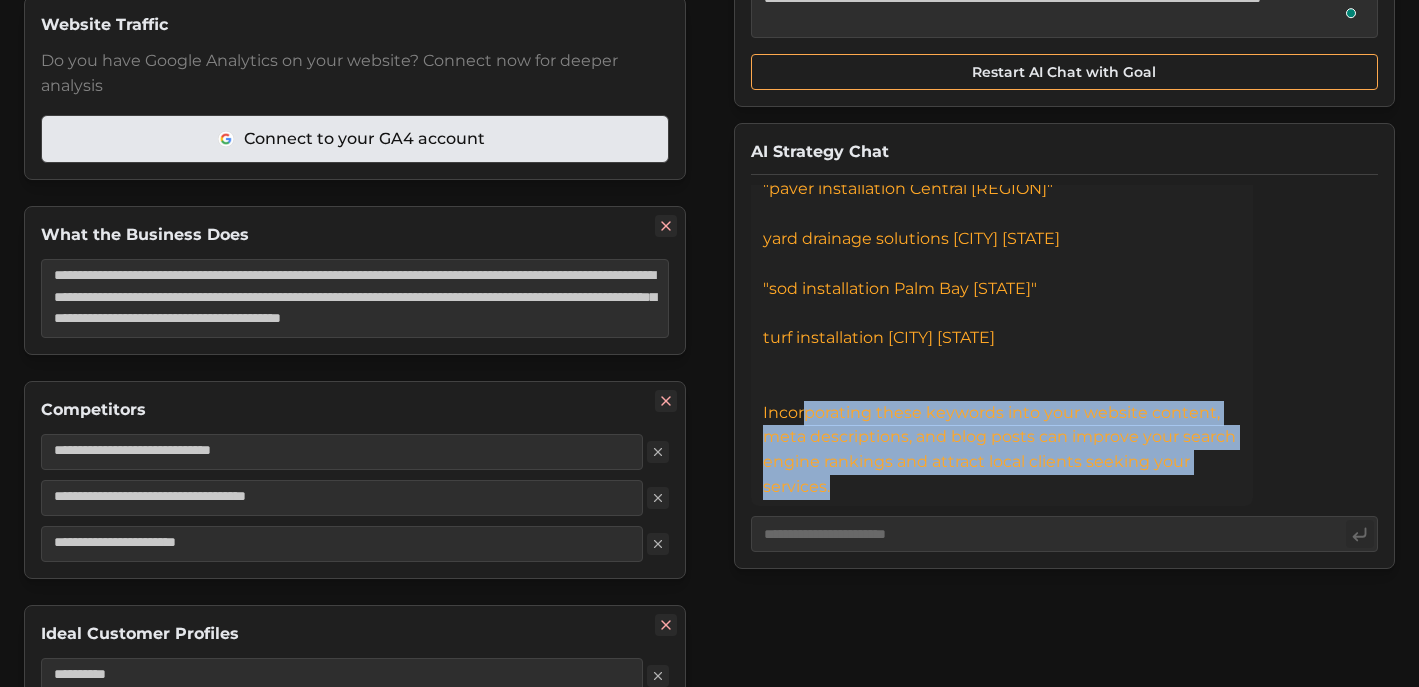 drag, startPoint x: 805, startPoint y: 408, endPoint x: 879, endPoint y: 488, distance: 108.97706 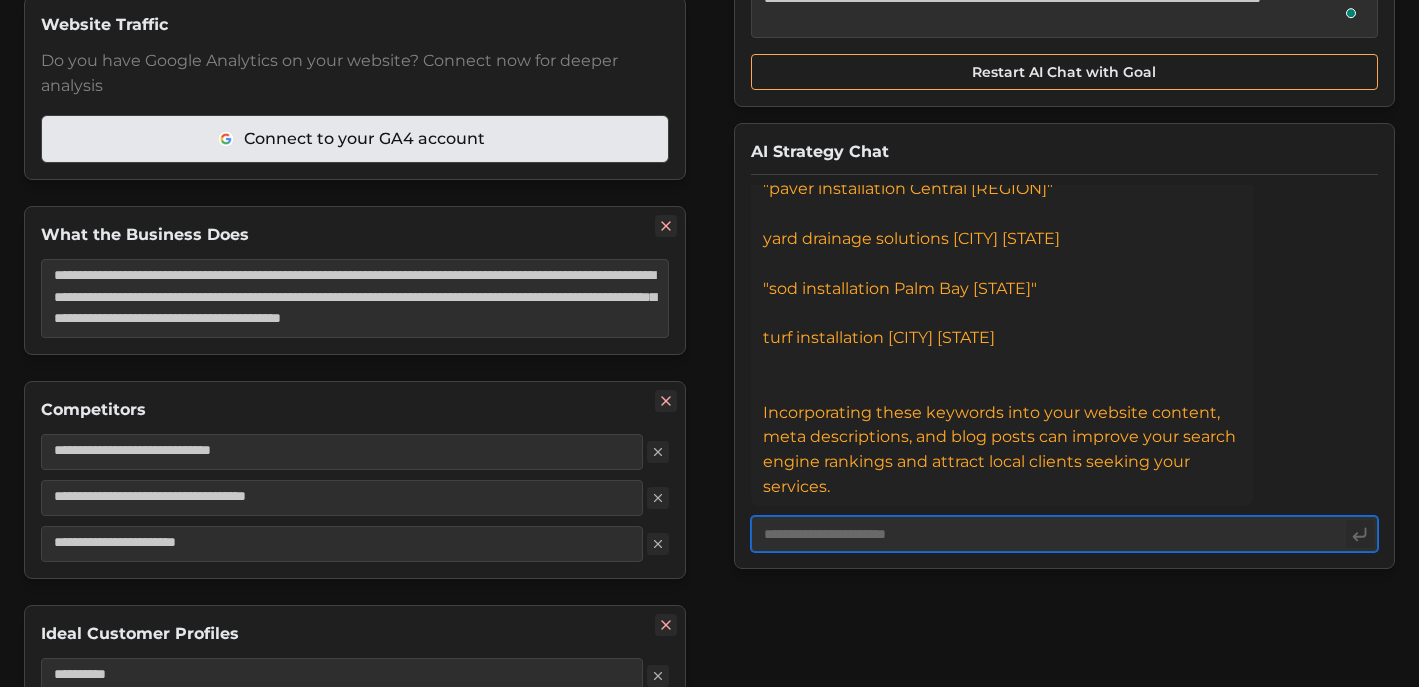 click at bounding box center (1065, 534) 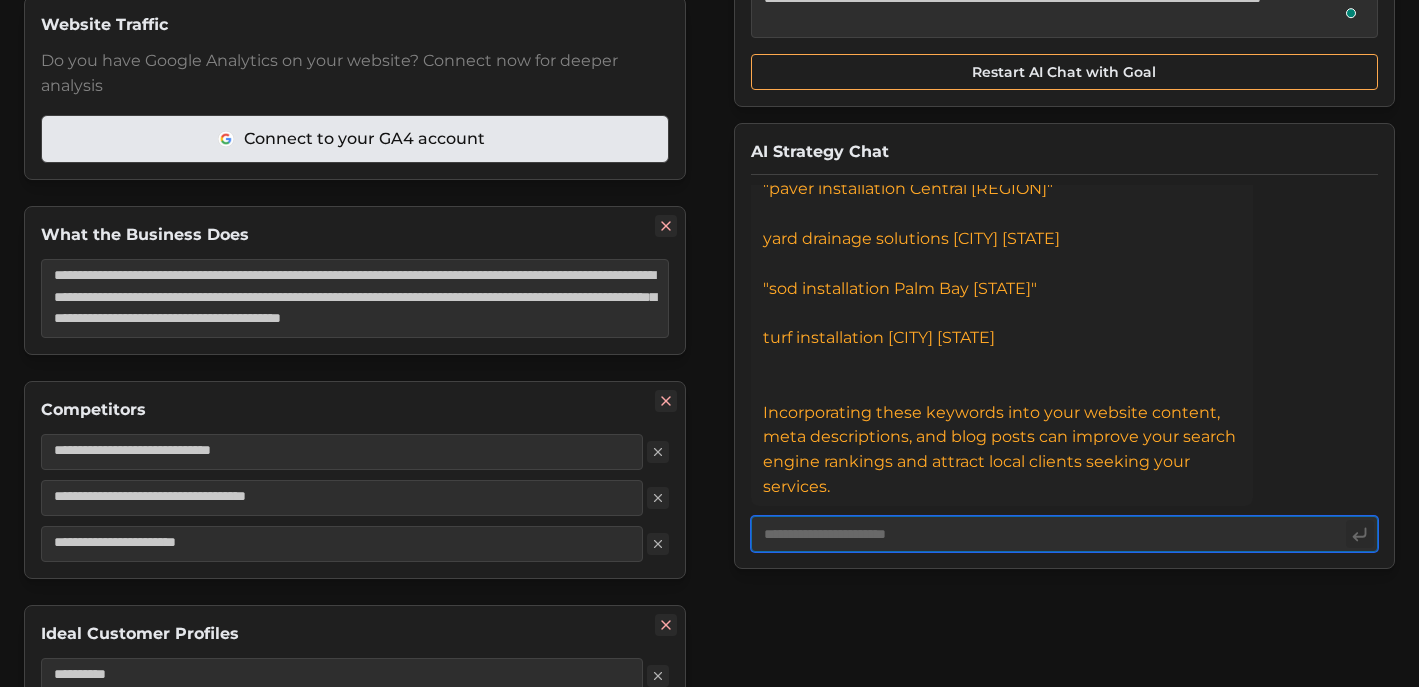 type on "*" 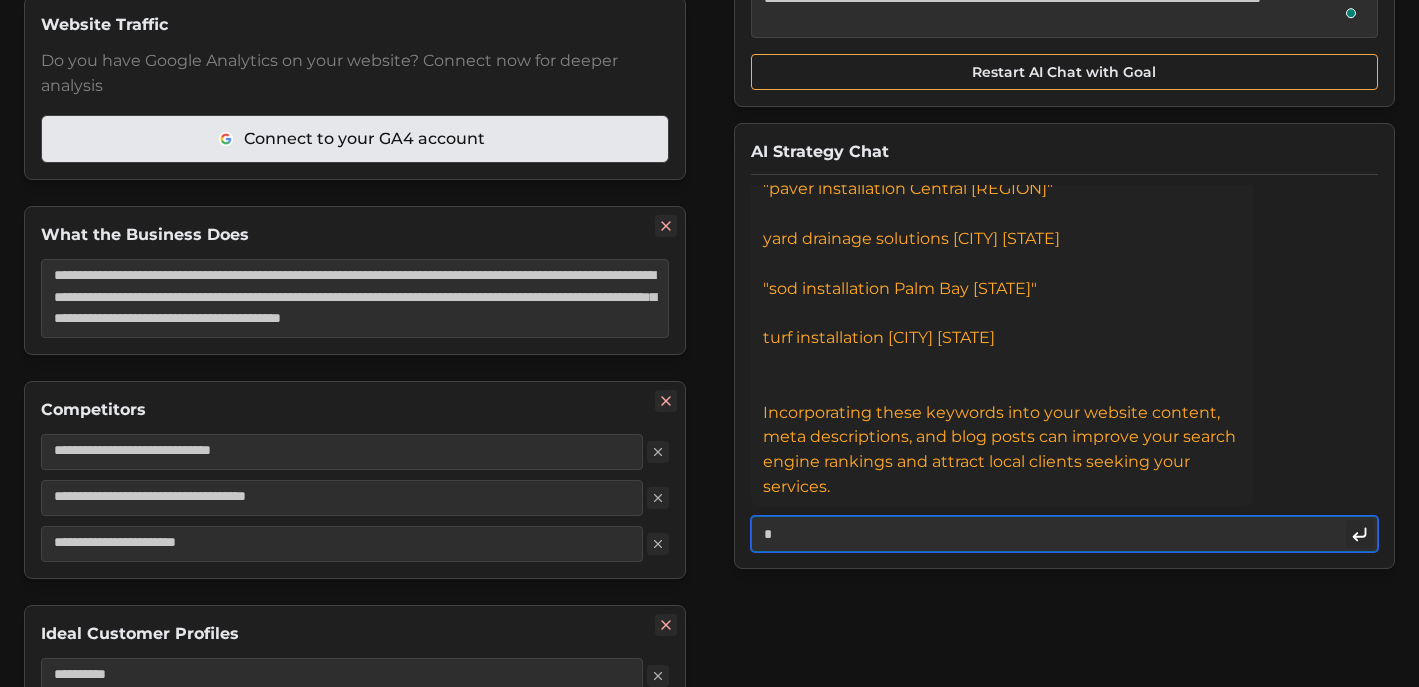 type 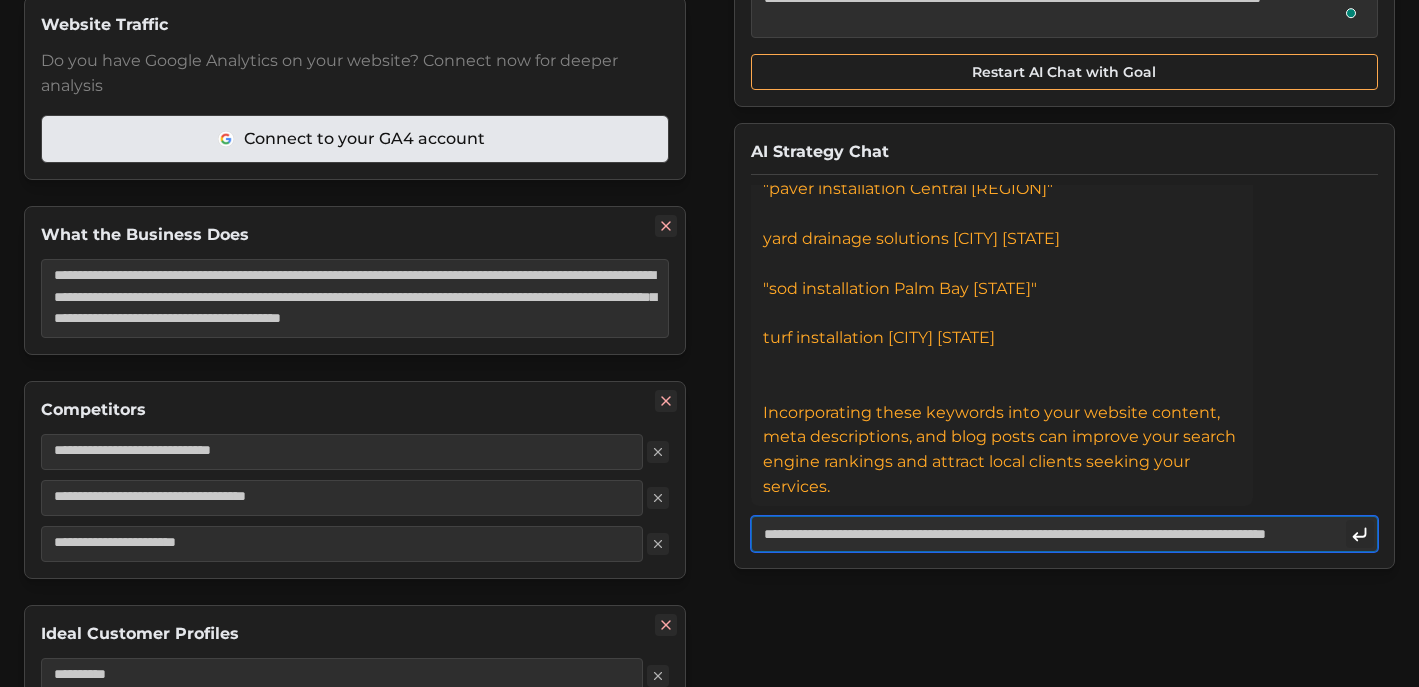 scroll, scrollTop: 0, scrollLeft: 134, axis: horizontal 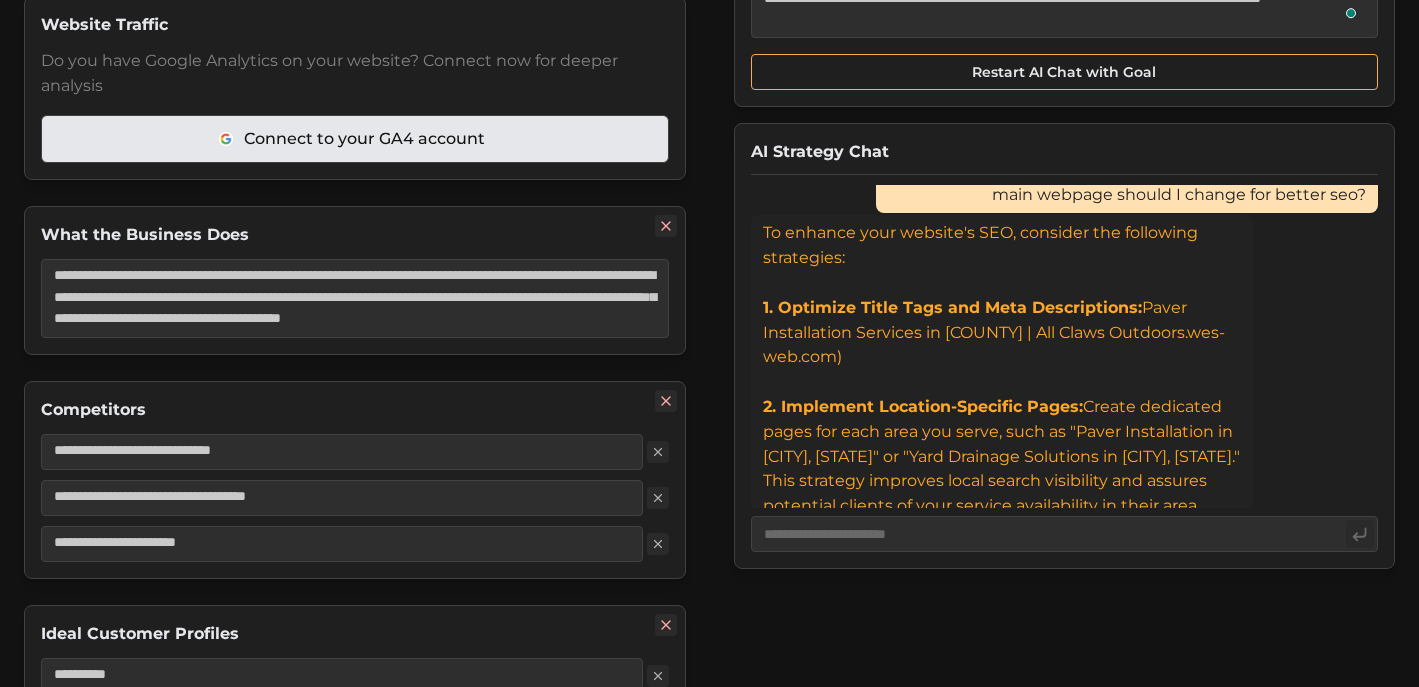 drag, startPoint x: 841, startPoint y: 310, endPoint x: 914, endPoint y: 424, distance: 135.36986 